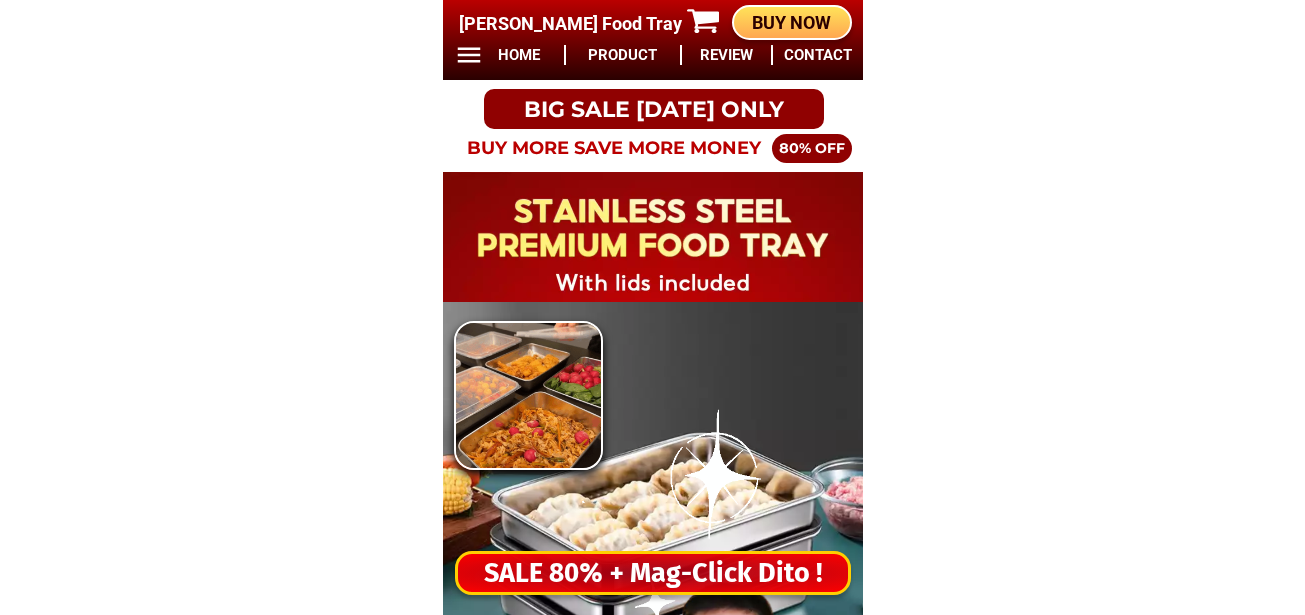 scroll, scrollTop: 0, scrollLeft: 0, axis: both 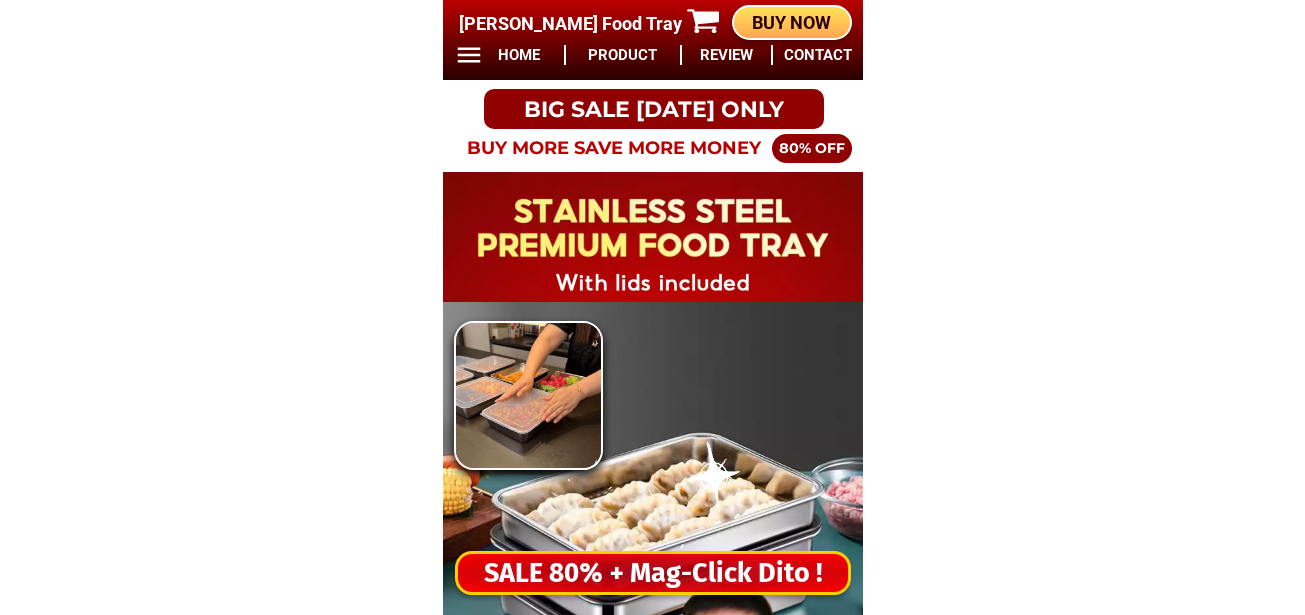 click on "SALE 80% + Mag-Click Dito !" at bounding box center (653, 573) 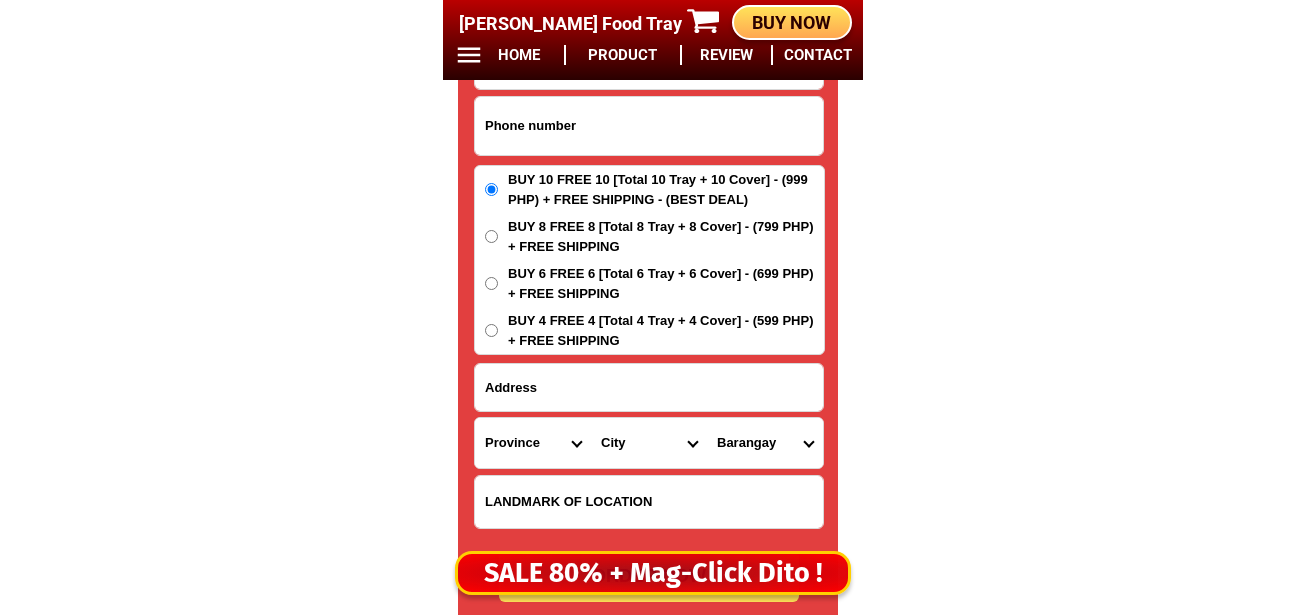 scroll, scrollTop: 16878, scrollLeft: 0, axis: vertical 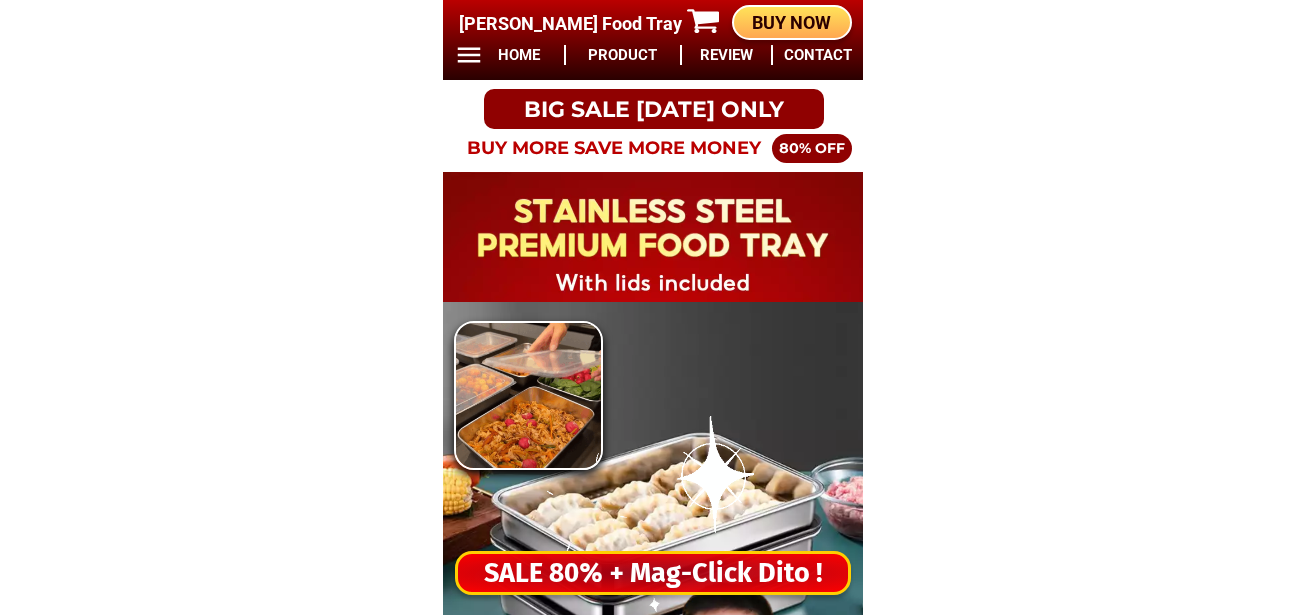 drag, startPoint x: 579, startPoint y: 561, endPoint x: 576, endPoint y: 536, distance: 25.179358 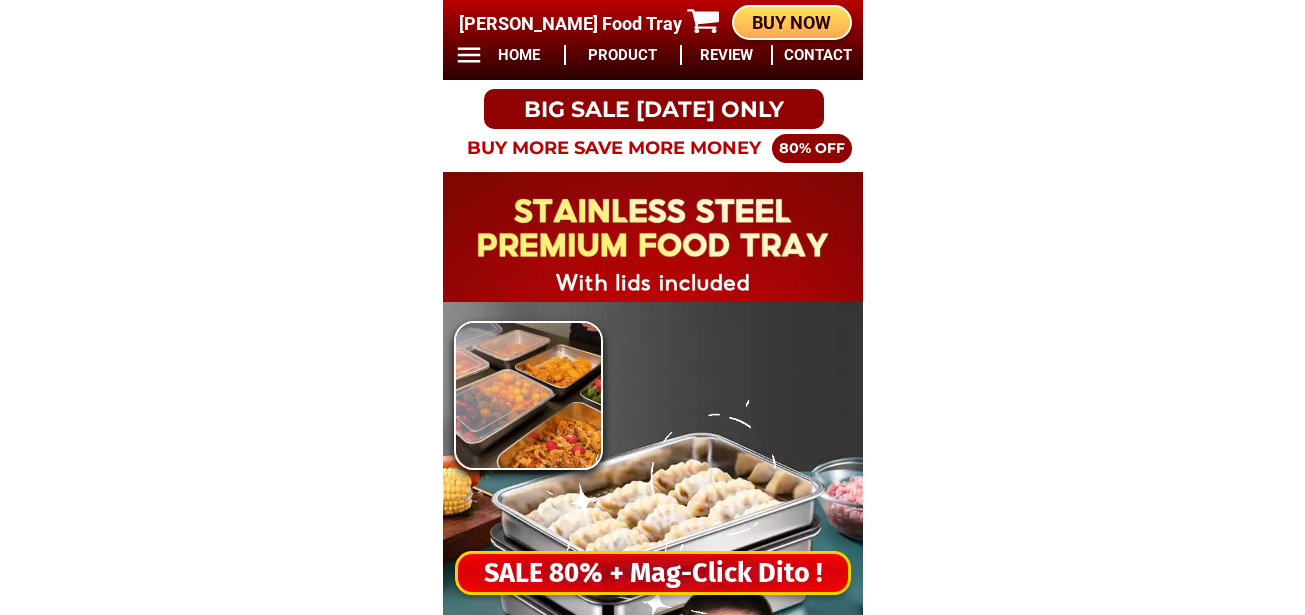 click on "SALE 80% + Mag-Click Dito !" at bounding box center (653, 573) 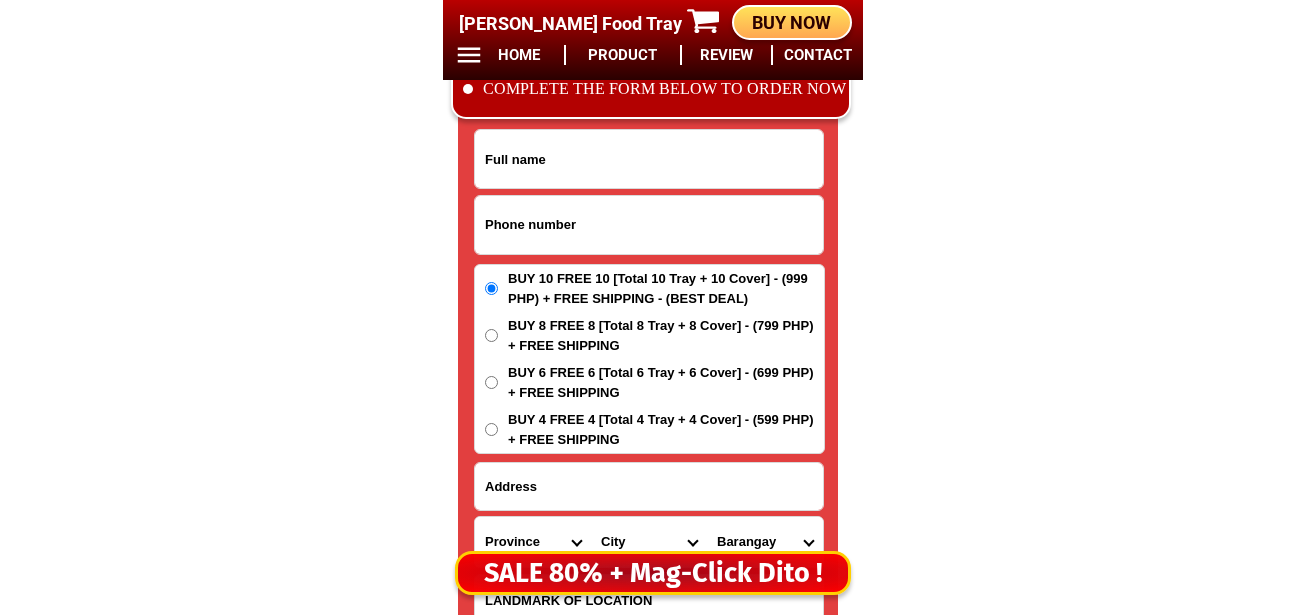 scroll, scrollTop: 16678, scrollLeft: 0, axis: vertical 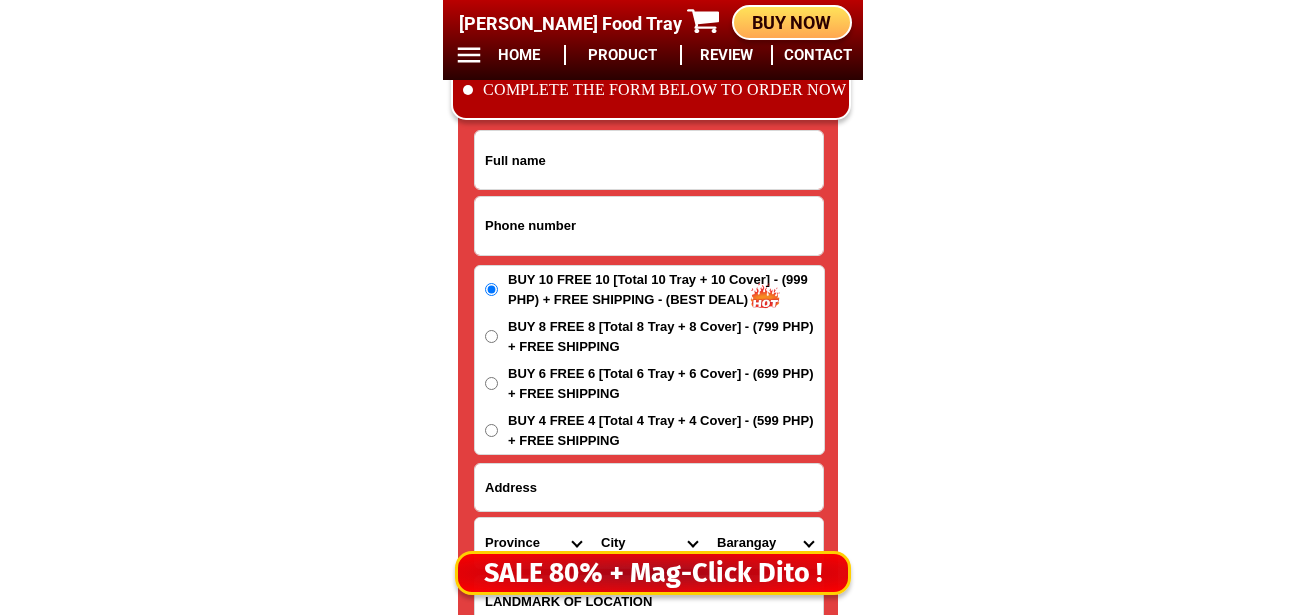 click at bounding box center [649, 226] 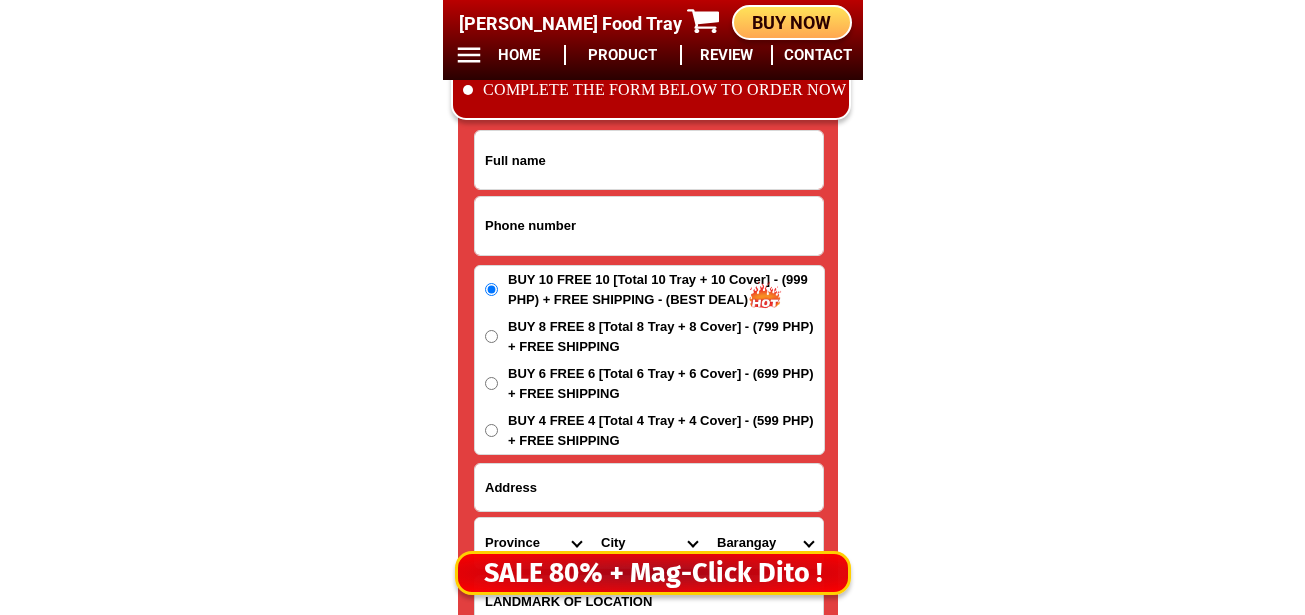 paste on "09664692318" 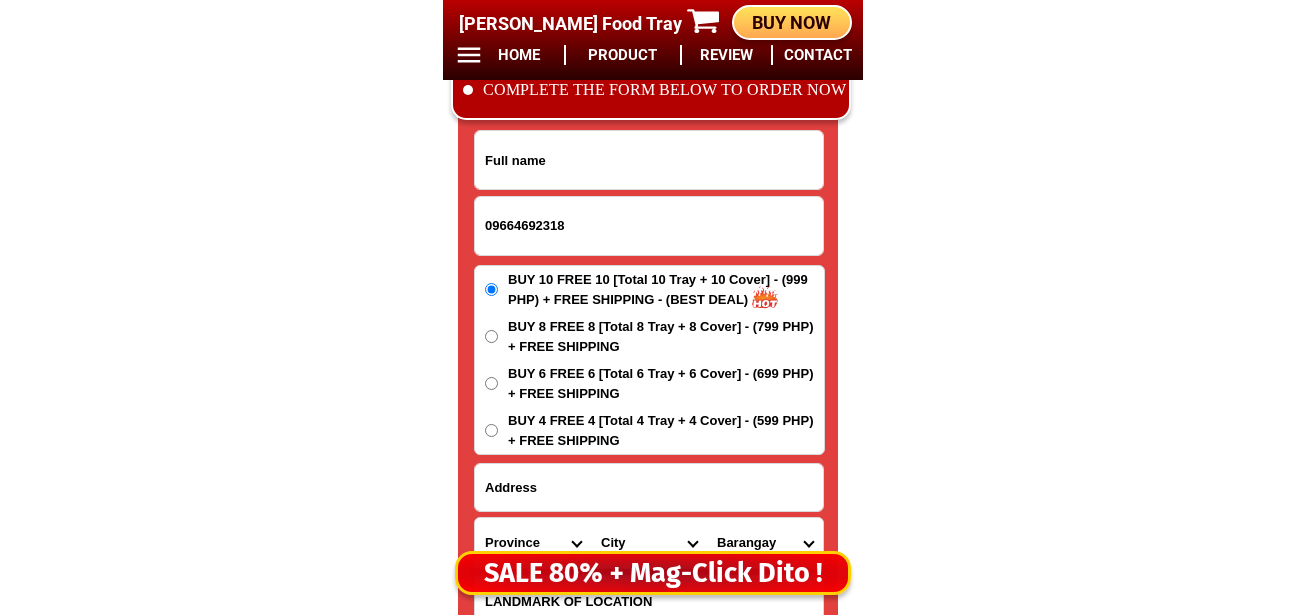 type on "09664692318" 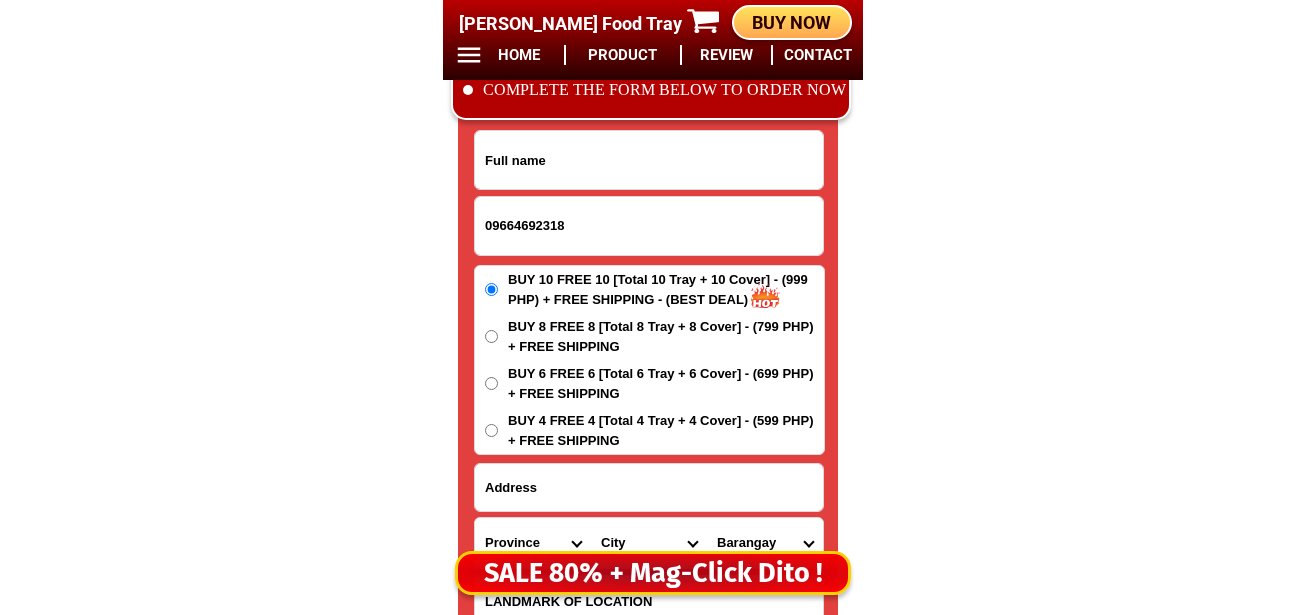 click at bounding box center [649, 160] 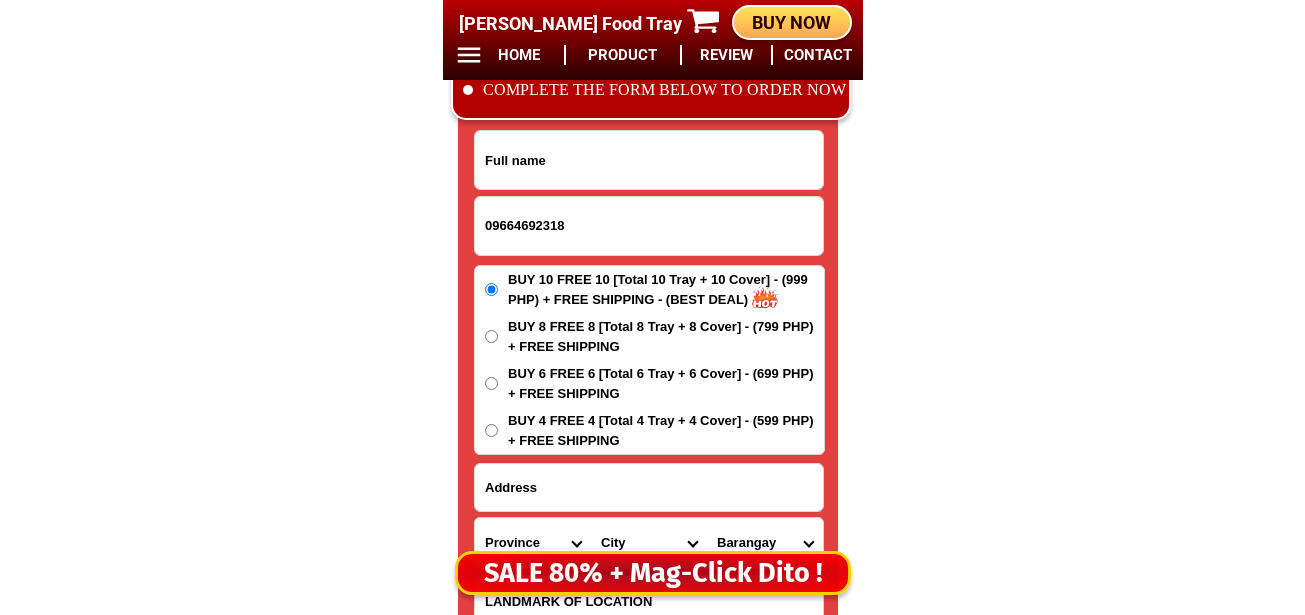 paste on "Rosalinda Carmelotes" 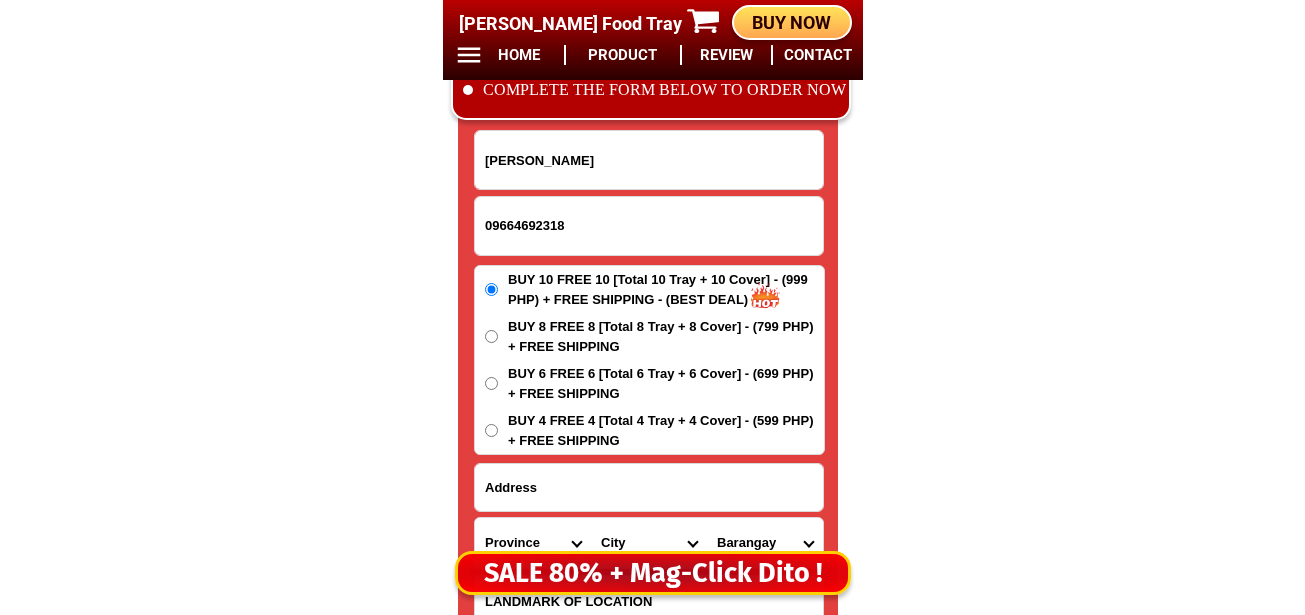 type on "Rosalinda Carmelotes" 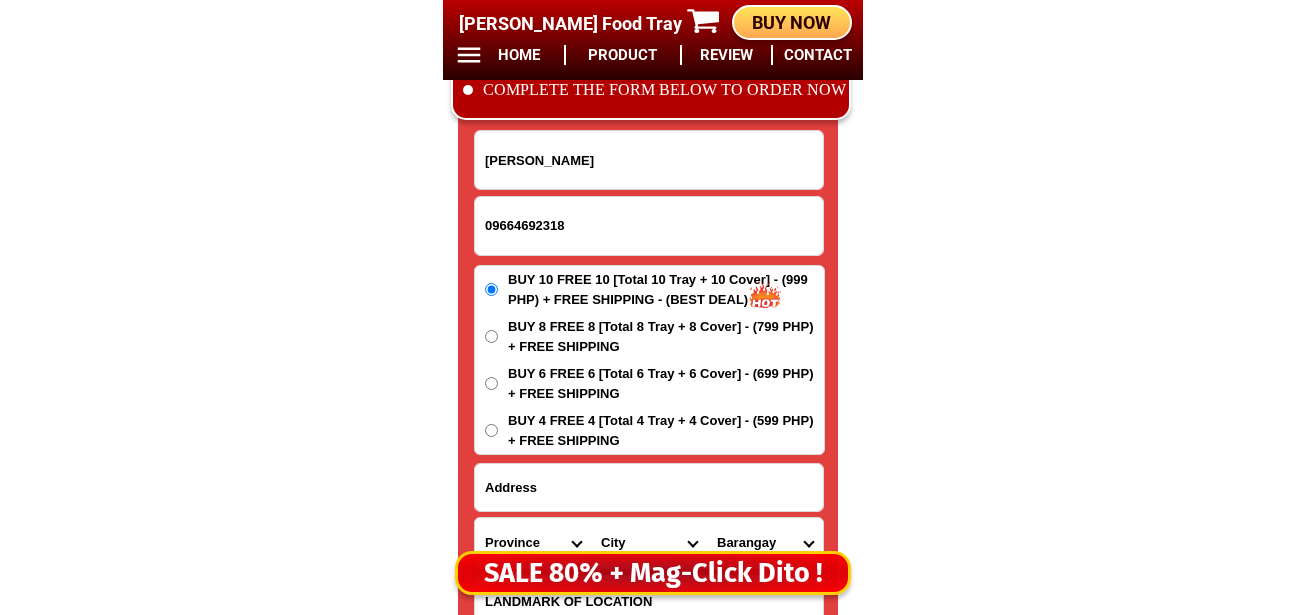 click at bounding box center [649, 487] 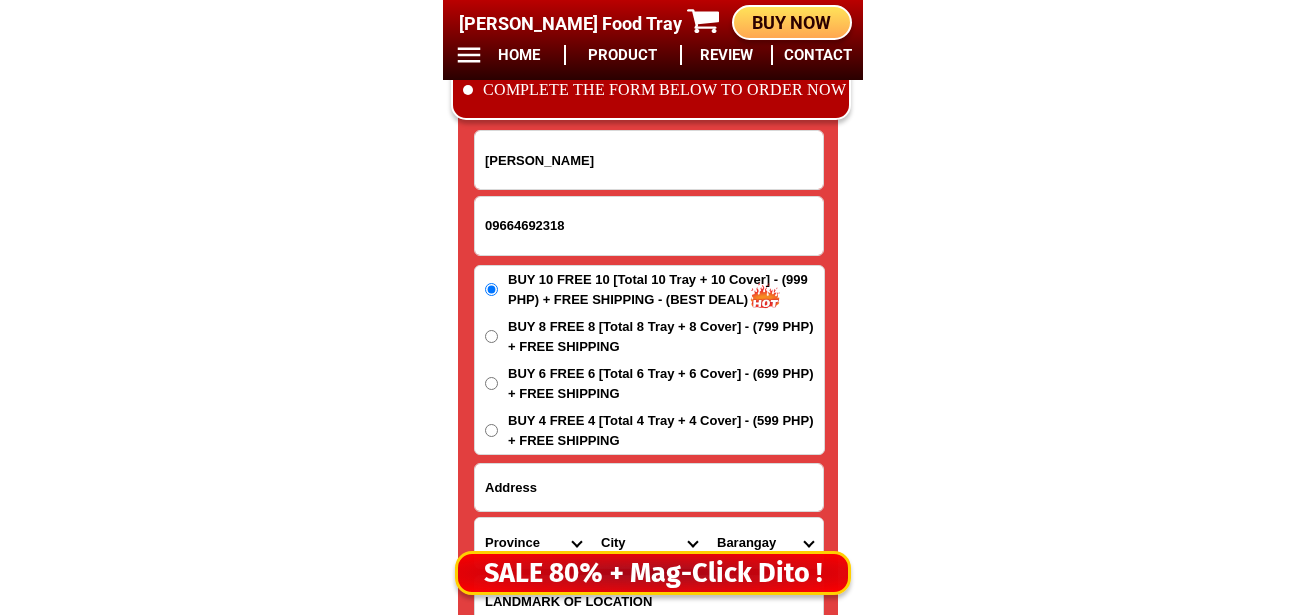 paste on "Tipoloville Singson Guadalupe Cebu City" 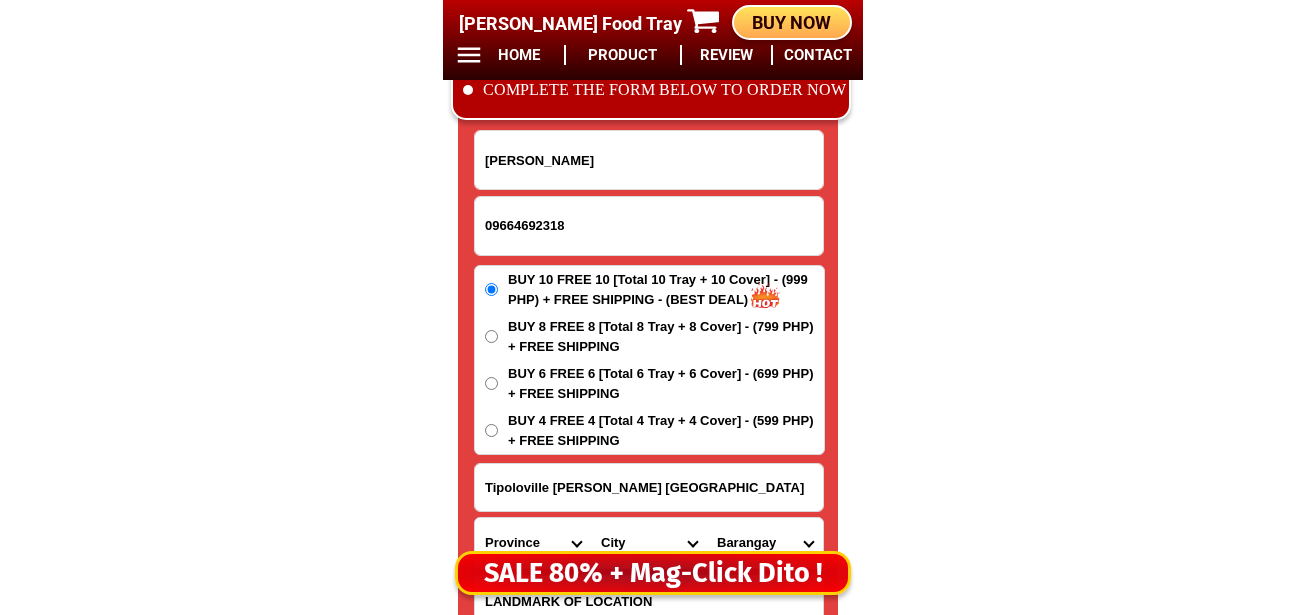 type on "Tipoloville Singson Guadalupe Cebu City" 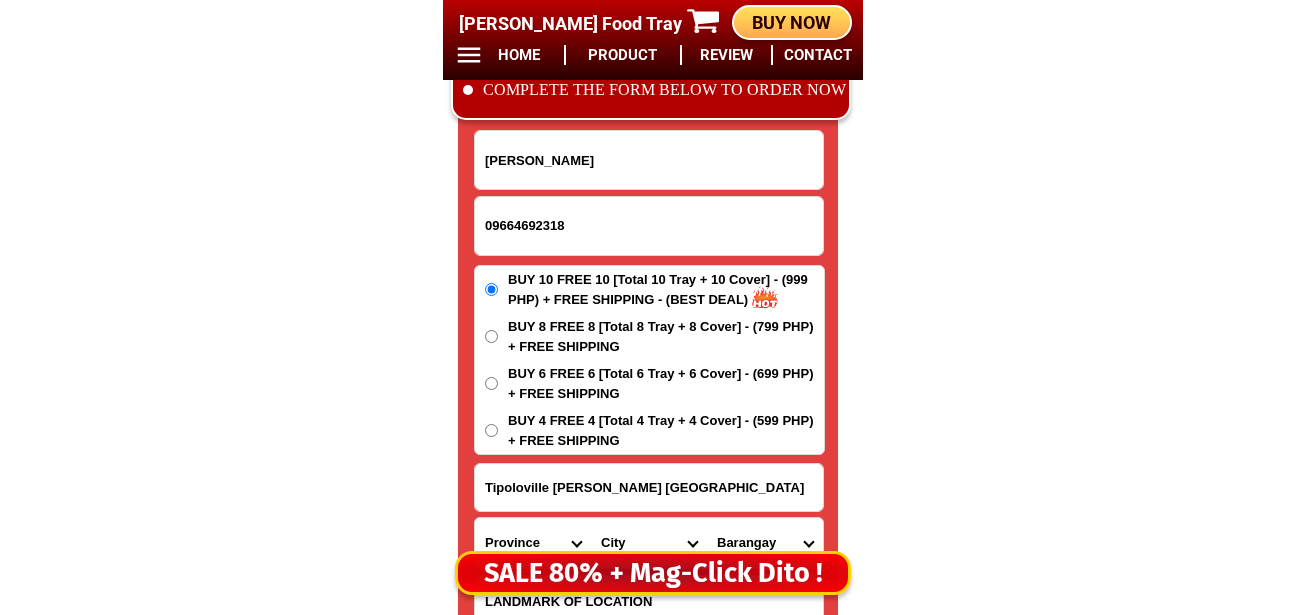 scroll, scrollTop: 16878, scrollLeft: 0, axis: vertical 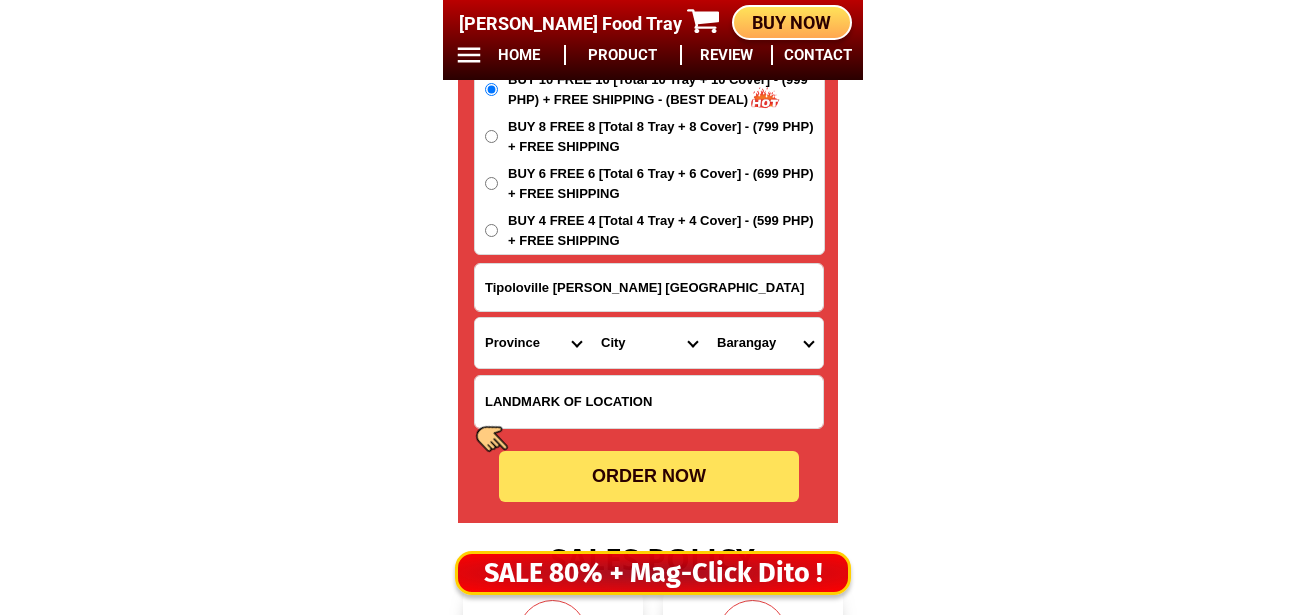 click at bounding box center [649, 402] 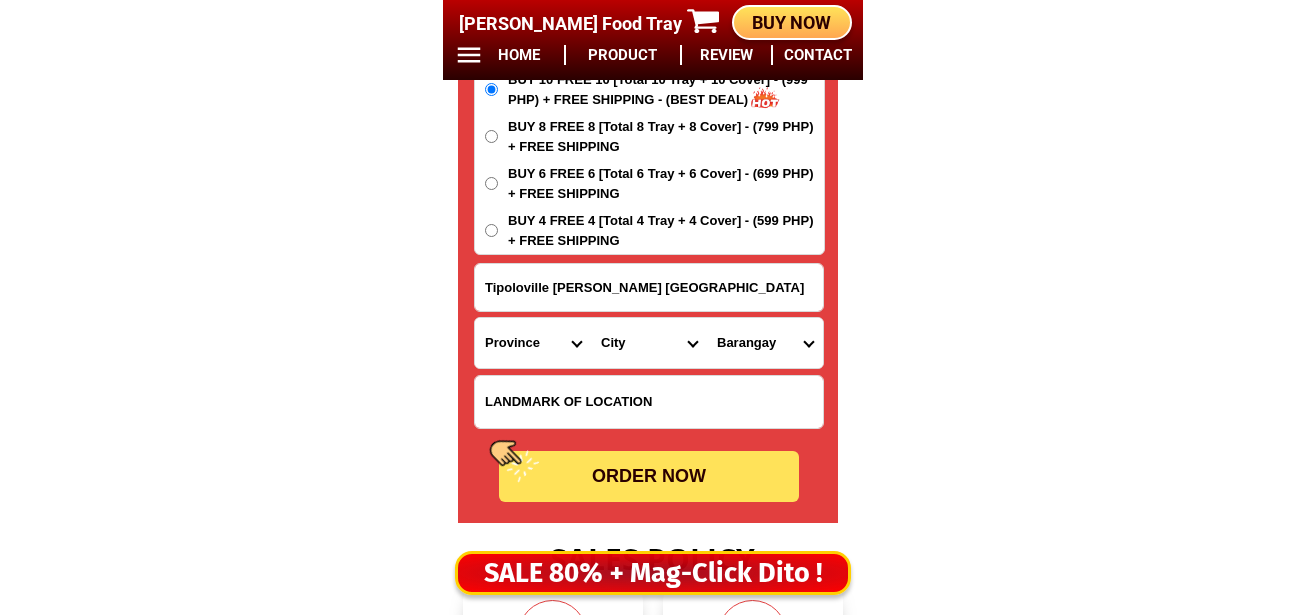 paste on "Bobo aparttele" 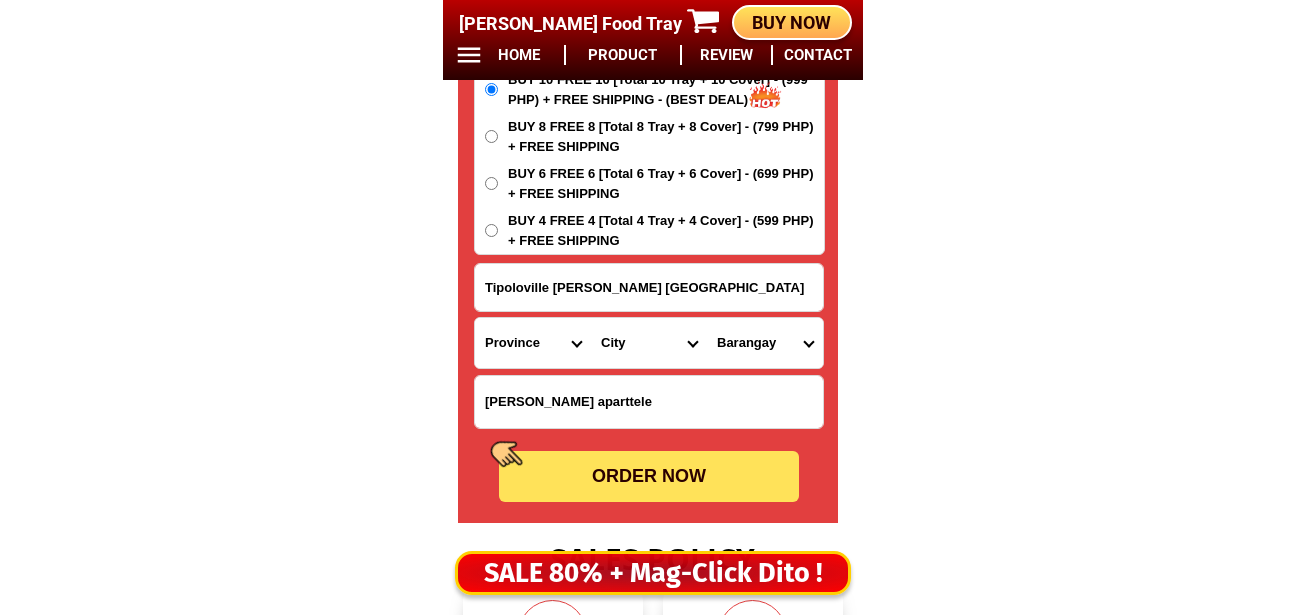 type on "Bobo aparttele" 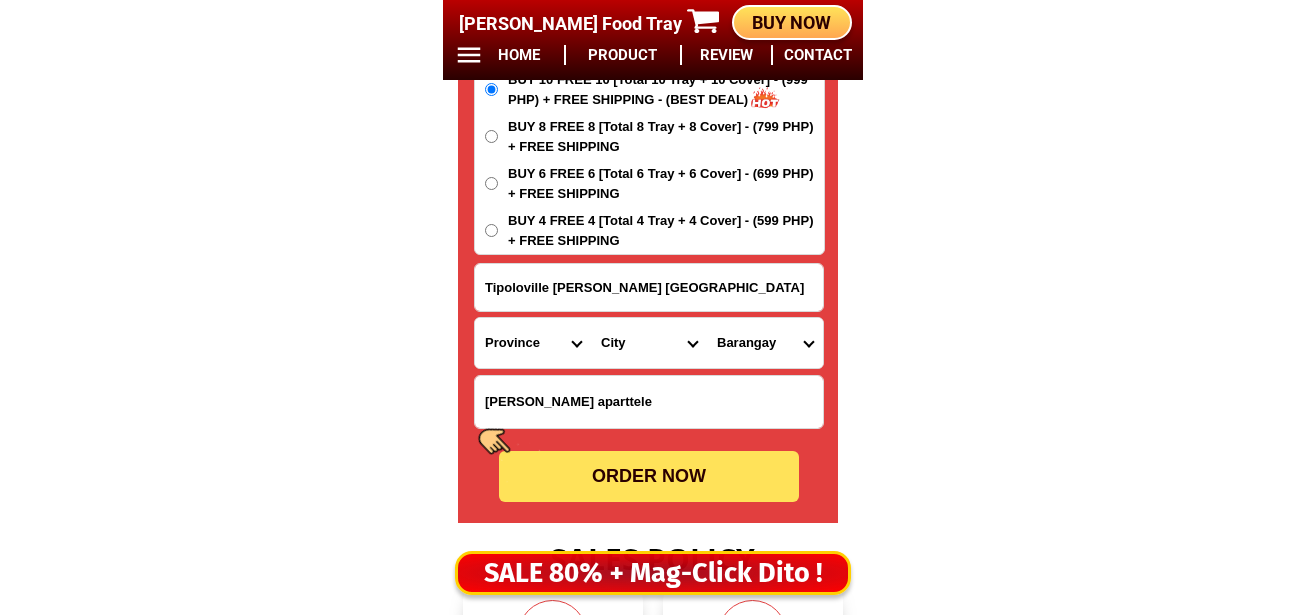 drag, startPoint x: 504, startPoint y: 359, endPoint x: 504, endPoint y: 324, distance: 35 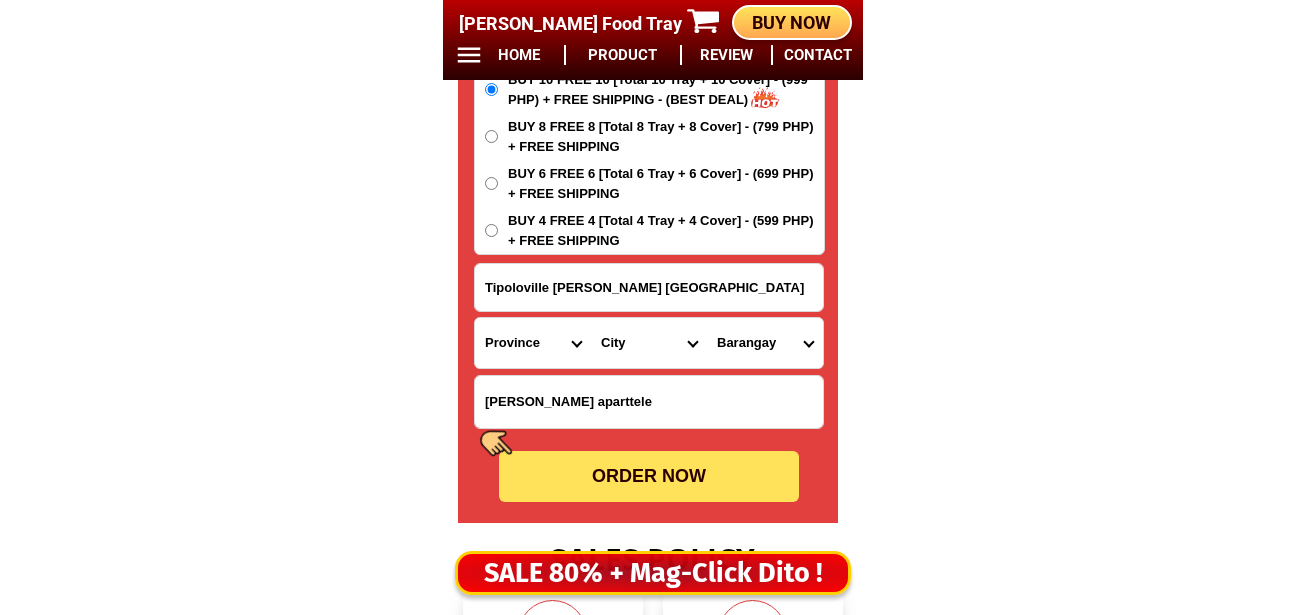 click on "Province [GEOGRAPHIC_DATA] [GEOGRAPHIC_DATA] [GEOGRAPHIC_DATA] [GEOGRAPHIC_DATA] [GEOGRAPHIC_DATA] [GEOGRAPHIC_DATA][PERSON_NAME][GEOGRAPHIC_DATA] [GEOGRAPHIC_DATA] [GEOGRAPHIC_DATA] [GEOGRAPHIC_DATA] [GEOGRAPHIC_DATA] [GEOGRAPHIC_DATA] [GEOGRAPHIC_DATA] [GEOGRAPHIC_DATA] [GEOGRAPHIC_DATA] [GEOGRAPHIC_DATA]-[GEOGRAPHIC_DATA] [GEOGRAPHIC_DATA] [GEOGRAPHIC_DATA] [GEOGRAPHIC_DATA] [GEOGRAPHIC_DATA] [GEOGRAPHIC_DATA] [GEOGRAPHIC_DATA] [GEOGRAPHIC_DATA] [GEOGRAPHIC_DATA]-occidental [GEOGRAPHIC_DATA] [GEOGRAPHIC_DATA] Eastern-[GEOGRAPHIC_DATA] [GEOGRAPHIC_DATA] [GEOGRAPHIC_DATA] [GEOGRAPHIC_DATA]-norte [GEOGRAPHIC_DATA]-[GEOGRAPHIC_DATA] [GEOGRAPHIC_DATA] [GEOGRAPHIC_DATA] [GEOGRAPHIC_DATA] [GEOGRAPHIC_DATA] [GEOGRAPHIC_DATA] [GEOGRAPHIC_DATA] [GEOGRAPHIC_DATA] [GEOGRAPHIC_DATA] Metro-[GEOGRAPHIC_DATA] [GEOGRAPHIC_DATA]-[GEOGRAPHIC_DATA]-[GEOGRAPHIC_DATA]-province [GEOGRAPHIC_DATA]-[GEOGRAPHIC_DATA]-oriental [GEOGRAPHIC_DATA] [GEOGRAPHIC_DATA] [GEOGRAPHIC_DATA]-[GEOGRAPHIC_DATA]-[GEOGRAPHIC_DATA] [GEOGRAPHIC_DATA] [GEOGRAPHIC_DATA] [GEOGRAPHIC_DATA] [GEOGRAPHIC_DATA] [GEOGRAPHIC_DATA][PERSON_NAME][GEOGRAPHIC_DATA] [GEOGRAPHIC_DATA] [GEOGRAPHIC_DATA] [GEOGRAPHIC_DATA] [GEOGRAPHIC_DATA] [GEOGRAPHIC_DATA]-[GEOGRAPHIC_DATA]-[GEOGRAPHIC_DATA]-[GEOGRAPHIC_DATA] [GEOGRAPHIC_DATA] [GEOGRAPHIC_DATA]-[GEOGRAPHIC_DATA]-[GEOGRAPHIC_DATA] [GEOGRAPHIC_DATA] [GEOGRAPHIC_DATA] [GEOGRAPHIC_DATA]" at bounding box center (533, 343) 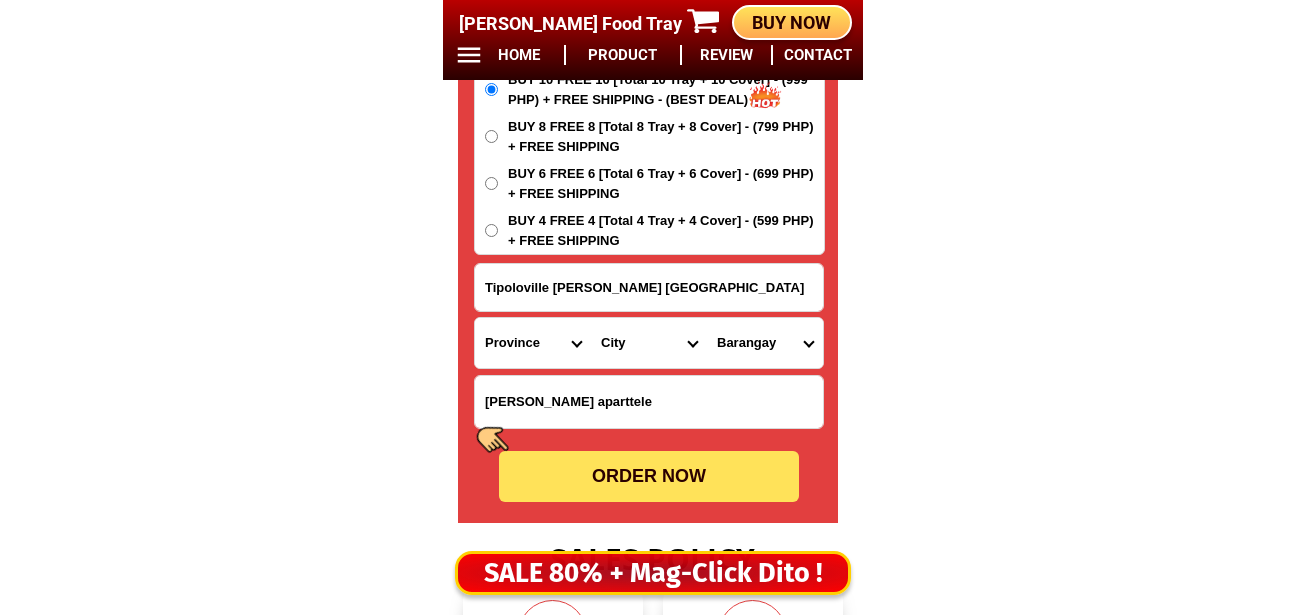 select on "63_8" 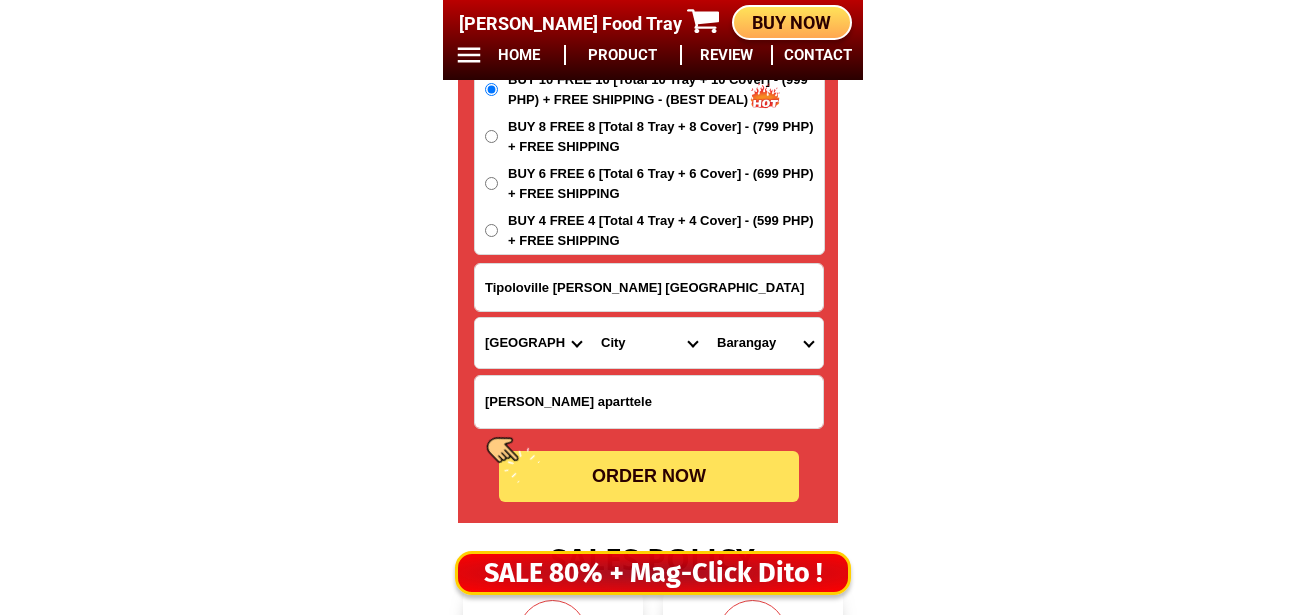 click on "Province [GEOGRAPHIC_DATA] [GEOGRAPHIC_DATA] [GEOGRAPHIC_DATA] [GEOGRAPHIC_DATA] [GEOGRAPHIC_DATA] [GEOGRAPHIC_DATA][PERSON_NAME][GEOGRAPHIC_DATA] [GEOGRAPHIC_DATA] [GEOGRAPHIC_DATA] [GEOGRAPHIC_DATA] [GEOGRAPHIC_DATA] [GEOGRAPHIC_DATA] [GEOGRAPHIC_DATA] [GEOGRAPHIC_DATA] [GEOGRAPHIC_DATA] [GEOGRAPHIC_DATA]-[GEOGRAPHIC_DATA] [GEOGRAPHIC_DATA] [GEOGRAPHIC_DATA] [GEOGRAPHIC_DATA] [GEOGRAPHIC_DATA] [GEOGRAPHIC_DATA] [GEOGRAPHIC_DATA] [GEOGRAPHIC_DATA] [GEOGRAPHIC_DATA]-occidental [GEOGRAPHIC_DATA] [GEOGRAPHIC_DATA] Eastern-[GEOGRAPHIC_DATA] [GEOGRAPHIC_DATA] [GEOGRAPHIC_DATA] [GEOGRAPHIC_DATA]-norte [GEOGRAPHIC_DATA]-[GEOGRAPHIC_DATA] [GEOGRAPHIC_DATA] [GEOGRAPHIC_DATA] [GEOGRAPHIC_DATA] [GEOGRAPHIC_DATA] [GEOGRAPHIC_DATA] [GEOGRAPHIC_DATA] [GEOGRAPHIC_DATA] [GEOGRAPHIC_DATA] Metro-[GEOGRAPHIC_DATA] [GEOGRAPHIC_DATA]-[GEOGRAPHIC_DATA]-[GEOGRAPHIC_DATA]-province [GEOGRAPHIC_DATA]-[GEOGRAPHIC_DATA]-oriental [GEOGRAPHIC_DATA] [GEOGRAPHIC_DATA] [GEOGRAPHIC_DATA]-[GEOGRAPHIC_DATA]-[GEOGRAPHIC_DATA] [GEOGRAPHIC_DATA] [GEOGRAPHIC_DATA] [GEOGRAPHIC_DATA] [GEOGRAPHIC_DATA] [GEOGRAPHIC_DATA][PERSON_NAME][GEOGRAPHIC_DATA] [GEOGRAPHIC_DATA] [GEOGRAPHIC_DATA] [GEOGRAPHIC_DATA] [GEOGRAPHIC_DATA] [GEOGRAPHIC_DATA]-[GEOGRAPHIC_DATA]-[GEOGRAPHIC_DATA]-[GEOGRAPHIC_DATA] [GEOGRAPHIC_DATA] [GEOGRAPHIC_DATA]-[GEOGRAPHIC_DATA]-[GEOGRAPHIC_DATA] [GEOGRAPHIC_DATA] [GEOGRAPHIC_DATA] [GEOGRAPHIC_DATA]" at bounding box center [533, 343] 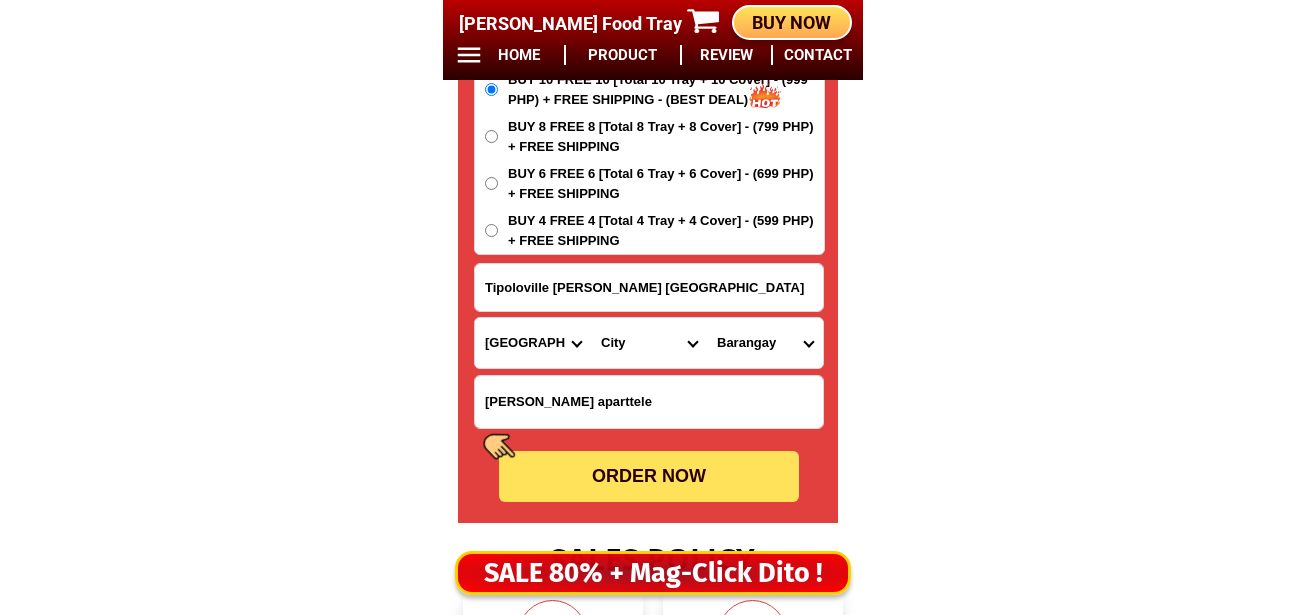 drag, startPoint x: 619, startPoint y: 343, endPoint x: 622, endPoint y: 319, distance: 24.186773 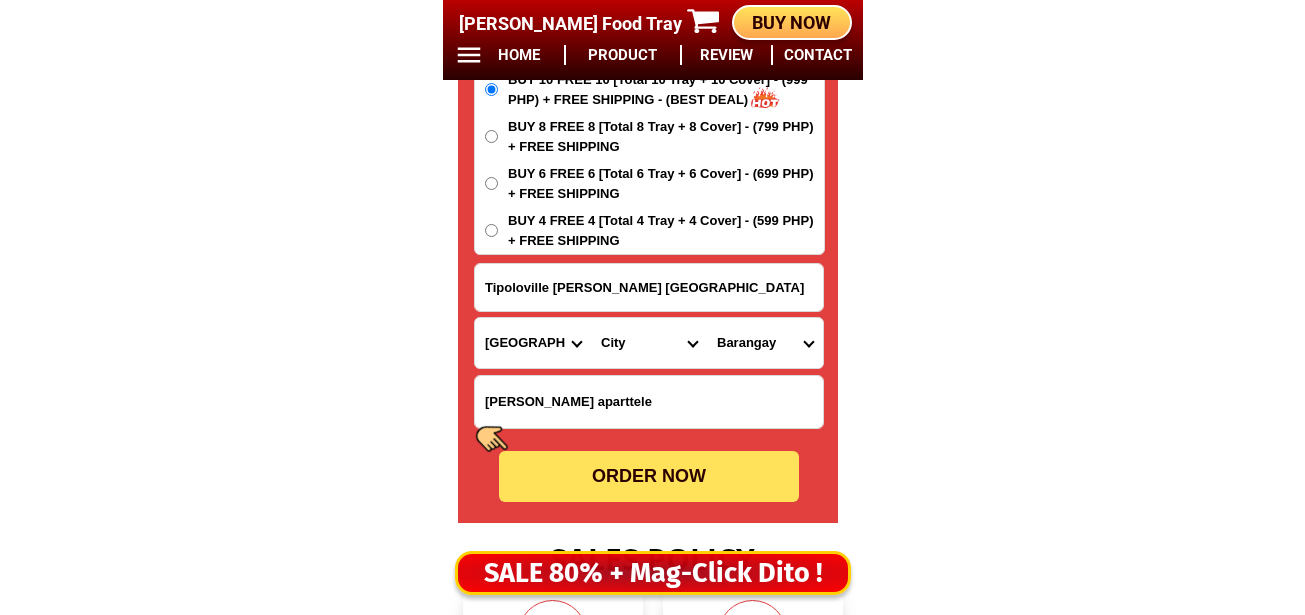click on "City Alcoy Aloguinsan Argao Asturias Badian Balamban Bantayan Barili Bogo-city Boljoon Borbon Carcar-city Catmon Cebu-alcantara Cebu-alegria Cebu-carmen Cebu-city Cebu-compostela Cebu-liloan Cebu-naga-city Cebu-pilar Cebu-san-fernando Cebu-san-francisco Cebu-san-remigio Cebu-santa-fe Cebu-sogod Cebu-talisay-city Cebu-tuburan Cebu-tudela Consolacion CORDOVA Daanbantayan Dalaguete Danao-city Dumanjug Ginatilan Lapu-lapu-city Madridejos Malabuyoc Mandaue-city Medellin Minglanilla Moalboal Oslob Pinamungahan Poro Ronda Samboan Santander Sibonga Tabogon Tabuelan Toledo-city" at bounding box center (649, 343) 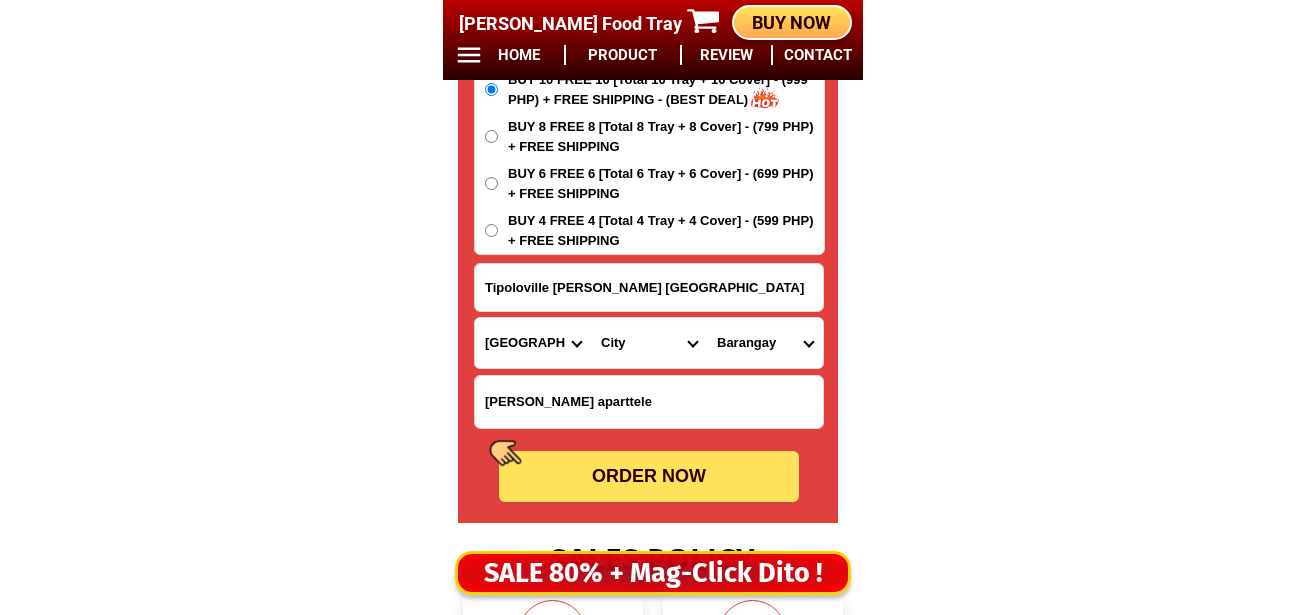 select on "63_865" 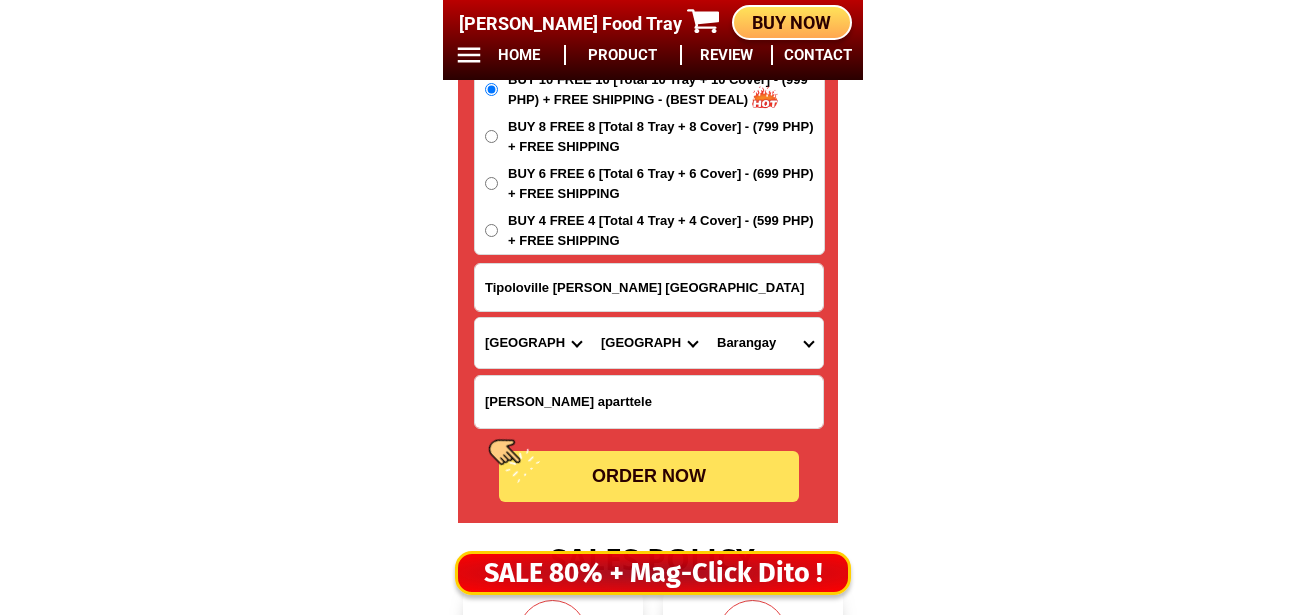 click on "City Alcoy Aloguinsan Argao Asturias Badian Balamban Bantayan Barili Bogo-city Boljoon Borbon Carcar-city Catmon Cebu-alcantara Cebu-alegria Cebu-carmen Cebu-city Cebu-compostela Cebu-liloan Cebu-naga-city Cebu-pilar Cebu-san-fernando Cebu-san-francisco Cebu-san-remigio Cebu-santa-fe Cebu-sogod Cebu-talisay-city Cebu-tuburan Cebu-tudela Consolacion CORDOVA Daanbantayan Dalaguete Danao-city Dumanjug Ginatilan Lapu-lapu-city Madridejos Malabuyoc Mandaue-city Medellin Minglanilla Moalboal Oslob Pinamungahan Poro Ronda Samboan Santander Sibonga Tabogon Tabuelan Toledo-city" at bounding box center (649, 343) 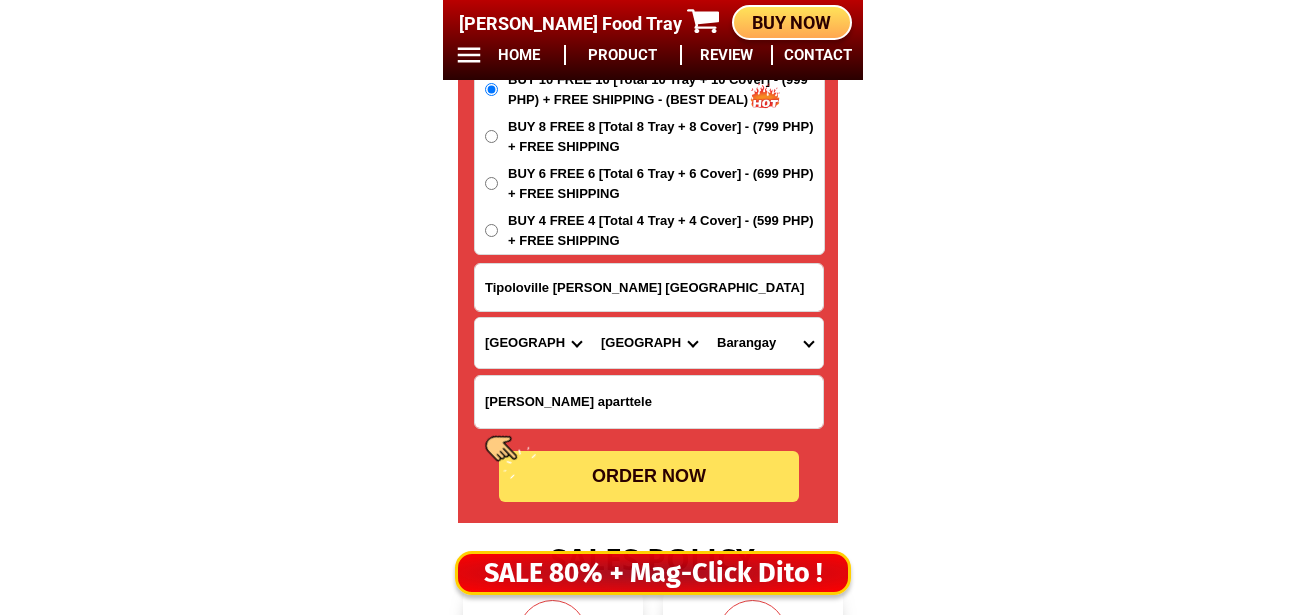 click on "Barangay Adlaon Agsungot Apas Babag Bacayan Banilad Basak pardo Basak san nicolas Binaliw Bonbon Budla-an (pob.) Buhisan Bulacao Buot-taup pardo Busay (pob.) Calamba Cambinocot Camputhaw (pob.) Capitol site (pob.) Carreta Central (pob.) Cogon pardo Cogon ramos (pob.) Day-as Duljo (pob.) Ermita (pob.) Guadalupe Guba Hippodromo Inayawan Kalubihan (pob.) Kalunasan Kamagayan (pob.) Kasambagan Kinasang-an pardo Labangon Lahug (pob.) Lorega (lorega san miguel) Lusaran Luz Mabini Mabolo Malubog Mambaling North reclamation area Pahina central (pob.) Pahina san nicolas Pamutan Pardo (pob.) Pari-an Paril Pasil Pit-os Pulangbato Pung-ol-sibugay Punta princesa Quiot pardo Sambag i (pob.) Sambag ii (pob.) San antonio (pob.) San jose San nicolas central San roque (ciudad) Santa cruz (pob.) Santo nino Sapangdaku Sawang calero (pob.) Sinsin Sirao Suba pob. (suba san nicolas) Sudlon i Sudlon ii T. padilla Tabunan Tagbao Talamban Taptap Tejero (villa gonzalo) Tinago Tisa To-ong pardo Zapatera" at bounding box center [765, 343] 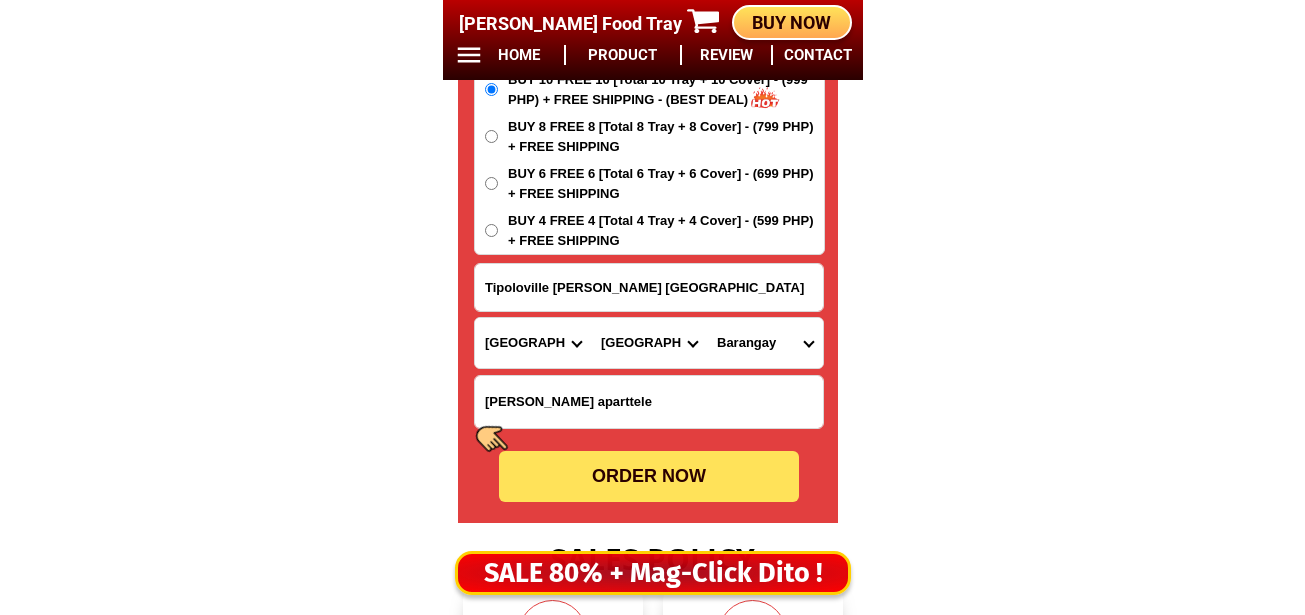 select on "63_8653686" 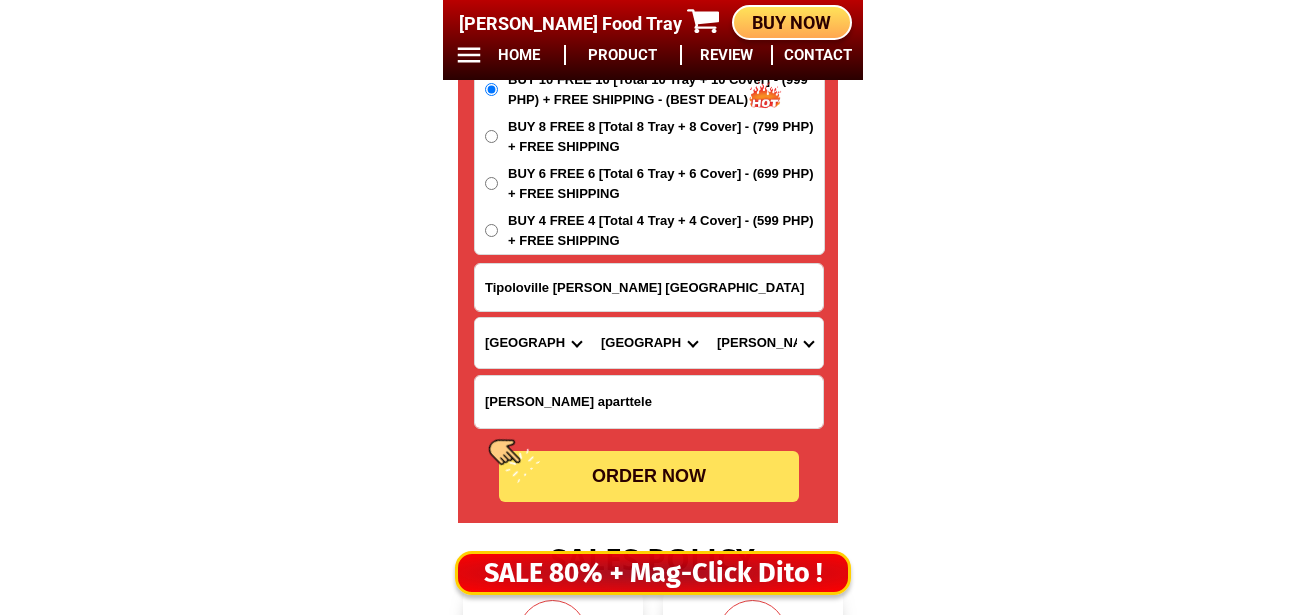 click on "Barangay Adlaon Agsungot Apas Babag Bacayan Banilad Basak pardo Basak san nicolas Binaliw Bonbon Budla-an (pob.) Buhisan Bulacao Buot-taup pardo Busay (pob.) Calamba Cambinocot Camputhaw (pob.) Capitol site (pob.) Carreta Central (pob.) Cogon pardo Cogon ramos (pob.) Day-as Duljo (pob.) Ermita (pob.) Guadalupe Guba Hippodromo Inayawan Kalubihan (pob.) Kalunasan Kamagayan (pob.) Kasambagan Kinasang-an pardo Labangon Lahug (pob.) Lorega (lorega san miguel) Lusaran Luz Mabini Mabolo Malubog Mambaling North reclamation area Pahina central (pob.) Pahina san nicolas Pamutan Pardo (pob.) Pari-an Paril Pasil Pit-os Pulangbato Pung-ol-sibugay Punta princesa Quiot pardo Sambag i (pob.) Sambag ii (pob.) San antonio (pob.) San jose San nicolas central San roque (ciudad) Santa cruz (pob.) Santo nino Sapangdaku Sawang calero (pob.) Sinsin Sirao Suba pob. (suba san nicolas) Sudlon i Sudlon ii T. padilla Tabunan Tagbao Talamban Taptap Tejero (villa gonzalo) Tinago Tisa To-ong pardo Zapatera" at bounding box center [765, 343] 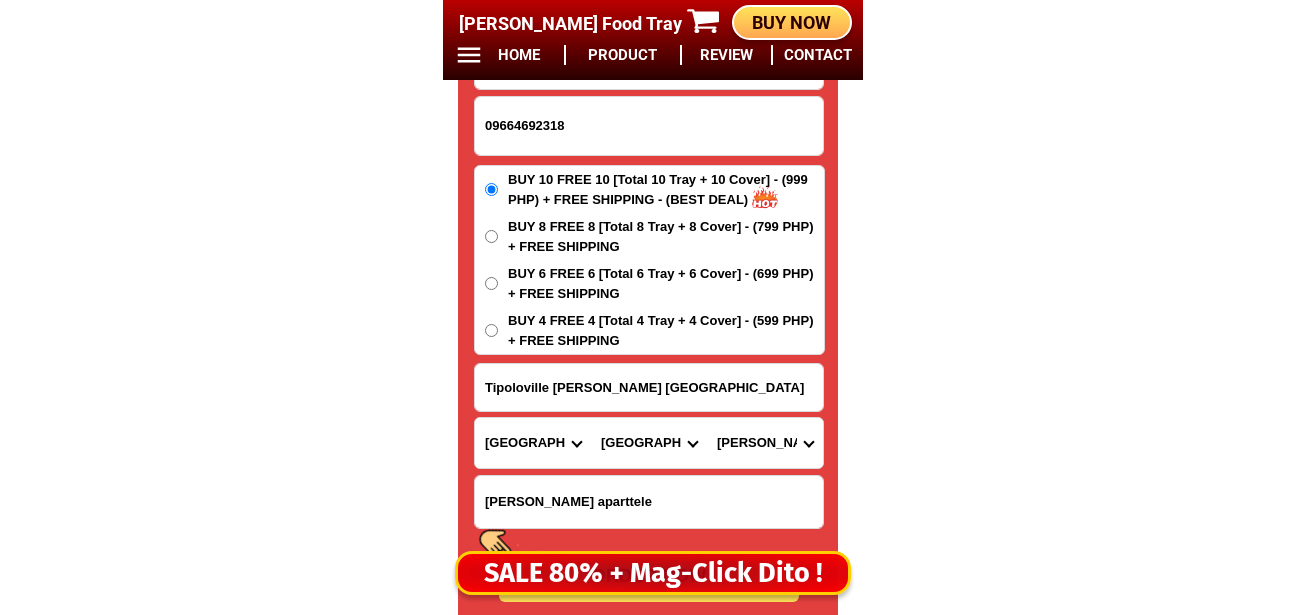 scroll, scrollTop: 16878, scrollLeft: 0, axis: vertical 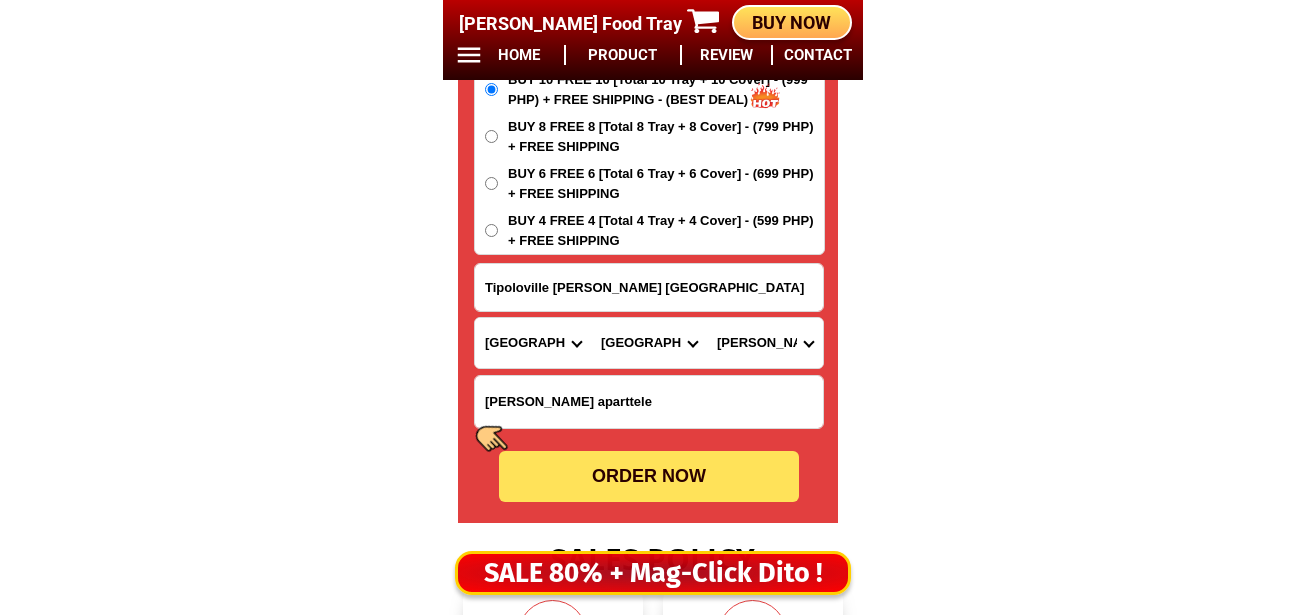 click on "ORDER NOW" at bounding box center (649, 476) 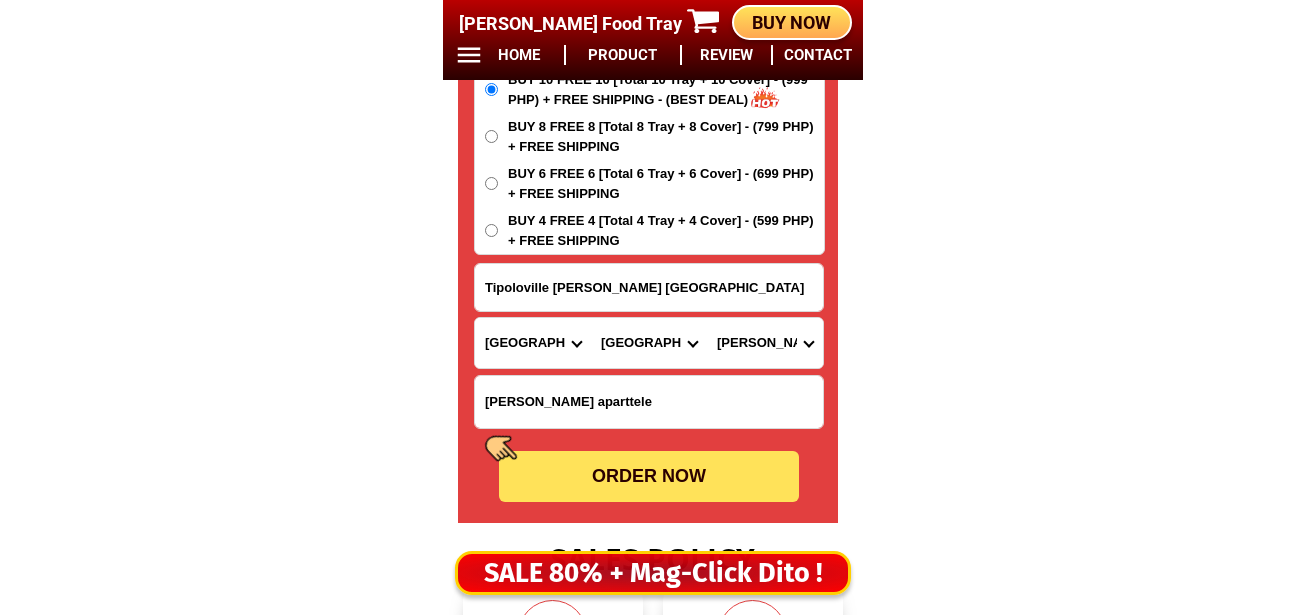 radio on "true" 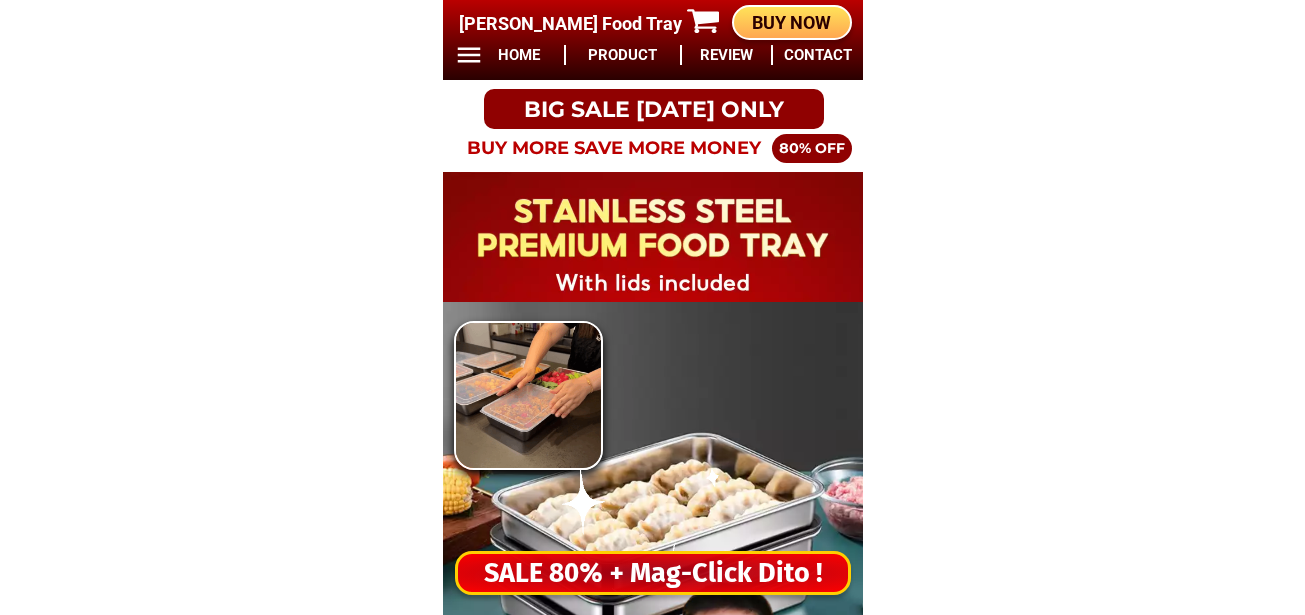 scroll, scrollTop: 0, scrollLeft: 0, axis: both 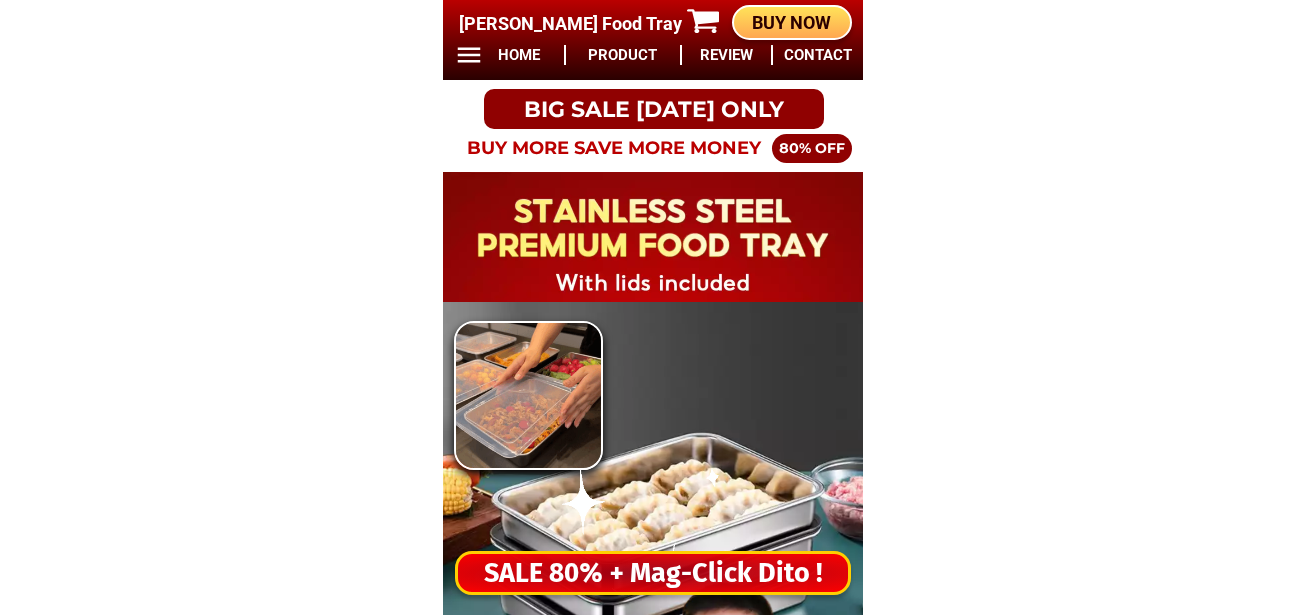 click on "SALE 80% + Mag-Click Dito !" at bounding box center [653, 573] 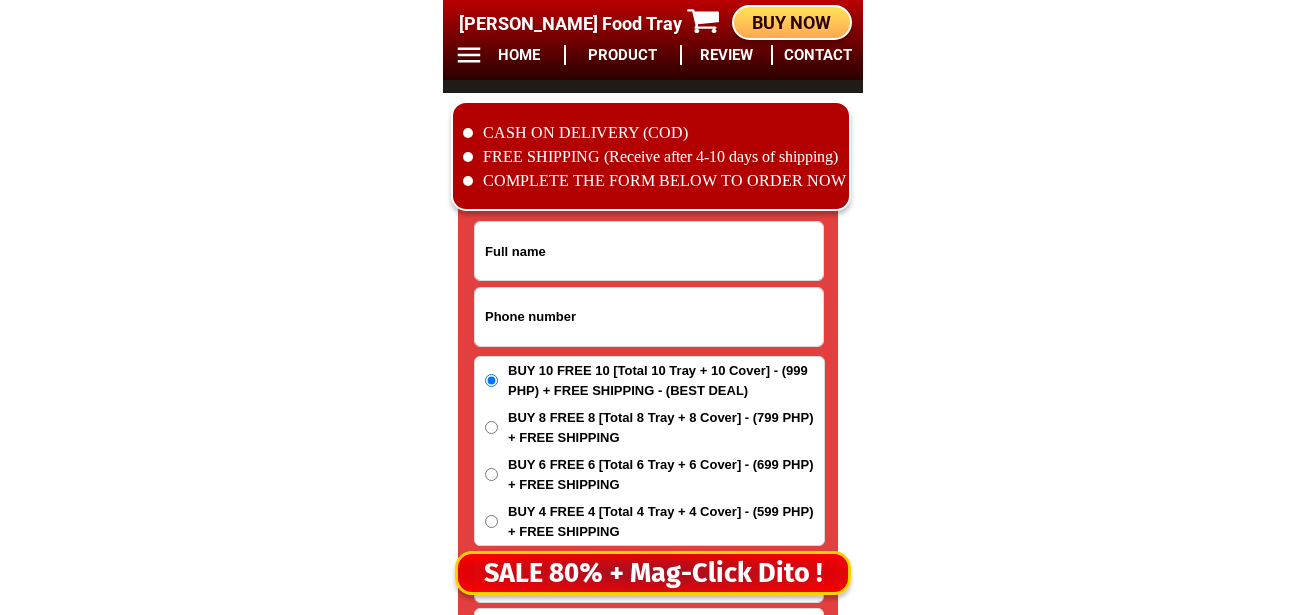 scroll, scrollTop: 16678, scrollLeft: 0, axis: vertical 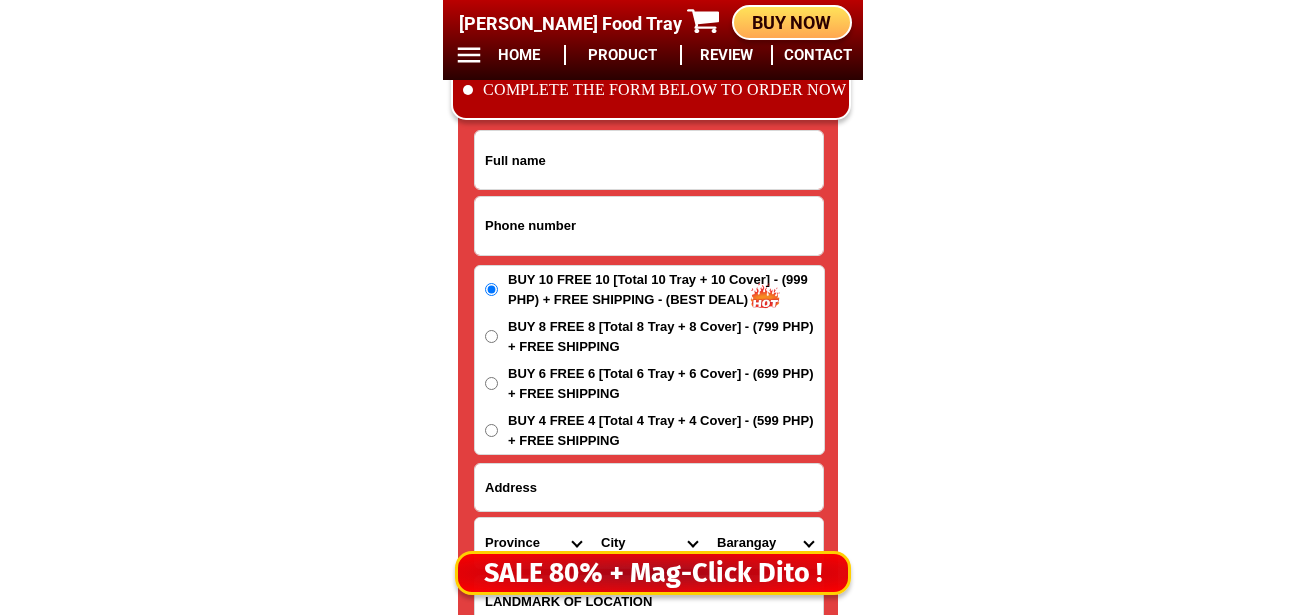 click at bounding box center [649, 226] 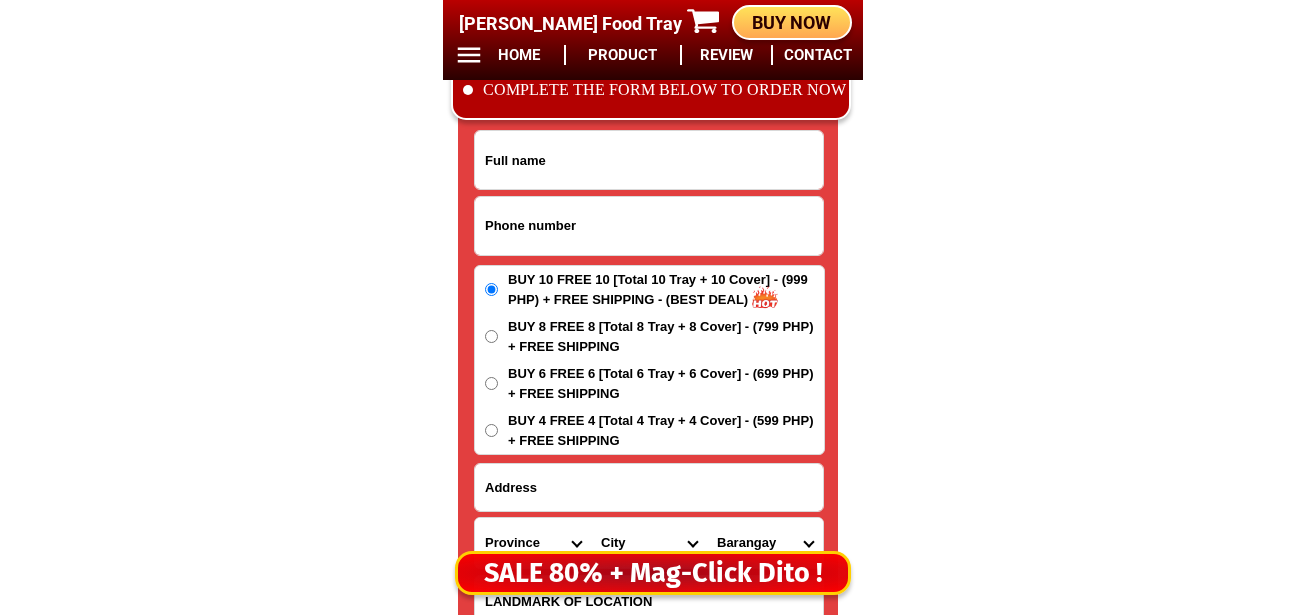 paste on "09294494990" 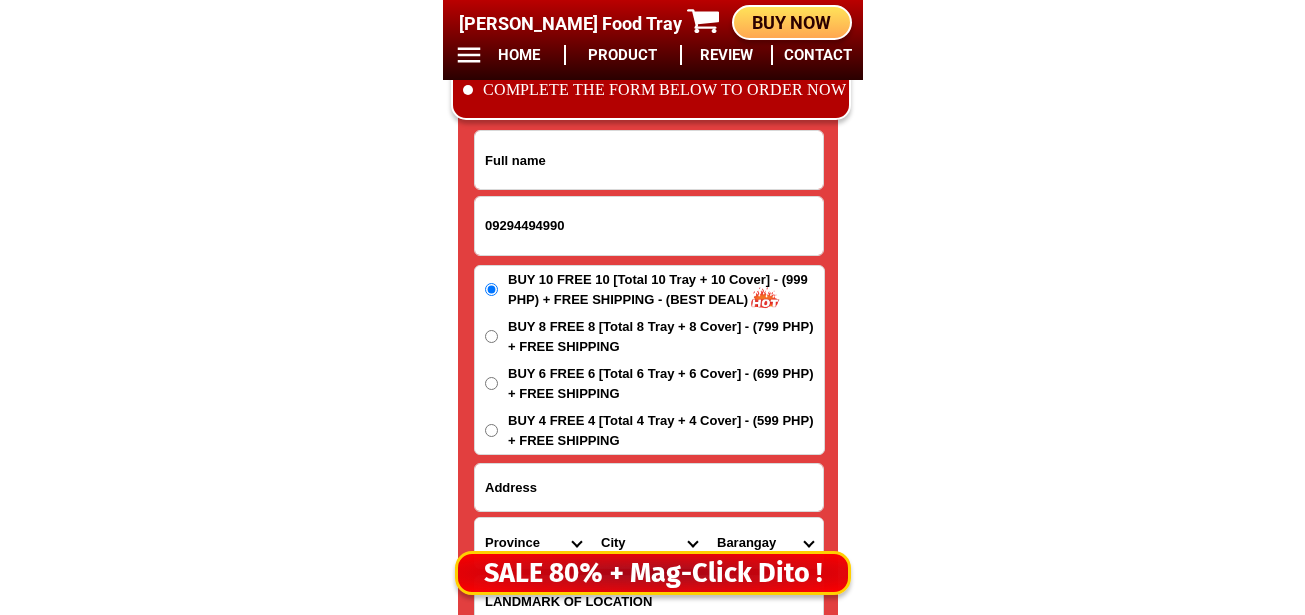 type on "09294494990" 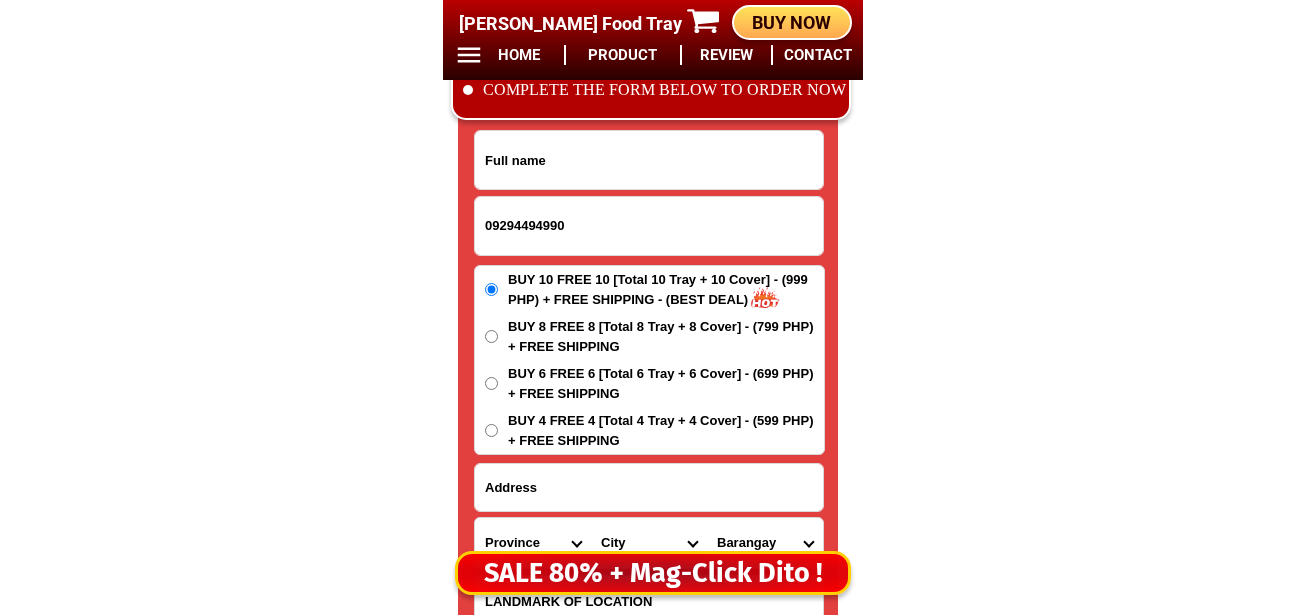 click at bounding box center (649, 160) 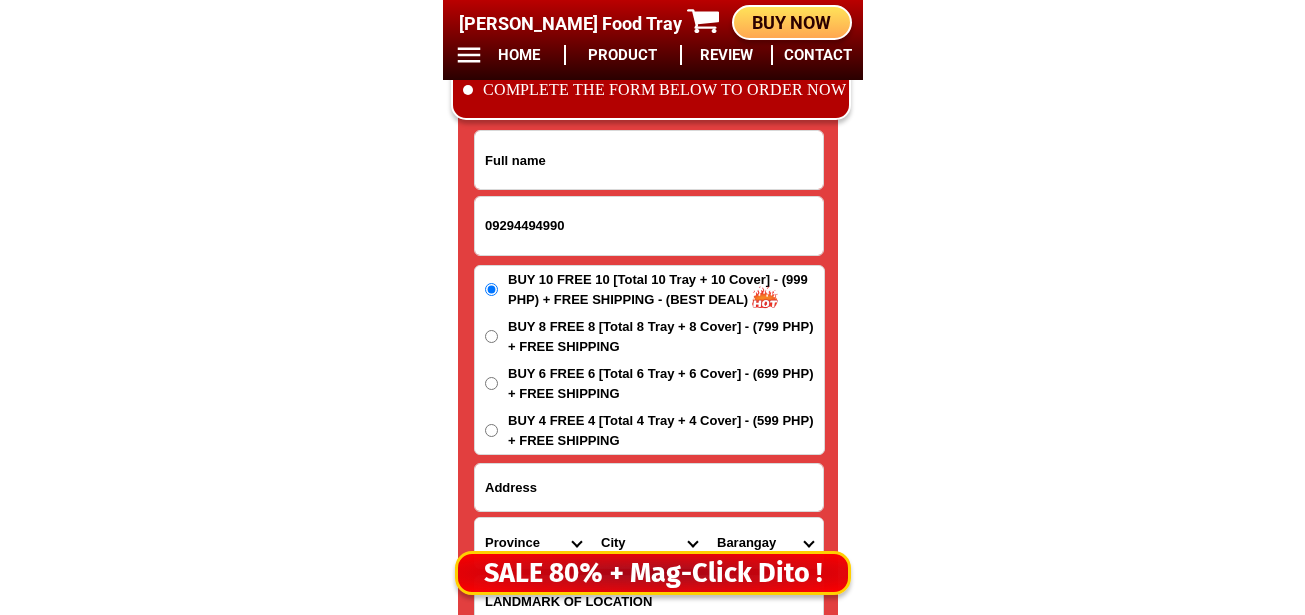 paste on "Aurora B. Bautista" 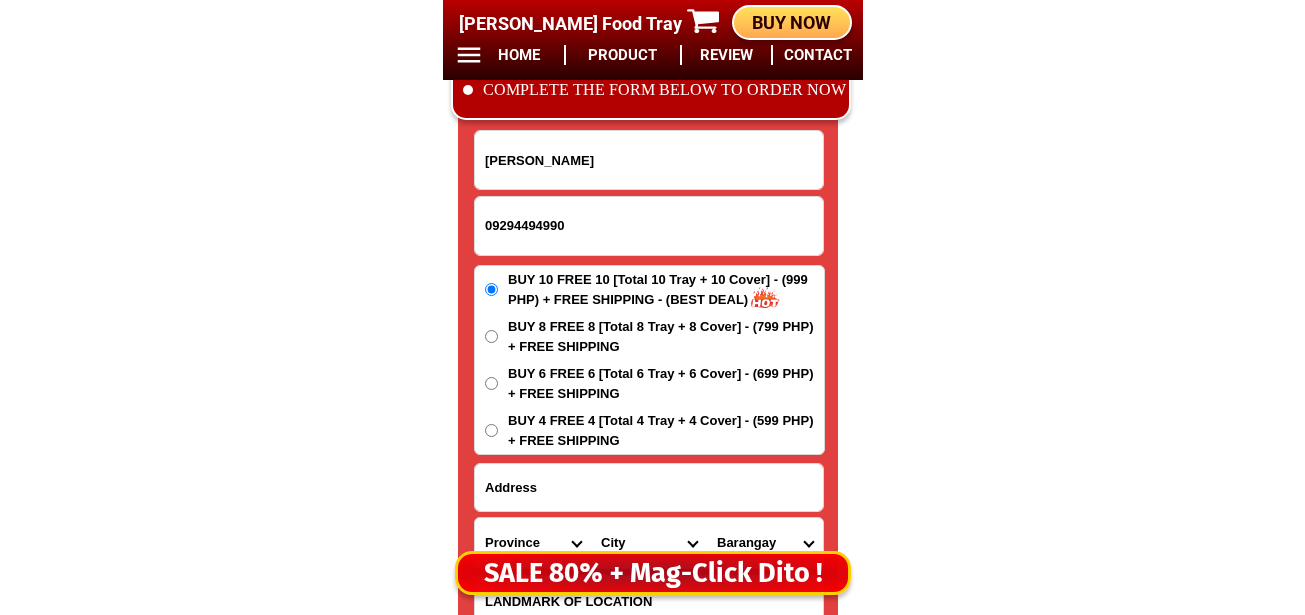 type on "Aurora B. Bautista" 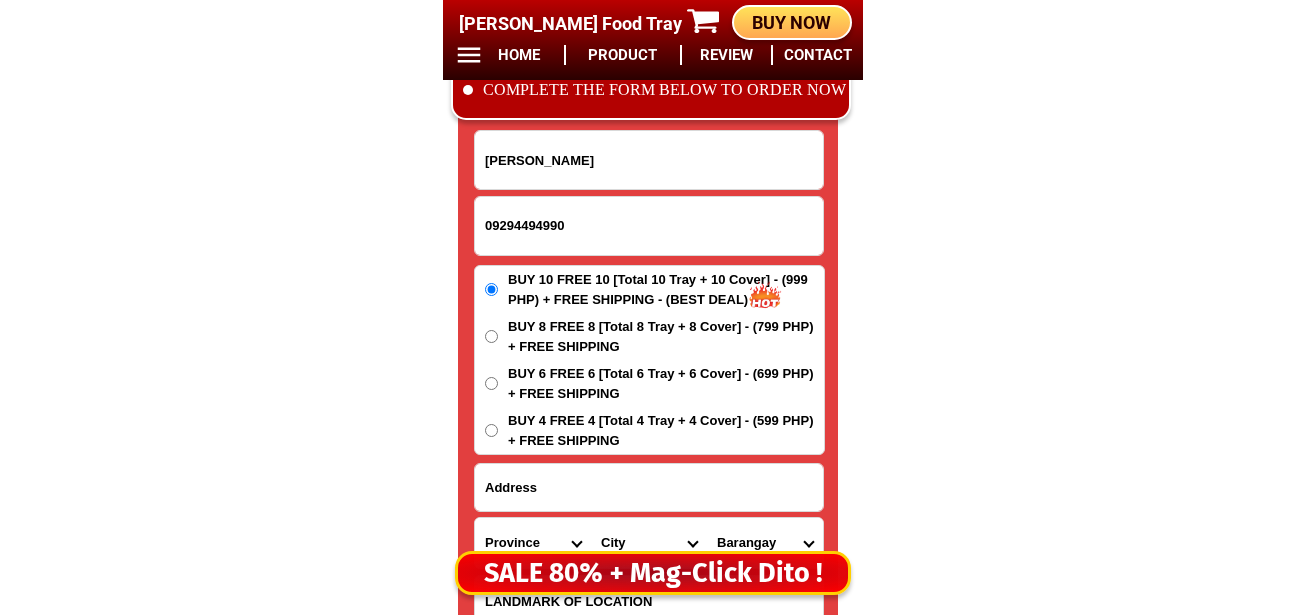 click at bounding box center (649, 487) 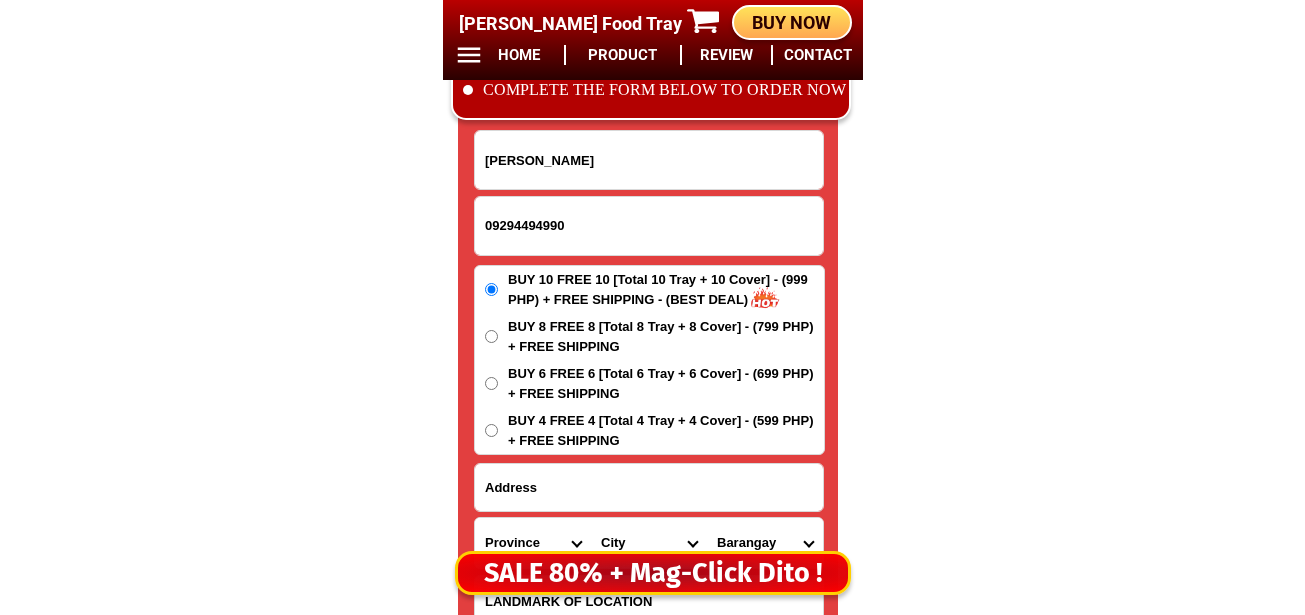paste on "131,purok 4" 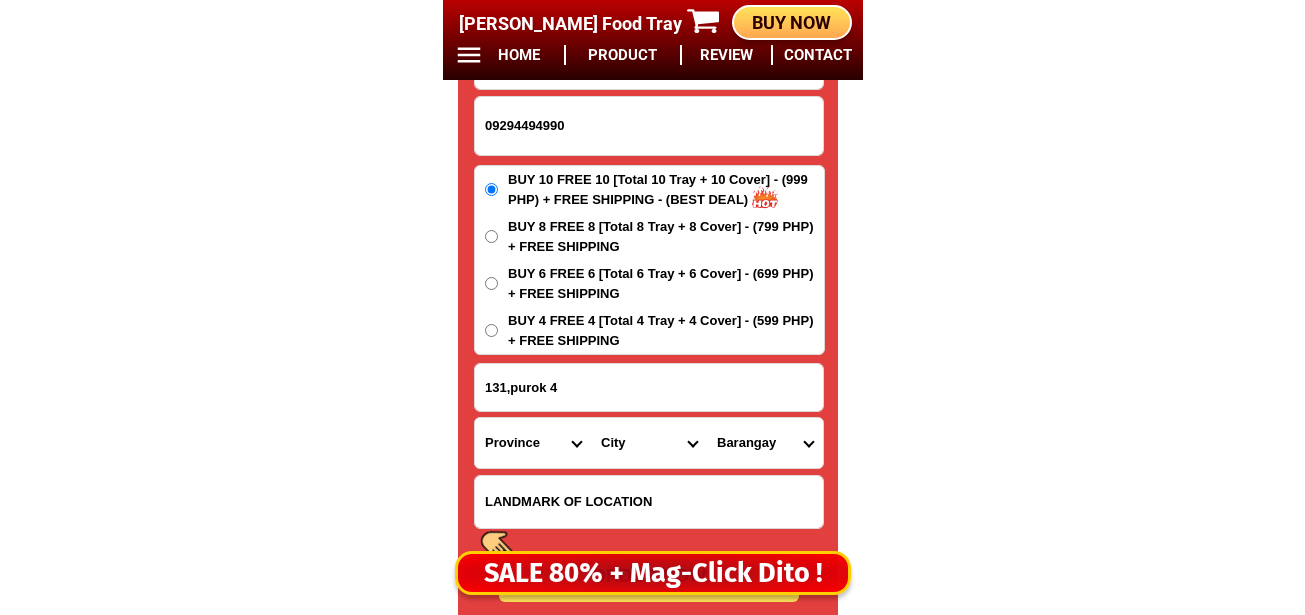 scroll, scrollTop: 16878, scrollLeft: 0, axis: vertical 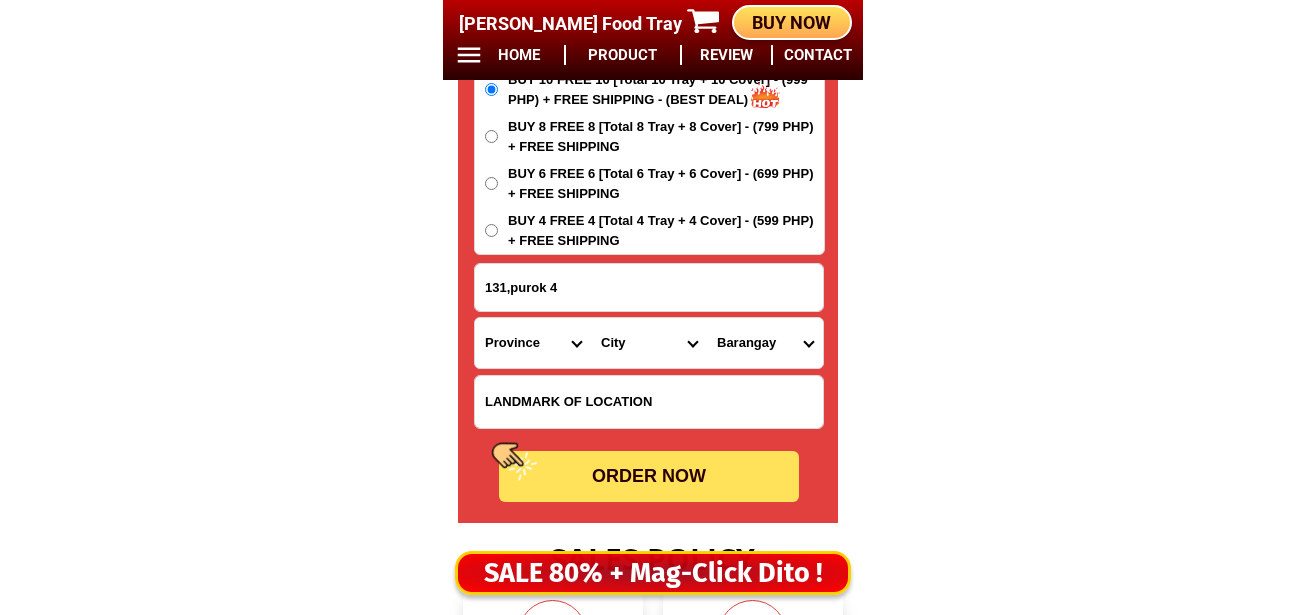 type on "131,purok 4" 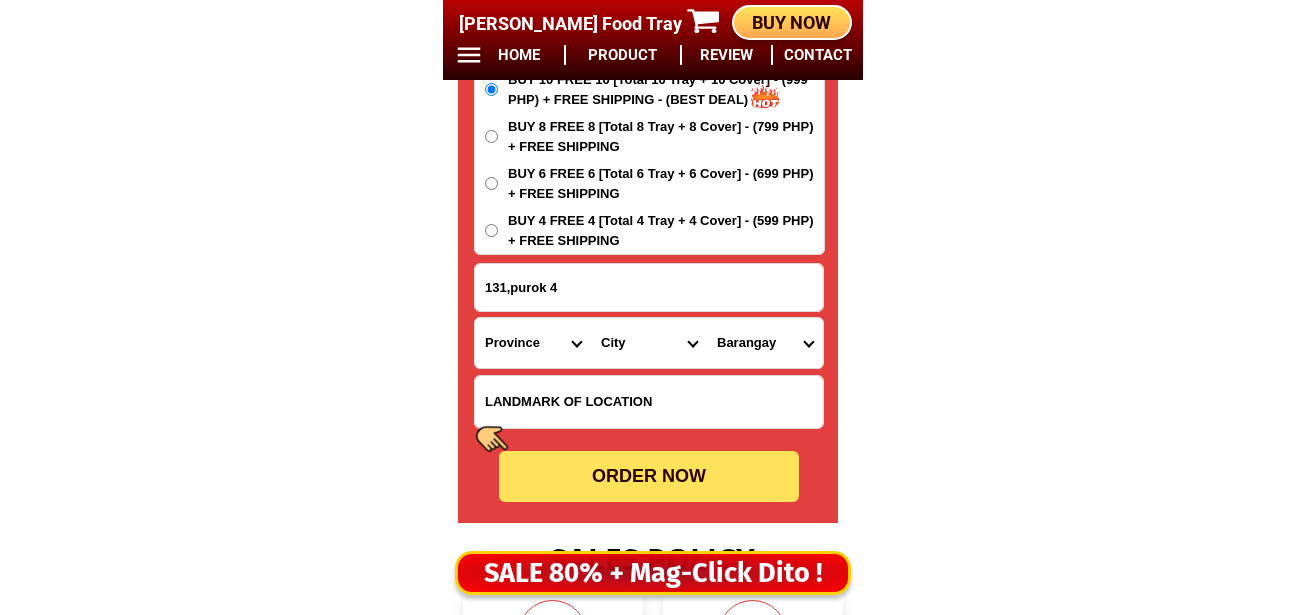 click on "Province [GEOGRAPHIC_DATA] [GEOGRAPHIC_DATA] [GEOGRAPHIC_DATA] [GEOGRAPHIC_DATA] [GEOGRAPHIC_DATA] [GEOGRAPHIC_DATA][PERSON_NAME][GEOGRAPHIC_DATA] [GEOGRAPHIC_DATA] [GEOGRAPHIC_DATA] [GEOGRAPHIC_DATA] [GEOGRAPHIC_DATA] [GEOGRAPHIC_DATA] [GEOGRAPHIC_DATA] [GEOGRAPHIC_DATA] [GEOGRAPHIC_DATA] [GEOGRAPHIC_DATA]-[GEOGRAPHIC_DATA] [GEOGRAPHIC_DATA] [GEOGRAPHIC_DATA] [GEOGRAPHIC_DATA] [GEOGRAPHIC_DATA] [GEOGRAPHIC_DATA] [GEOGRAPHIC_DATA] [GEOGRAPHIC_DATA] [GEOGRAPHIC_DATA]-occidental [GEOGRAPHIC_DATA] [GEOGRAPHIC_DATA] Eastern-[GEOGRAPHIC_DATA] [GEOGRAPHIC_DATA] [GEOGRAPHIC_DATA] [GEOGRAPHIC_DATA]-norte [GEOGRAPHIC_DATA]-[GEOGRAPHIC_DATA] [GEOGRAPHIC_DATA] [GEOGRAPHIC_DATA] [GEOGRAPHIC_DATA] [GEOGRAPHIC_DATA] [GEOGRAPHIC_DATA] [GEOGRAPHIC_DATA] [GEOGRAPHIC_DATA] [GEOGRAPHIC_DATA] Metro-[GEOGRAPHIC_DATA] [GEOGRAPHIC_DATA]-[GEOGRAPHIC_DATA]-[GEOGRAPHIC_DATA]-province [GEOGRAPHIC_DATA]-[GEOGRAPHIC_DATA]-oriental [GEOGRAPHIC_DATA] [GEOGRAPHIC_DATA] [GEOGRAPHIC_DATA]-[GEOGRAPHIC_DATA]-[GEOGRAPHIC_DATA] [GEOGRAPHIC_DATA] [GEOGRAPHIC_DATA] [GEOGRAPHIC_DATA] [GEOGRAPHIC_DATA] [GEOGRAPHIC_DATA][PERSON_NAME][GEOGRAPHIC_DATA] [GEOGRAPHIC_DATA] [GEOGRAPHIC_DATA] [GEOGRAPHIC_DATA] [GEOGRAPHIC_DATA] [GEOGRAPHIC_DATA]-[GEOGRAPHIC_DATA]-[GEOGRAPHIC_DATA]-[GEOGRAPHIC_DATA] [GEOGRAPHIC_DATA] [GEOGRAPHIC_DATA]-[GEOGRAPHIC_DATA]-[GEOGRAPHIC_DATA] [GEOGRAPHIC_DATA] [GEOGRAPHIC_DATA] [GEOGRAPHIC_DATA]" at bounding box center (533, 343) 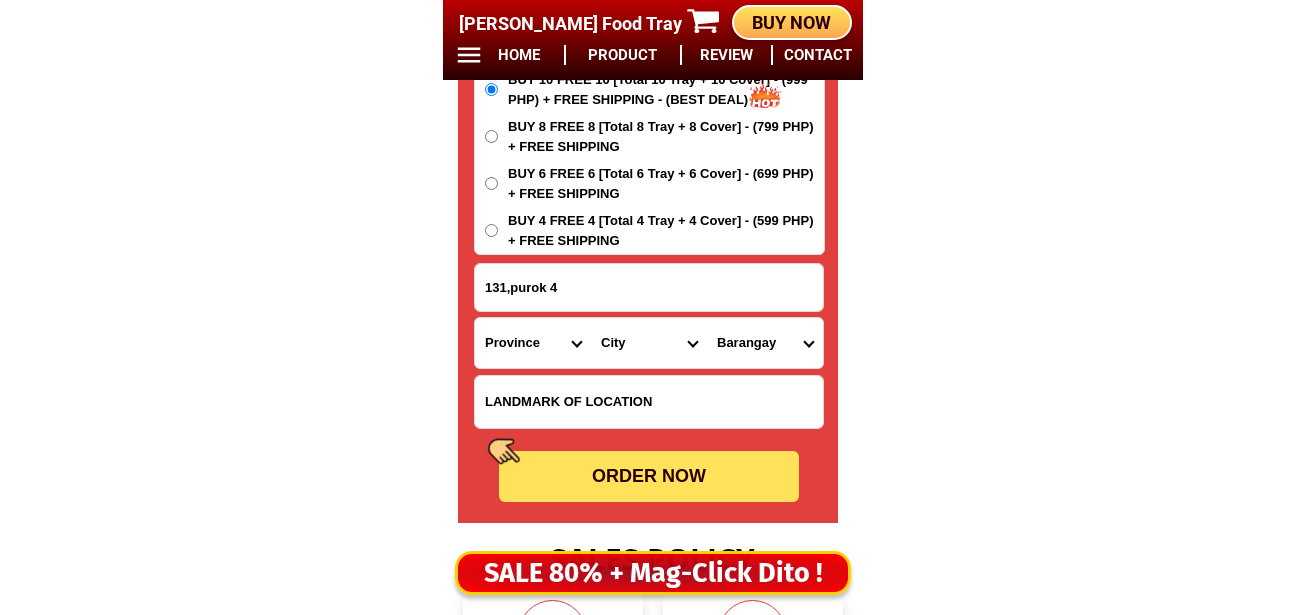 select on "63_247" 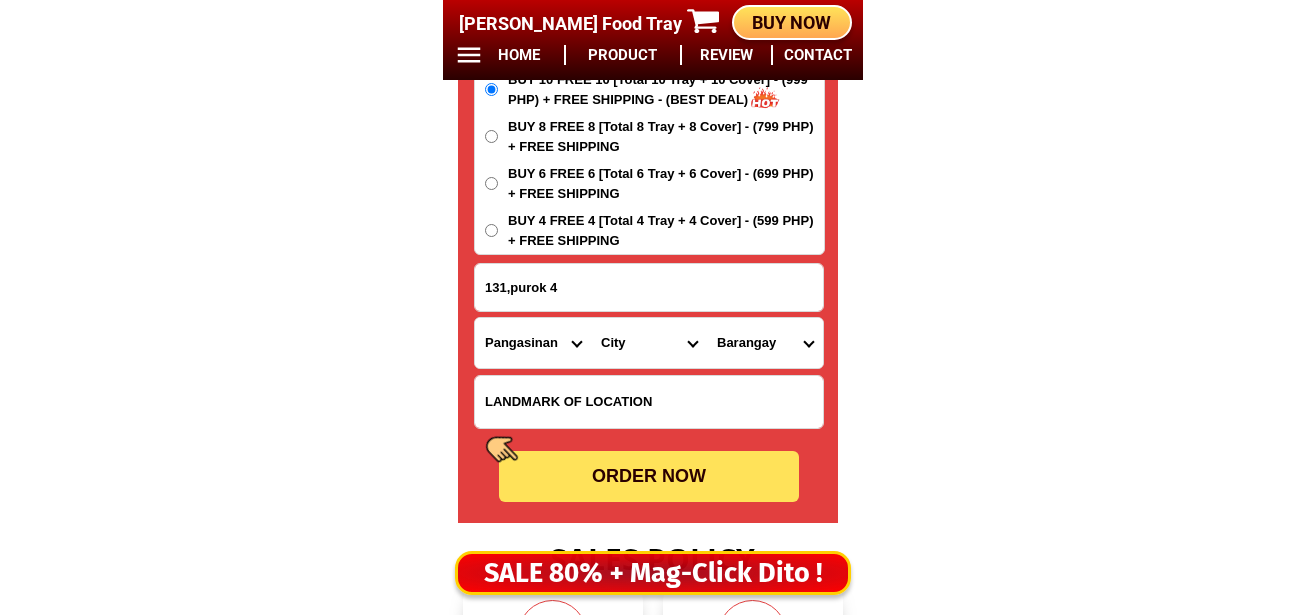 click on "Province [GEOGRAPHIC_DATA] [GEOGRAPHIC_DATA] [GEOGRAPHIC_DATA] [GEOGRAPHIC_DATA] [GEOGRAPHIC_DATA] [GEOGRAPHIC_DATA][PERSON_NAME][GEOGRAPHIC_DATA] [GEOGRAPHIC_DATA] [GEOGRAPHIC_DATA] [GEOGRAPHIC_DATA] [GEOGRAPHIC_DATA] [GEOGRAPHIC_DATA] [GEOGRAPHIC_DATA] [GEOGRAPHIC_DATA] [GEOGRAPHIC_DATA] [GEOGRAPHIC_DATA]-[GEOGRAPHIC_DATA] [GEOGRAPHIC_DATA] [GEOGRAPHIC_DATA] [GEOGRAPHIC_DATA] [GEOGRAPHIC_DATA] [GEOGRAPHIC_DATA] [GEOGRAPHIC_DATA] [GEOGRAPHIC_DATA] [GEOGRAPHIC_DATA]-occidental [GEOGRAPHIC_DATA] [GEOGRAPHIC_DATA] Eastern-[GEOGRAPHIC_DATA] [GEOGRAPHIC_DATA] [GEOGRAPHIC_DATA] [GEOGRAPHIC_DATA]-norte [GEOGRAPHIC_DATA]-[GEOGRAPHIC_DATA] [GEOGRAPHIC_DATA] [GEOGRAPHIC_DATA] [GEOGRAPHIC_DATA] [GEOGRAPHIC_DATA] [GEOGRAPHIC_DATA] [GEOGRAPHIC_DATA] [GEOGRAPHIC_DATA] [GEOGRAPHIC_DATA] Metro-[GEOGRAPHIC_DATA] [GEOGRAPHIC_DATA]-[GEOGRAPHIC_DATA]-[GEOGRAPHIC_DATA]-province [GEOGRAPHIC_DATA]-[GEOGRAPHIC_DATA]-oriental [GEOGRAPHIC_DATA] [GEOGRAPHIC_DATA] [GEOGRAPHIC_DATA]-[GEOGRAPHIC_DATA]-[GEOGRAPHIC_DATA] [GEOGRAPHIC_DATA] [GEOGRAPHIC_DATA] [GEOGRAPHIC_DATA] [GEOGRAPHIC_DATA] [GEOGRAPHIC_DATA][PERSON_NAME][GEOGRAPHIC_DATA] [GEOGRAPHIC_DATA] [GEOGRAPHIC_DATA] [GEOGRAPHIC_DATA] [GEOGRAPHIC_DATA] [GEOGRAPHIC_DATA]-[GEOGRAPHIC_DATA]-[GEOGRAPHIC_DATA]-[GEOGRAPHIC_DATA] [GEOGRAPHIC_DATA] [GEOGRAPHIC_DATA]-[GEOGRAPHIC_DATA]-[GEOGRAPHIC_DATA] [GEOGRAPHIC_DATA] [GEOGRAPHIC_DATA] [GEOGRAPHIC_DATA]" at bounding box center [533, 343] 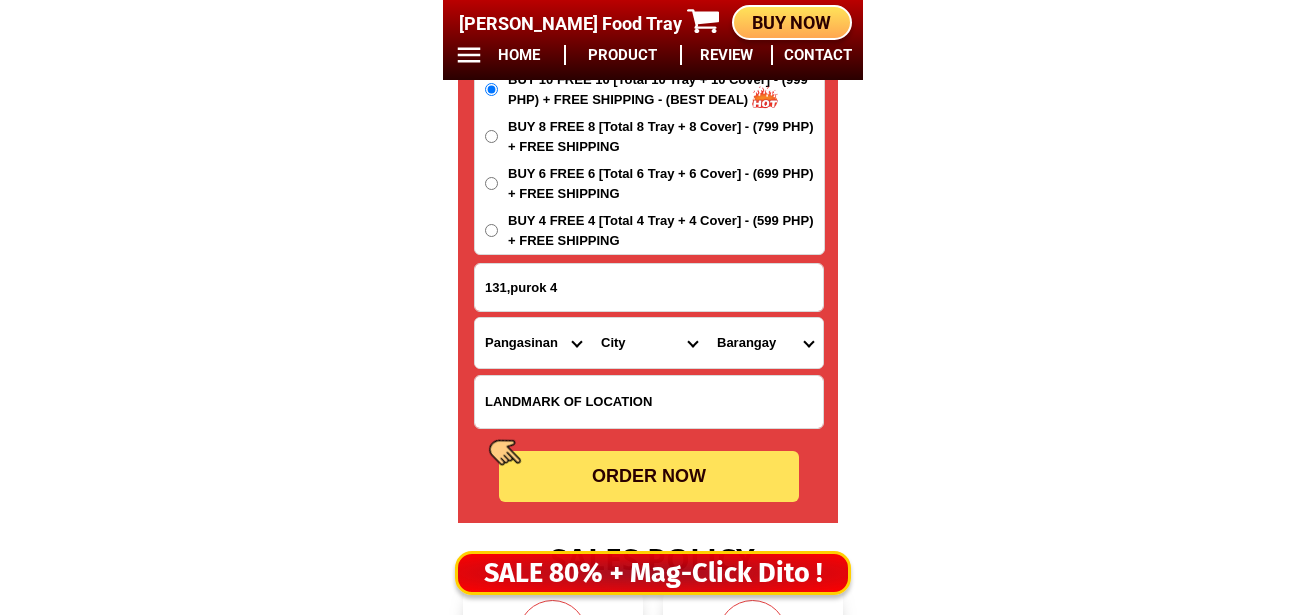 click on "City Agno Aguilar Alaminos-city Asingan Balungao Bani Basista Bautista Bayambang Binalonan Binmaley Bolinao Bugallon Calasiao Dagupan-city Dasol Labrador Laoac Lingayen Malasiqui Manaoag Mangaldan Mangatarem Mapandan Natividad Pangasinan-alcala Pangasinan-anda Pangasinan-burgos Pangasinan-infanta Pangasinan-mabini Pangasinan-san-carlos-city Pangasinan-san-jacinto Pangasinan-san-manuel Pangasinan-san-nicolas Pangasinan-san-quintin Pangasinan-santa-barbara Pangasinan-santa-maria Pangasinan-santo-tomas Pangasinan-sison Pozorrubio Rosales San-fabian Sual Tayug Umingan Urbiztondo Urdaneta-city Villasis" at bounding box center (649, 343) 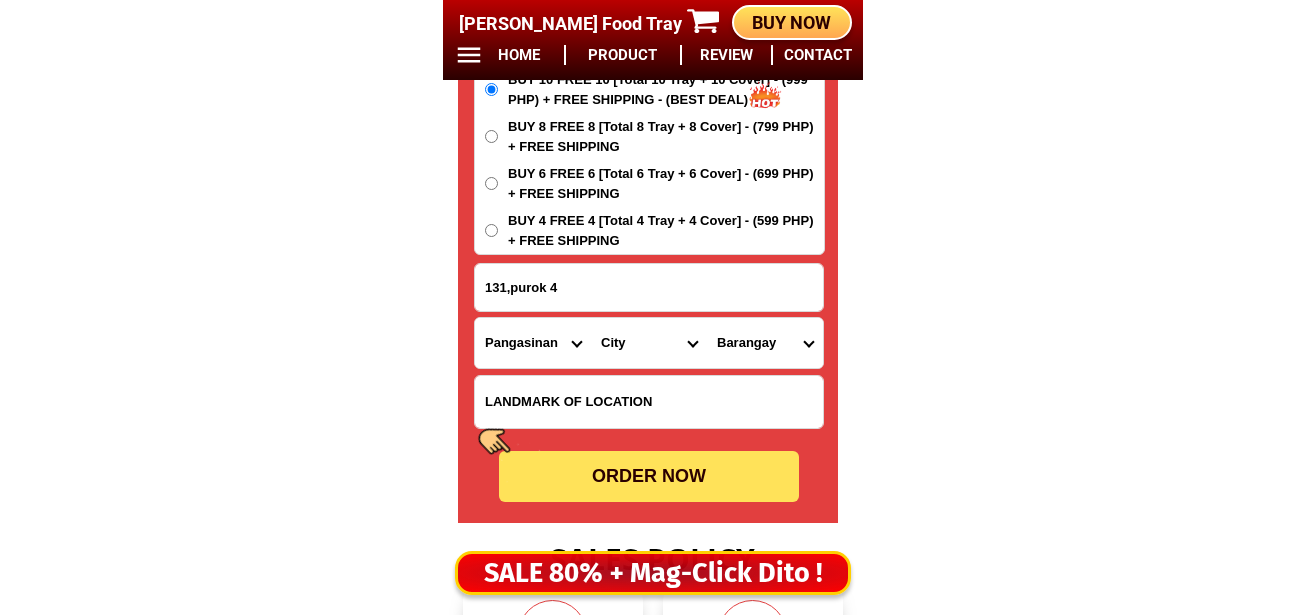 select on "63_2479872" 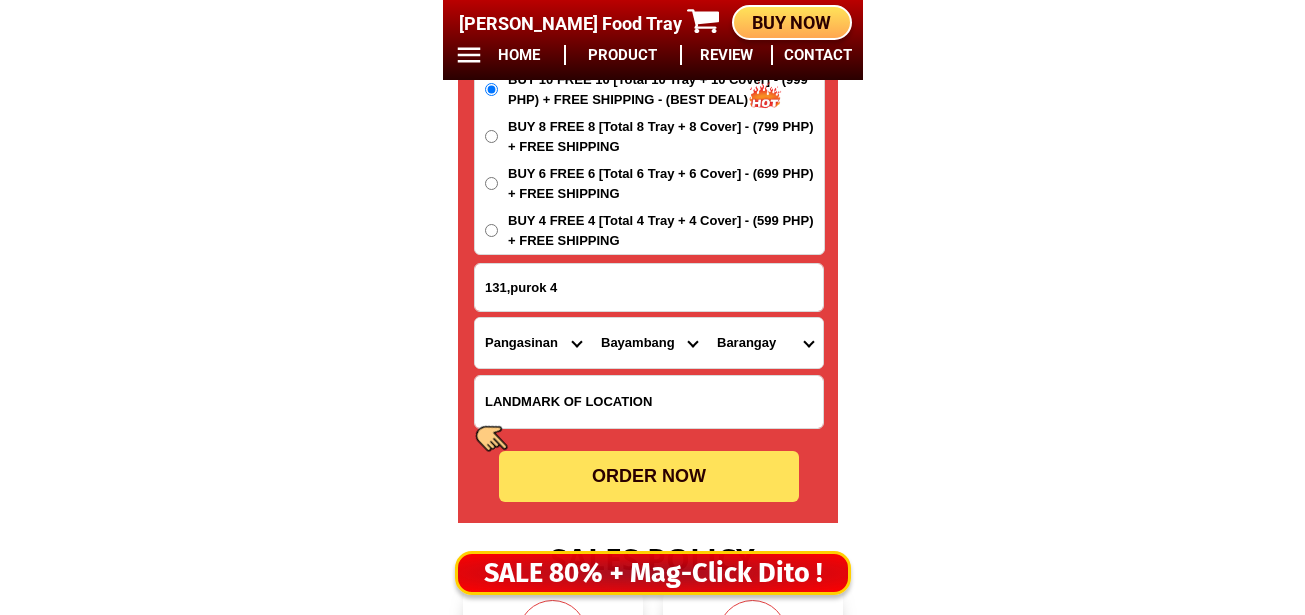 click on "City Agno Aguilar Alaminos-city Asingan Balungao Bani Basista Bautista Bayambang Binalonan Binmaley Bolinao Bugallon Calasiao Dagupan-city Dasol Labrador Laoac Lingayen Malasiqui Manaoag Mangaldan Mangatarem Mapandan Natividad Pangasinan-alcala Pangasinan-anda Pangasinan-burgos Pangasinan-infanta Pangasinan-mabini Pangasinan-san-carlos-city Pangasinan-san-jacinto Pangasinan-san-manuel Pangasinan-san-nicolas Pangasinan-san-quintin Pangasinan-santa-barbara Pangasinan-santa-maria Pangasinan-santo-tomas Pangasinan-sison Pozorrubio Rosales San-fabian Sual Tayug Umingan Urbiztondo Urdaneta-city Villasis" at bounding box center (649, 343) 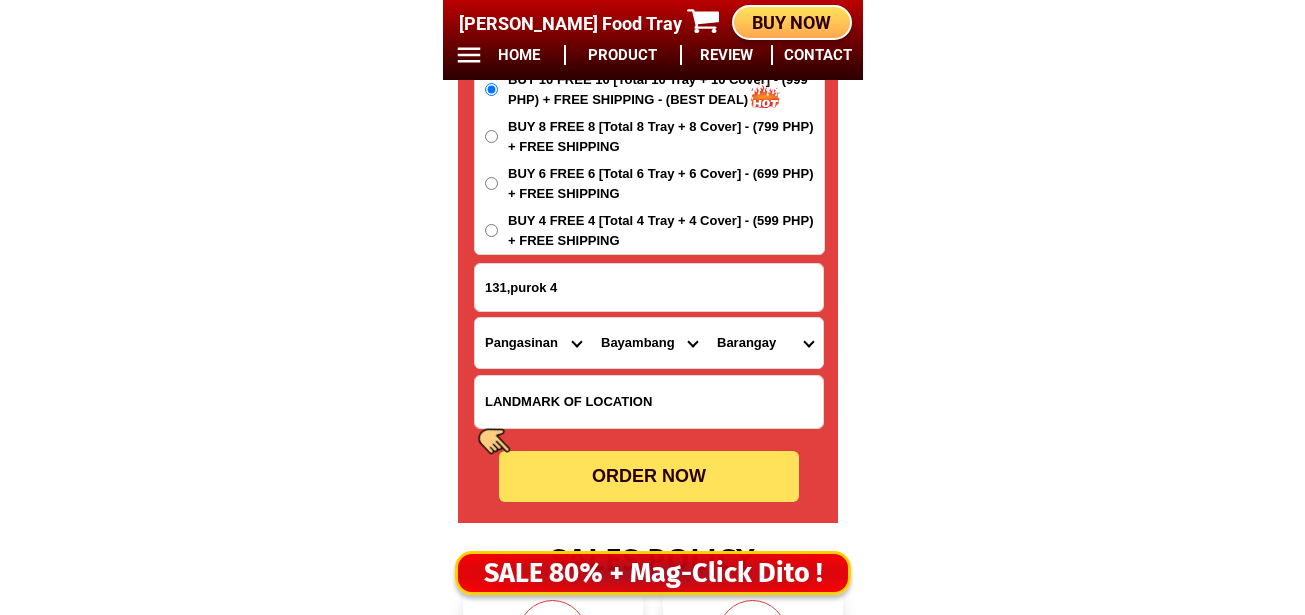 click on "Barangay Alinggan Amamperez Amancosiling norte Amancosiling sur Ambayat i Ambayat ii Apalen Asin Ataynan Bacnono Balaybuaya Banaban Bani Batangcawa Beleng Bical norte Bical sur Bongato east Bongato west Buayaen Buenlag 1st Buenlag 2nd Cadre site Carungay Caturay Darawey (tangal) Duera Dusoc Hermoza Idong Inanlorenzana Inirangan Iton Langiran Ligue M. h. del pilar Macayocayo Magsaysay Maigpa Malimpec Malioer Managos Manambong norte Manambong parte Manambong sur Mangayao Nalsian norte Nalsian sur Pangdel Pantol Paragos Poblacion sur Pugo Reynado San gabriel 1st San gabriel 2nd San vicente Sangcagulis Sanlibo Sapang Tamaro Tambac Tampog Tanolong Tatarao Telbang Tococ east Tococ west Warding Wawa Zone i (pob.) Zone ii (pob.) Zone iii (pob.) Zone iv (pob.) Zone v (pob.) Zone vi (pob.) Zone vii (pob.)" at bounding box center [765, 343] 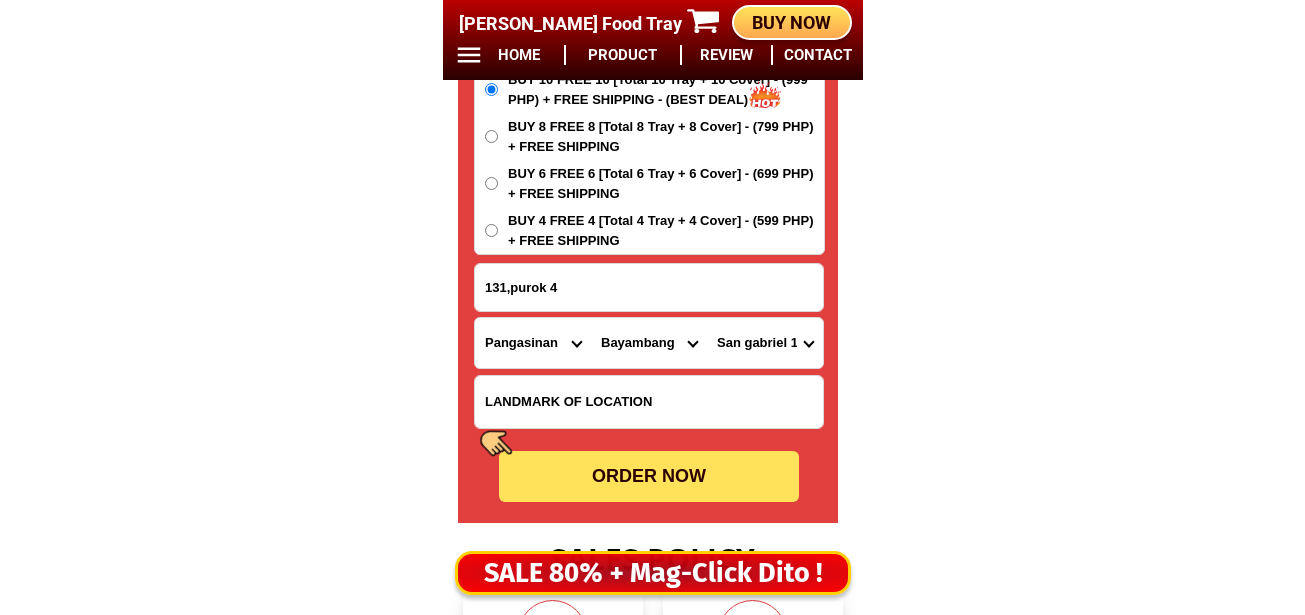click on "Barangay Alinggan Amamperez Amancosiling norte Amancosiling sur Ambayat i Ambayat ii Apalen Asin Ataynan Bacnono Balaybuaya Banaban Bani Batangcawa Beleng Bical norte Bical sur Bongato east Bongato west Buayaen Buenlag 1st Buenlag 2nd Cadre site Carungay Caturay Darawey (tangal) Duera Dusoc Hermoza Idong Inanlorenzana Inirangan Iton Langiran Ligue M. h. del pilar Macayocayo Magsaysay Maigpa Malimpec Malioer Managos Manambong norte Manambong parte Manambong sur Mangayao Nalsian norte Nalsian sur Pangdel Pantol Paragos Poblacion sur Pugo Reynado San gabriel 1st San gabriel 2nd San vicente Sangcagulis Sanlibo Sapang Tamaro Tambac Tampog Tanolong Tatarao Telbang Tococ east Tococ west Warding Wawa Zone i (pob.) Zone ii (pob.) Zone iii (pob.) Zone iv (pob.) Zone v (pob.) Zone vi (pob.) Zone vii (pob.)" at bounding box center (765, 343) 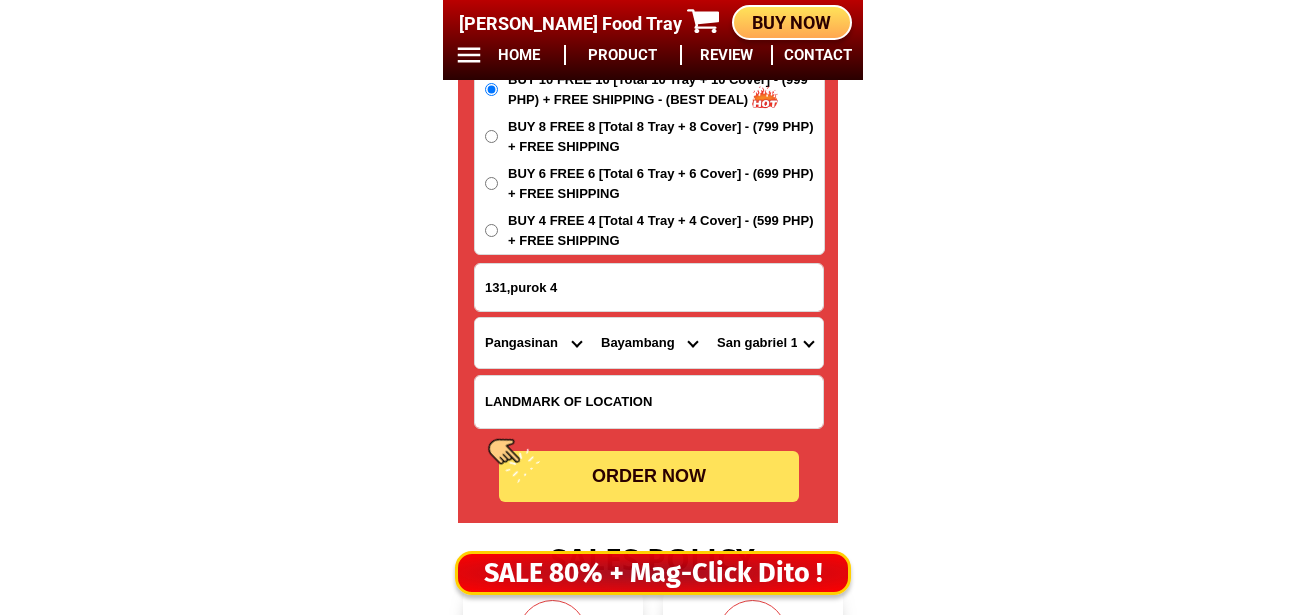 select on "63_24798723688" 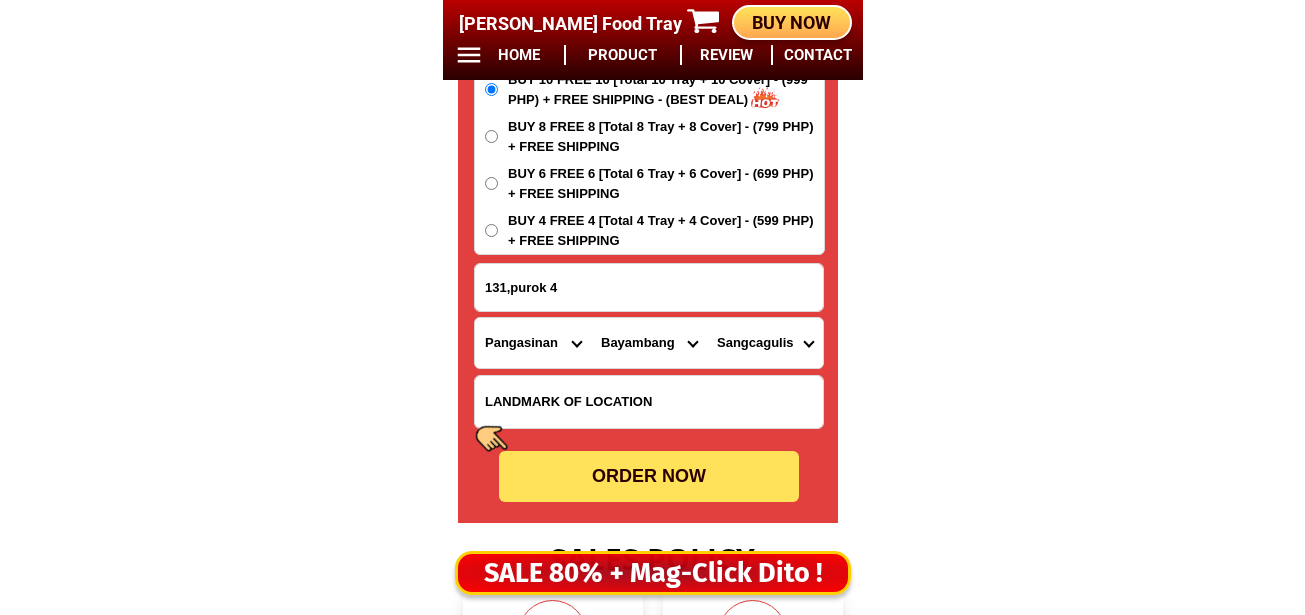 click on "Barangay Alinggan Amamperez Amancosiling norte Amancosiling sur Ambayat i Ambayat ii Apalen Asin Ataynan Bacnono Balaybuaya Banaban Bani Batangcawa Beleng Bical norte Bical sur Bongato east Bongato west Buayaen Buenlag 1st Buenlag 2nd Cadre site Carungay Caturay Darawey (tangal) Duera Dusoc Hermoza Idong Inanlorenzana Inirangan Iton Langiran Ligue M. h. del pilar Macayocayo Magsaysay Maigpa Malimpec Malioer Managos Manambong norte Manambong parte Manambong sur Mangayao Nalsian norte Nalsian sur Pangdel Pantol Paragos Poblacion sur Pugo Reynado San gabriel 1st San gabriel 2nd San vicente Sangcagulis Sanlibo Sapang Tamaro Tambac Tampog Tanolong Tatarao Telbang Tococ east Tococ west Warding Wawa Zone i (pob.) Zone ii (pob.) Zone iii (pob.) Zone iv (pob.) Zone v (pob.) Zone vi (pob.) Zone vii (pob.)" at bounding box center [765, 343] 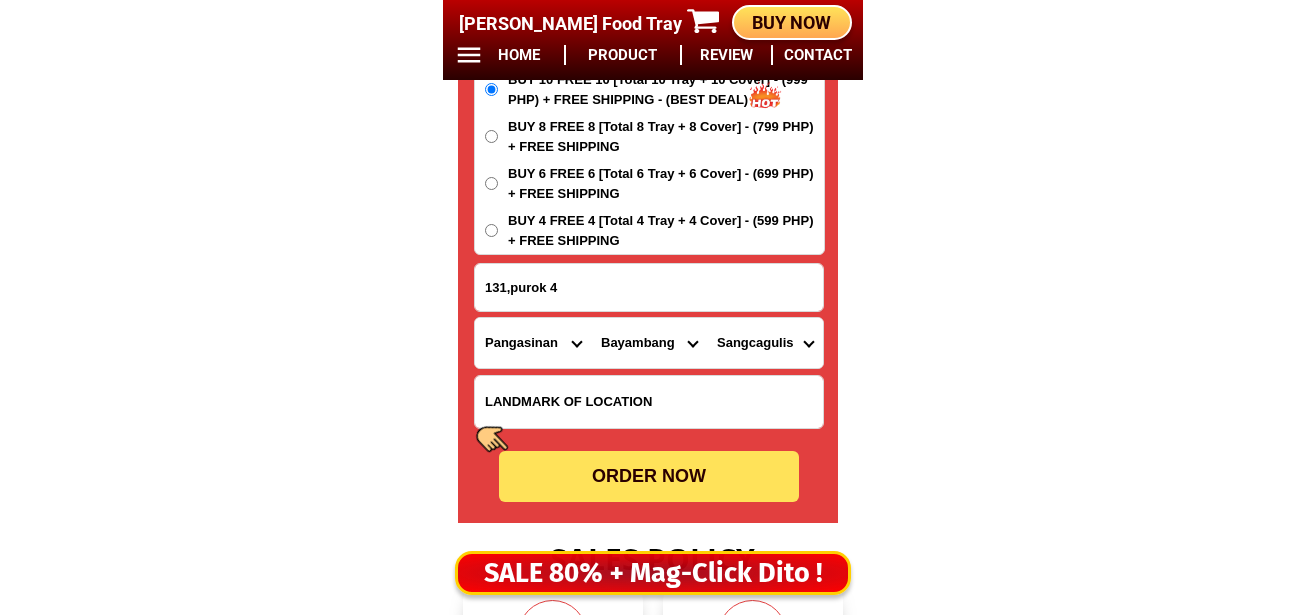 click on "ORDER NOW" at bounding box center [649, 476] 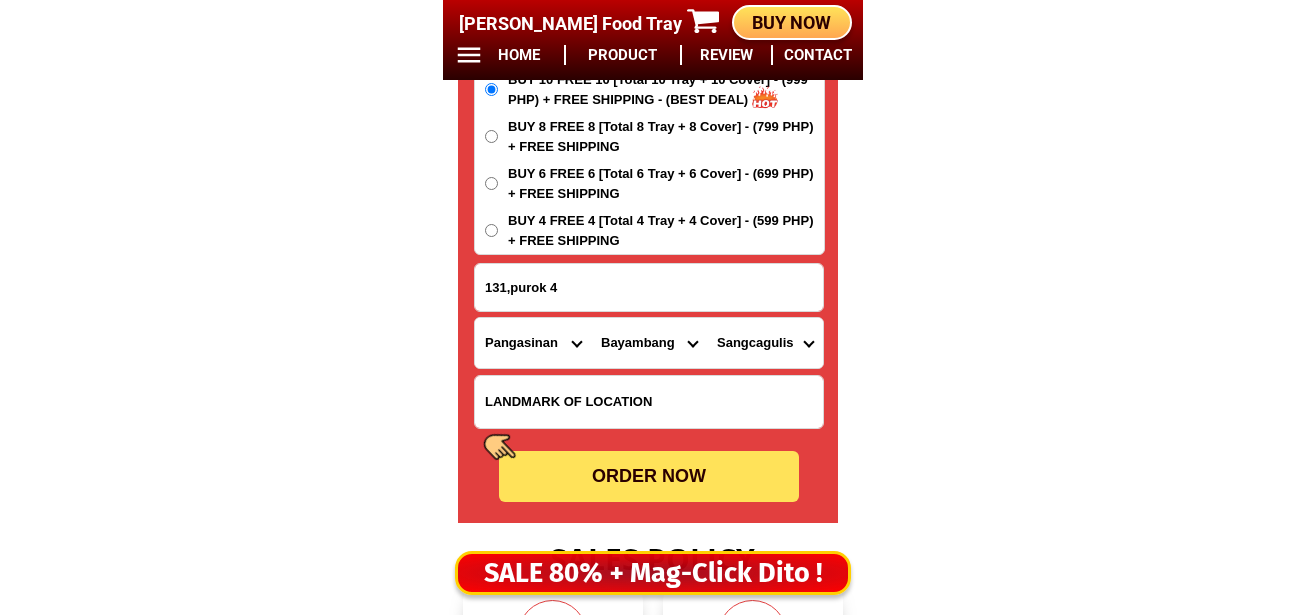 type on "131,purok 4" 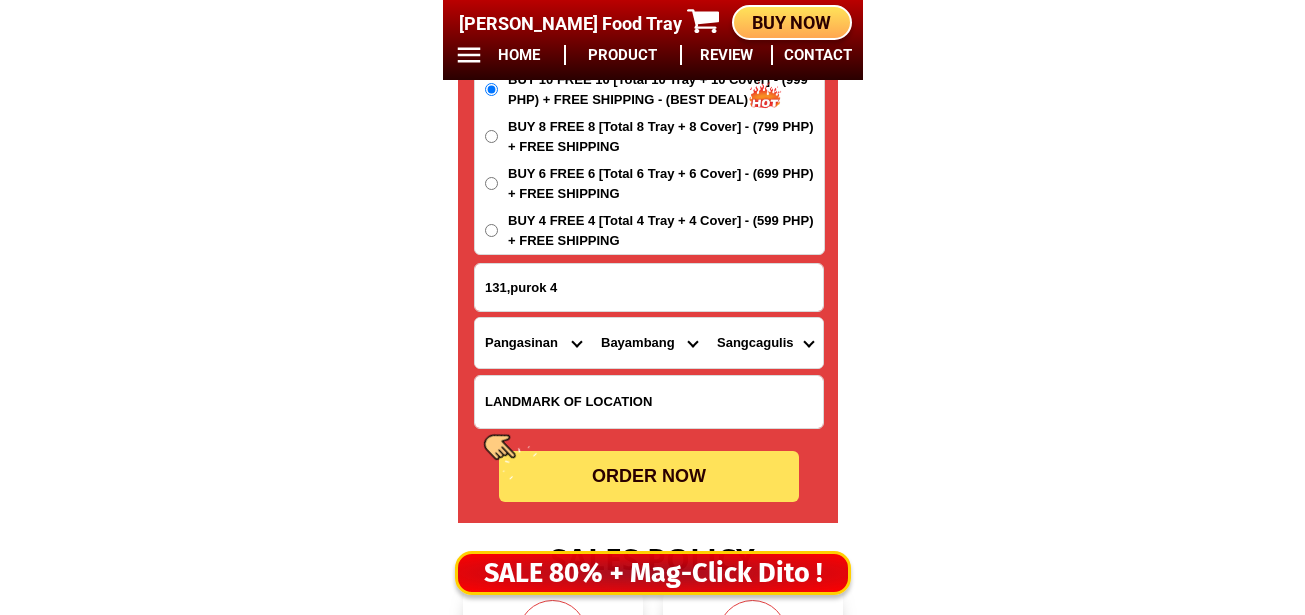 radio on "true" 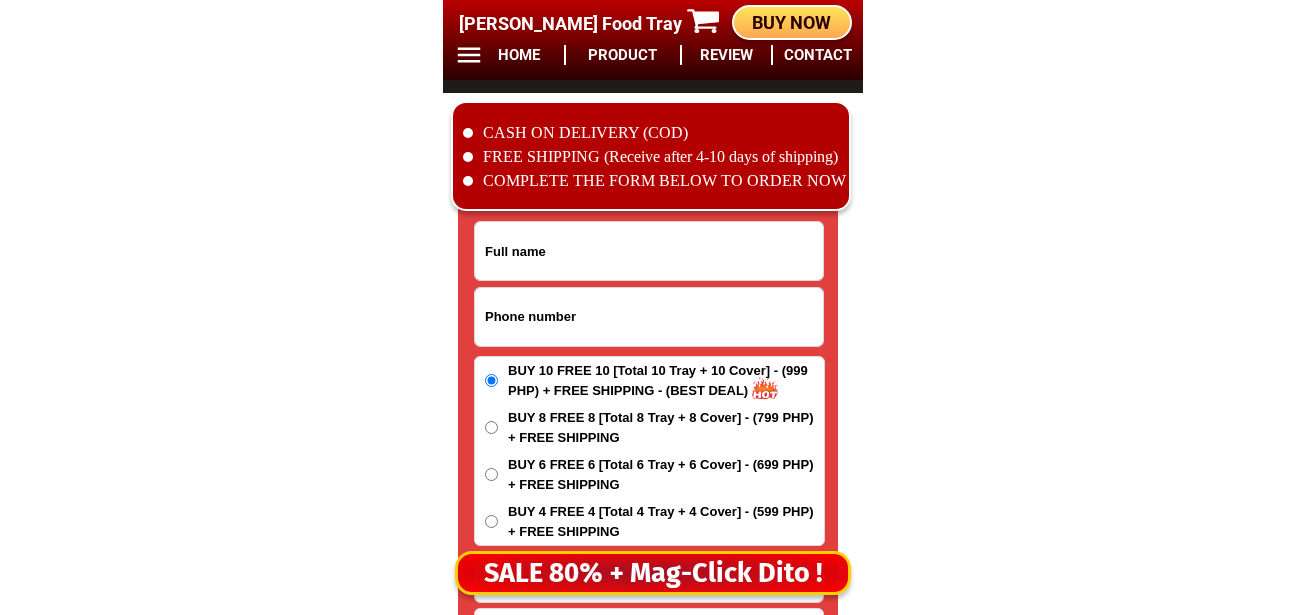 scroll, scrollTop: 16678, scrollLeft: 0, axis: vertical 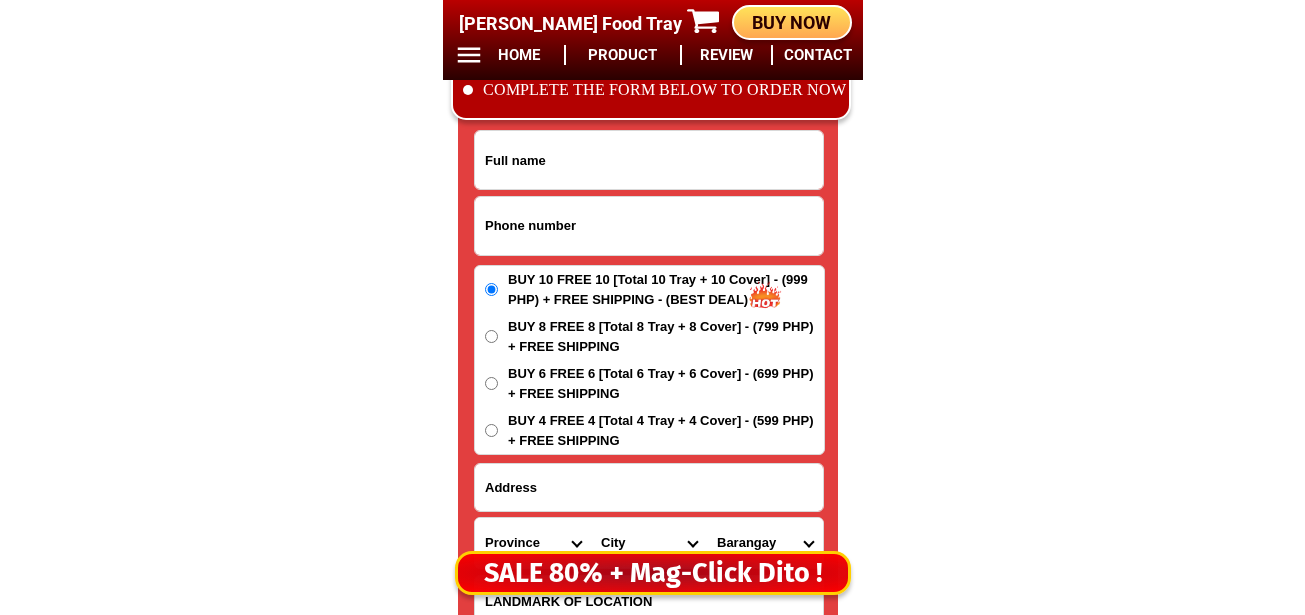 drag, startPoint x: 572, startPoint y: 234, endPoint x: 576, endPoint y: 244, distance: 10.770329 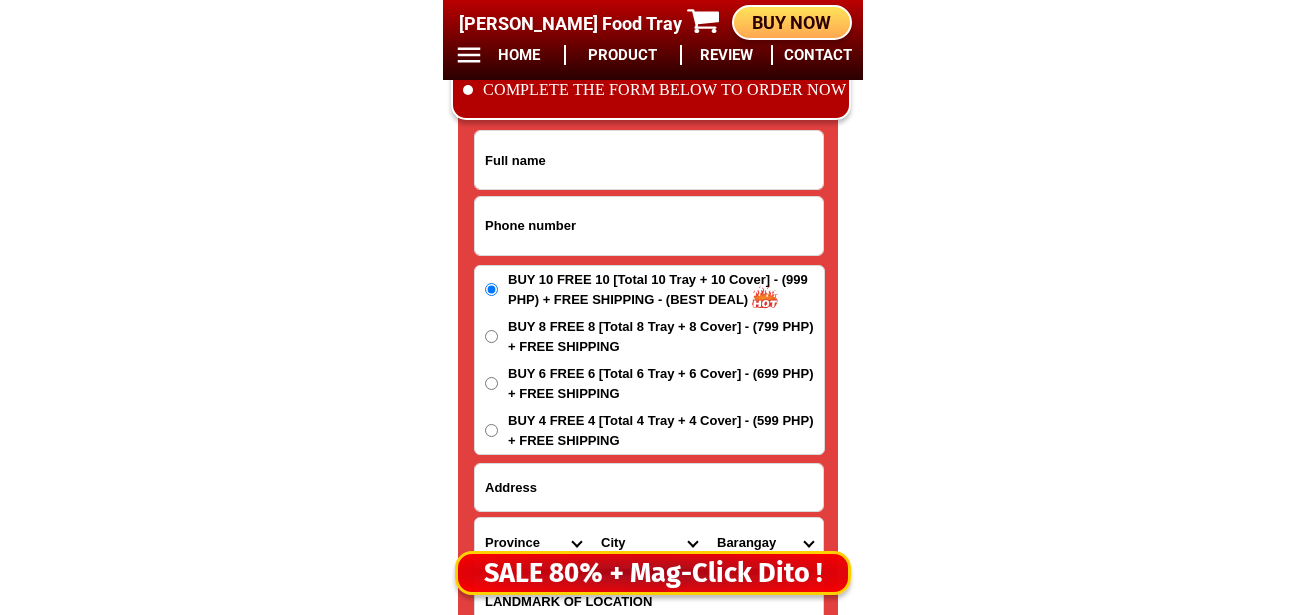 click at bounding box center (649, 226) 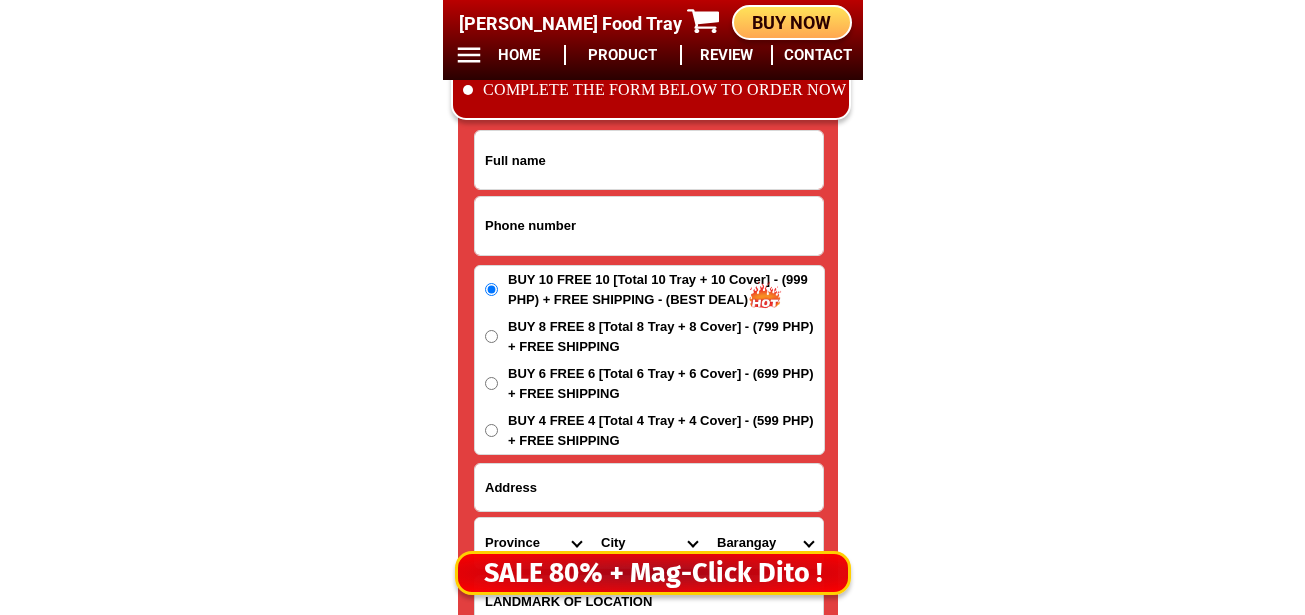paste on "09701603569" 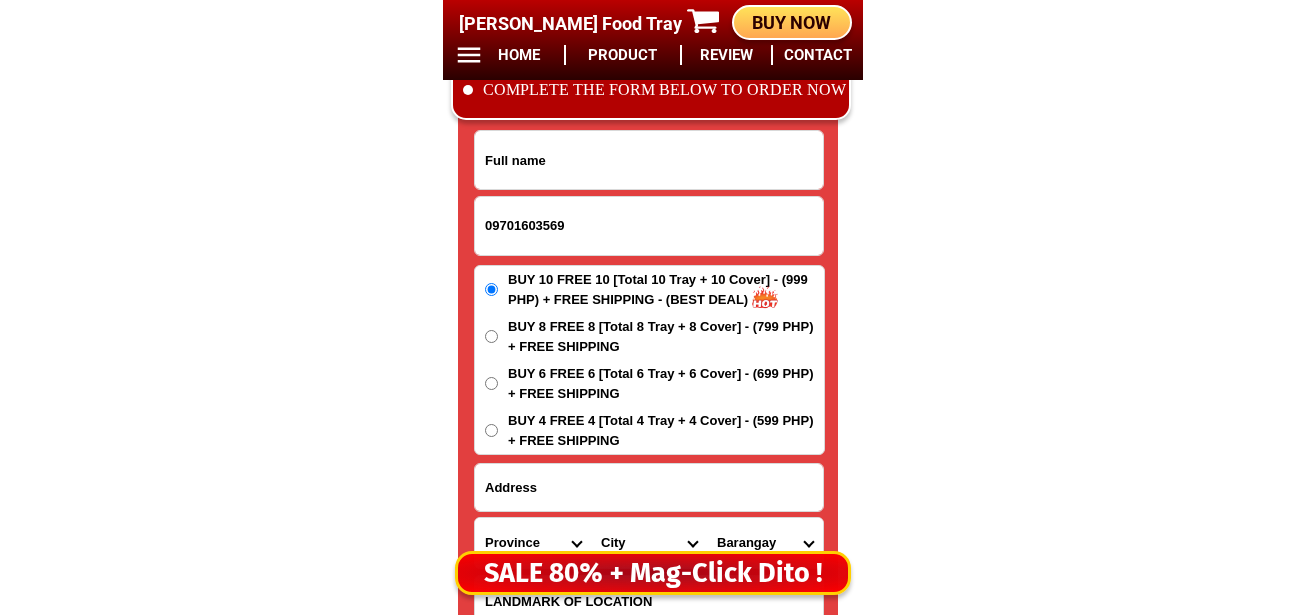 type on "09701603569" 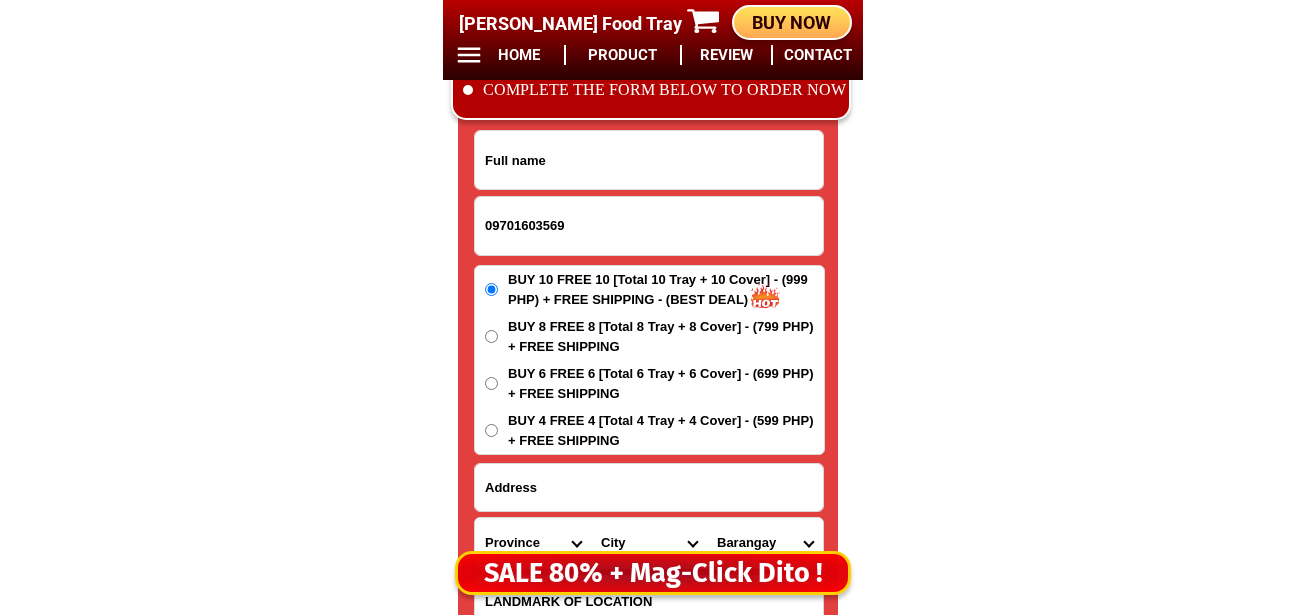 click at bounding box center [649, 160] 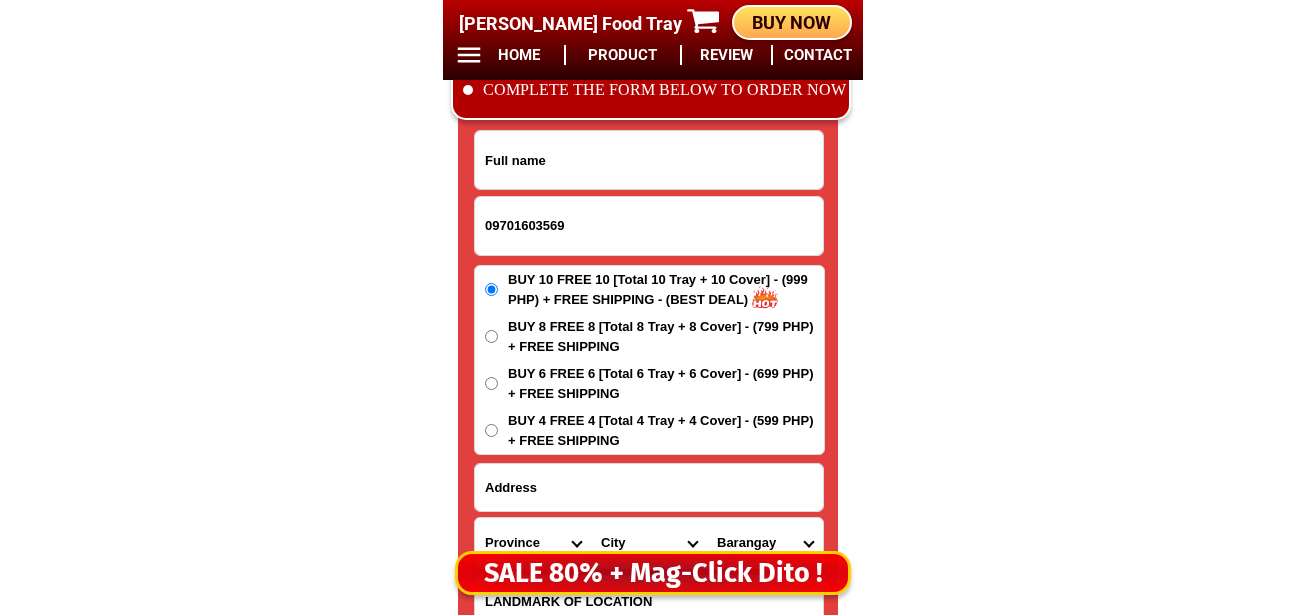 paste on "Annie Hamor Cantonjos" 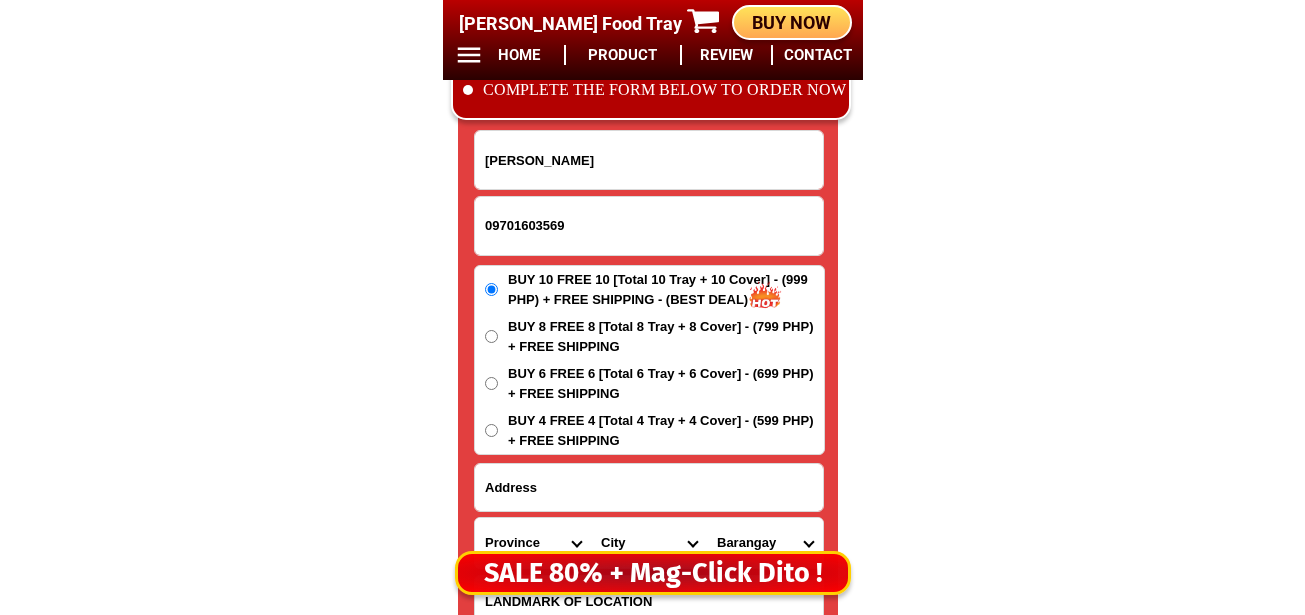 type on "Annie Hamor Cantonjos" 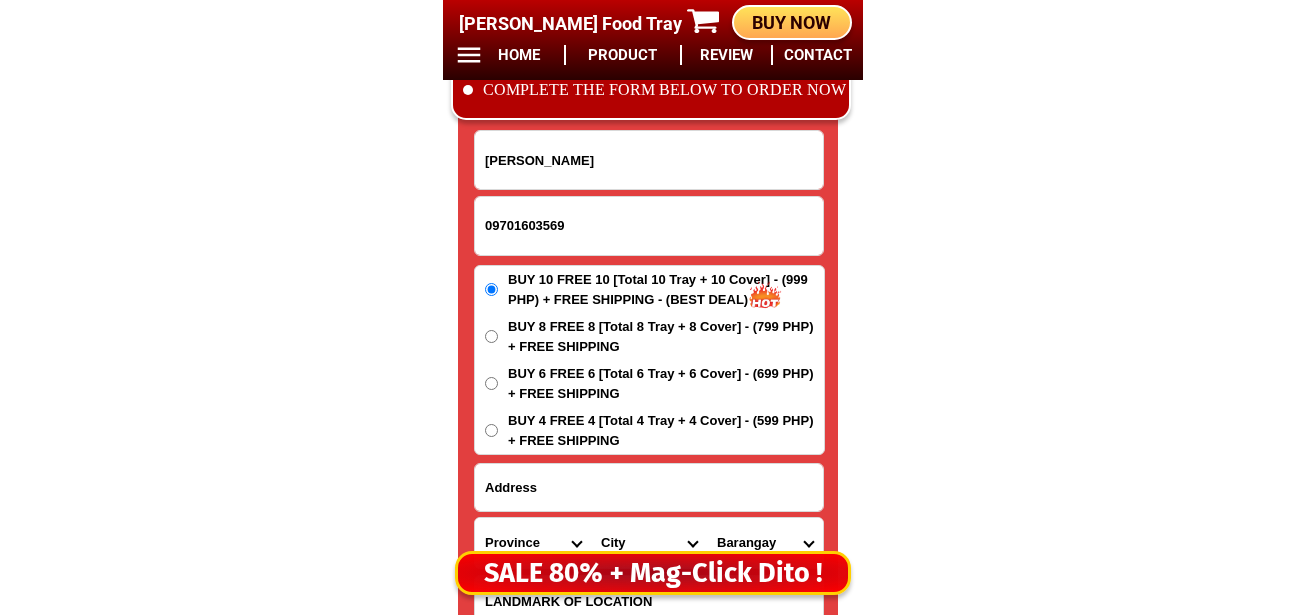 click at bounding box center [649, 487] 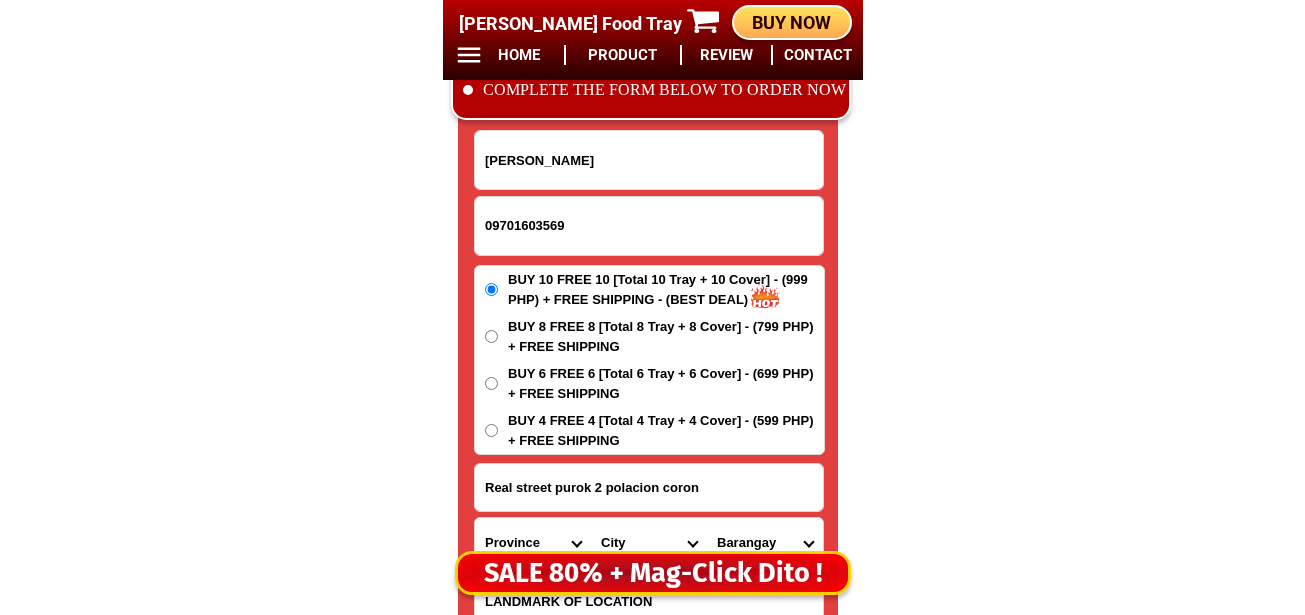 scroll, scrollTop: 16778, scrollLeft: 0, axis: vertical 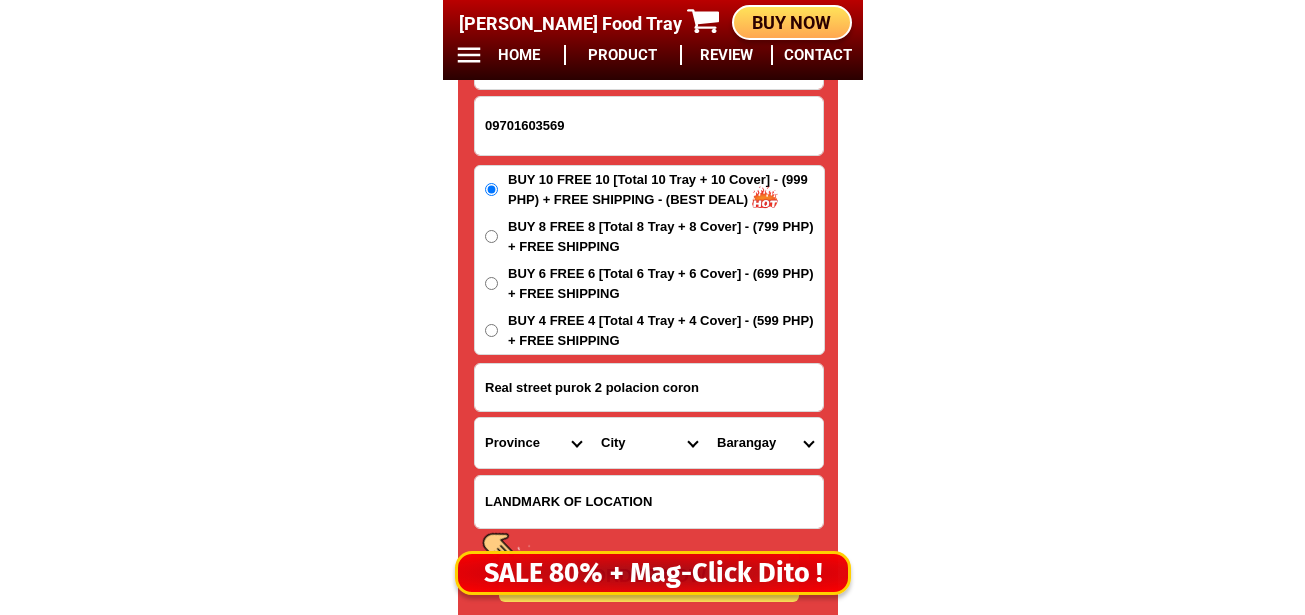 type on "Real street purok 2 polacion coron" 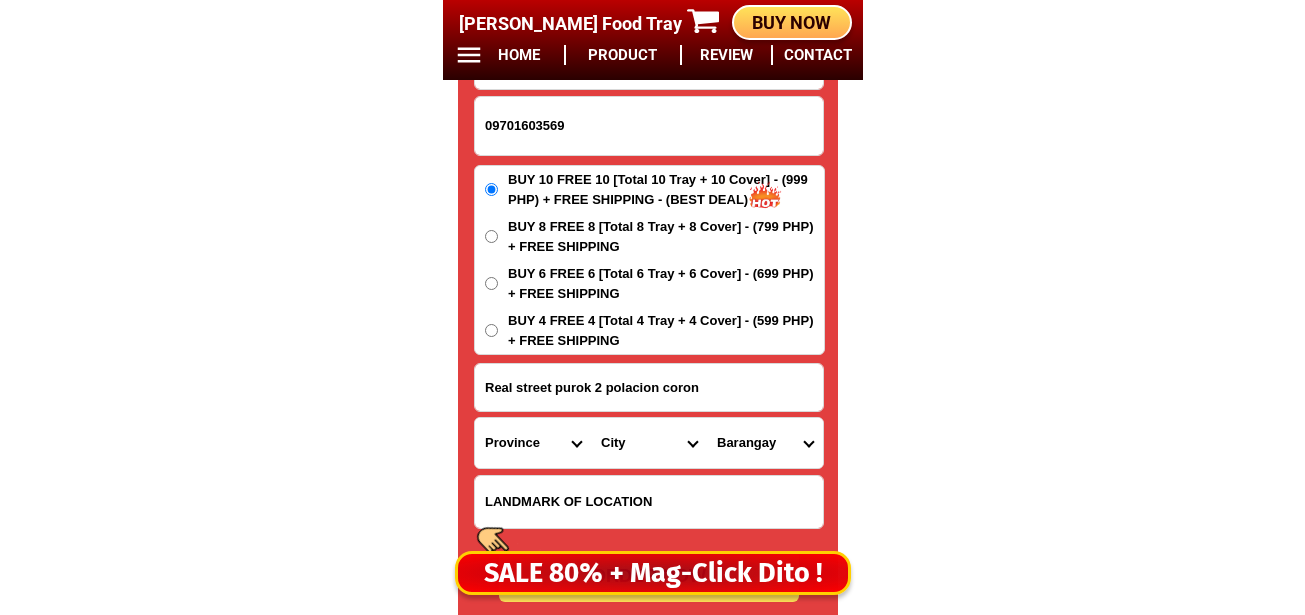 drag, startPoint x: 494, startPoint y: 444, endPoint x: 507, endPoint y: 422, distance: 25.553865 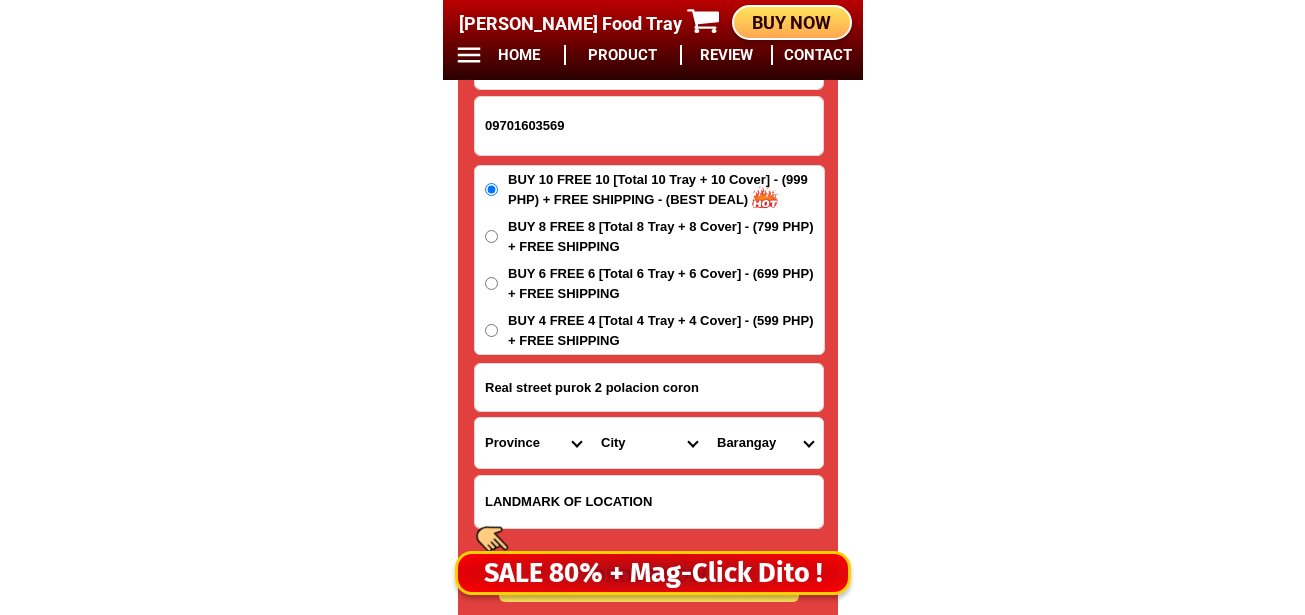 click on "Province [GEOGRAPHIC_DATA] [GEOGRAPHIC_DATA][PERSON_NAME][GEOGRAPHIC_DATA][GEOGRAPHIC_DATA] [GEOGRAPHIC_DATA] [GEOGRAPHIC_DATA][PERSON_NAME][GEOGRAPHIC_DATA][GEOGRAPHIC_DATA] [GEOGRAPHIC_DATA][PERSON_NAME][GEOGRAPHIC_DATA][GEOGRAPHIC_DATA] [GEOGRAPHIC_DATA][PERSON_NAME][GEOGRAPHIC_DATA][GEOGRAPHIC_DATA] [GEOGRAPHIC_DATA] [GEOGRAPHIC_DATA]-[GEOGRAPHIC_DATA] [GEOGRAPHIC_DATA][PERSON_NAME][GEOGRAPHIC_DATA] [GEOGRAPHIC_DATA] [GEOGRAPHIC_DATA] [GEOGRAPHIC_DATA] [GEOGRAPHIC_DATA] [GEOGRAPHIC_DATA] [GEOGRAPHIC_DATA]-occidental [GEOGRAPHIC_DATA] [GEOGRAPHIC_DATA] Eastern-[GEOGRAPHIC_DATA][PERSON_NAME][GEOGRAPHIC_DATA][GEOGRAPHIC_DATA] [GEOGRAPHIC_DATA]-norte [GEOGRAPHIC_DATA]-[GEOGRAPHIC_DATA] [GEOGRAPHIC_DATA][PERSON_NAME][GEOGRAPHIC_DATA] [GEOGRAPHIC_DATA] [GEOGRAPHIC_DATA] [GEOGRAPHIC_DATA][PERSON_NAME][GEOGRAPHIC_DATA][GEOGRAPHIC_DATA] [GEOGRAPHIC_DATA] Metro-[GEOGRAPHIC_DATA] [GEOGRAPHIC_DATA]-[GEOGRAPHIC_DATA]-[GEOGRAPHIC_DATA]-province [GEOGRAPHIC_DATA]-[GEOGRAPHIC_DATA]-oriental [GEOGRAPHIC_DATA] [GEOGRAPHIC_DATA] [GEOGRAPHIC_DATA]-[GEOGRAPHIC_DATA]-[GEOGRAPHIC_DATA] [GEOGRAPHIC_DATA] [GEOGRAPHIC_DATA] [GEOGRAPHIC_DATA] [GEOGRAPHIC_DATA] [GEOGRAPHIC_DATA][PERSON_NAME][GEOGRAPHIC_DATA][GEOGRAPHIC_DATA] [GEOGRAPHIC_DATA][PERSON_NAME][GEOGRAPHIC_DATA][GEOGRAPHIC_DATA] [GEOGRAPHIC_DATA]-[GEOGRAPHIC_DATA]-[GEOGRAPHIC_DATA]-[GEOGRAPHIC_DATA] [GEOGRAPHIC_DATA] [GEOGRAPHIC_DATA]-[GEOGRAPHIC_DATA]-[GEOGRAPHIC_DATA][PERSON_NAME][GEOGRAPHIC_DATA] [GEOGRAPHIC_DATA] [GEOGRAPHIC_DATA]" at bounding box center [533, 443] 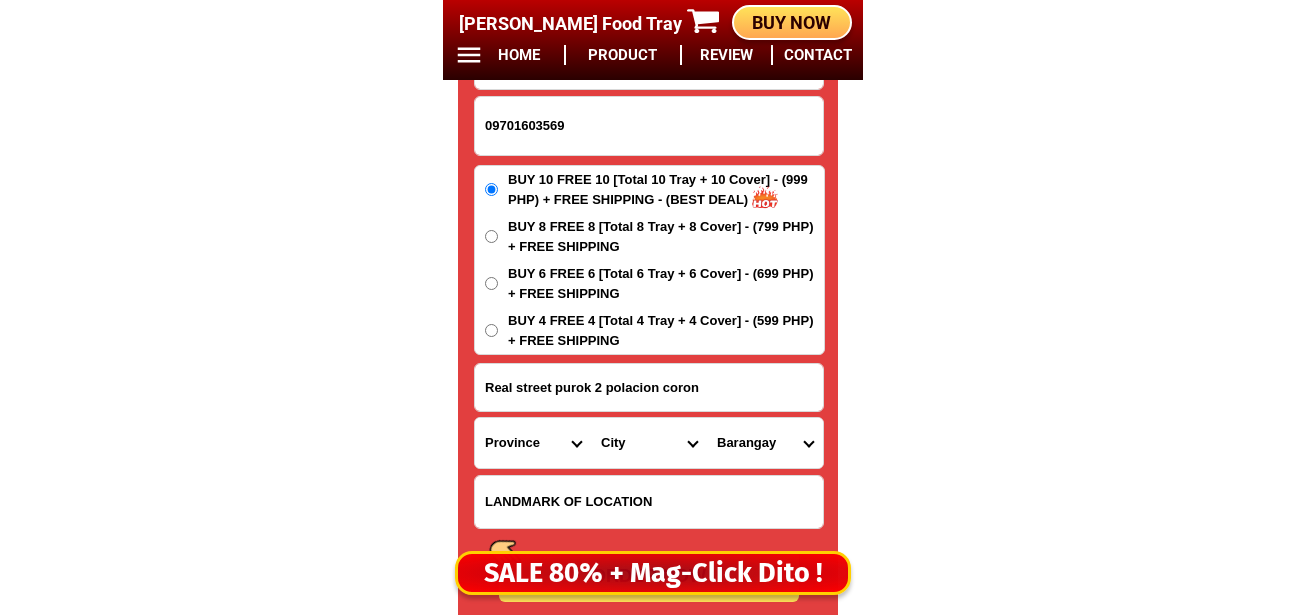 select on "63_811" 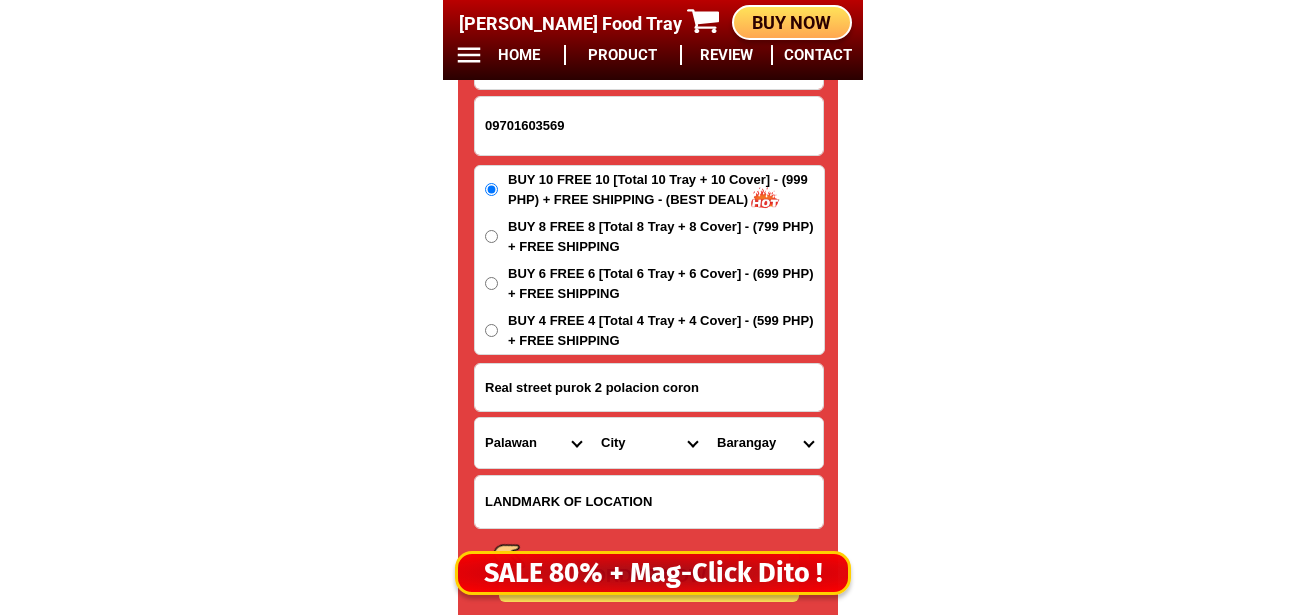 click on "Province [GEOGRAPHIC_DATA] [GEOGRAPHIC_DATA][PERSON_NAME][GEOGRAPHIC_DATA][GEOGRAPHIC_DATA] [GEOGRAPHIC_DATA] [GEOGRAPHIC_DATA][PERSON_NAME][GEOGRAPHIC_DATA][GEOGRAPHIC_DATA] [GEOGRAPHIC_DATA][PERSON_NAME][GEOGRAPHIC_DATA][GEOGRAPHIC_DATA] [GEOGRAPHIC_DATA][PERSON_NAME][GEOGRAPHIC_DATA][GEOGRAPHIC_DATA] [GEOGRAPHIC_DATA] [GEOGRAPHIC_DATA]-[GEOGRAPHIC_DATA] [GEOGRAPHIC_DATA][PERSON_NAME][GEOGRAPHIC_DATA] [GEOGRAPHIC_DATA] [GEOGRAPHIC_DATA] [GEOGRAPHIC_DATA] [GEOGRAPHIC_DATA] [GEOGRAPHIC_DATA] [GEOGRAPHIC_DATA]-occidental [GEOGRAPHIC_DATA] [GEOGRAPHIC_DATA] Eastern-[GEOGRAPHIC_DATA][PERSON_NAME][GEOGRAPHIC_DATA][GEOGRAPHIC_DATA] [GEOGRAPHIC_DATA]-norte [GEOGRAPHIC_DATA]-[GEOGRAPHIC_DATA] [GEOGRAPHIC_DATA][PERSON_NAME][GEOGRAPHIC_DATA] [GEOGRAPHIC_DATA] [GEOGRAPHIC_DATA] [GEOGRAPHIC_DATA][PERSON_NAME][GEOGRAPHIC_DATA][GEOGRAPHIC_DATA] [GEOGRAPHIC_DATA] Metro-[GEOGRAPHIC_DATA] [GEOGRAPHIC_DATA]-[GEOGRAPHIC_DATA]-[GEOGRAPHIC_DATA]-province [GEOGRAPHIC_DATA]-[GEOGRAPHIC_DATA]-oriental [GEOGRAPHIC_DATA] [GEOGRAPHIC_DATA] [GEOGRAPHIC_DATA]-[GEOGRAPHIC_DATA]-[GEOGRAPHIC_DATA] [GEOGRAPHIC_DATA] [GEOGRAPHIC_DATA] [GEOGRAPHIC_DATA] [GEOGRAPHIC_DATA] [GEOGRAPHIC_DATA][PERSON_NAME][GEOGRAPHIC_DATA][GEOGRAPHIC_DATA] [GEOGRAPHIC_DATA][PERSON_NAME][GEOGRAPHIC_DATA][GEOGRAPHIC_DATA] [GEOGRAPHIC_DATA]-[GEOGRAPHIC_DATA]-[GEOGRAPHIC_DATA]-[GEOGRAPHIC_DATA] [GEOGRAPHIC_DATA] [GEOGRAPHIC_DATA]-[GEOGRAPHIC_DATA]-[GEOGRAPHIC_DATA][PERSON_NAME][GEOGRAPHIC_DATA] [GEOGRAPHIC_DATA] [GEOGRAPHIC_DATA]" at bounding box center (533, 443) 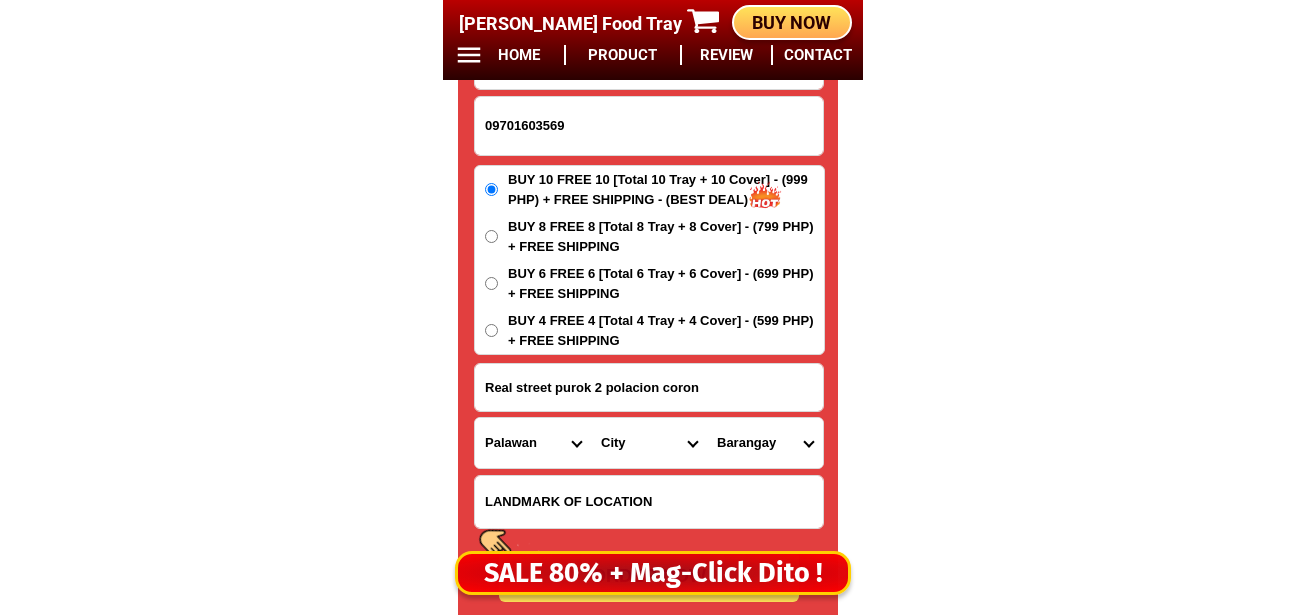 drag, startPoint x: 634, startPoint y: 460, endPoint x: 627, endPoint y: 434, distance: 26.925823 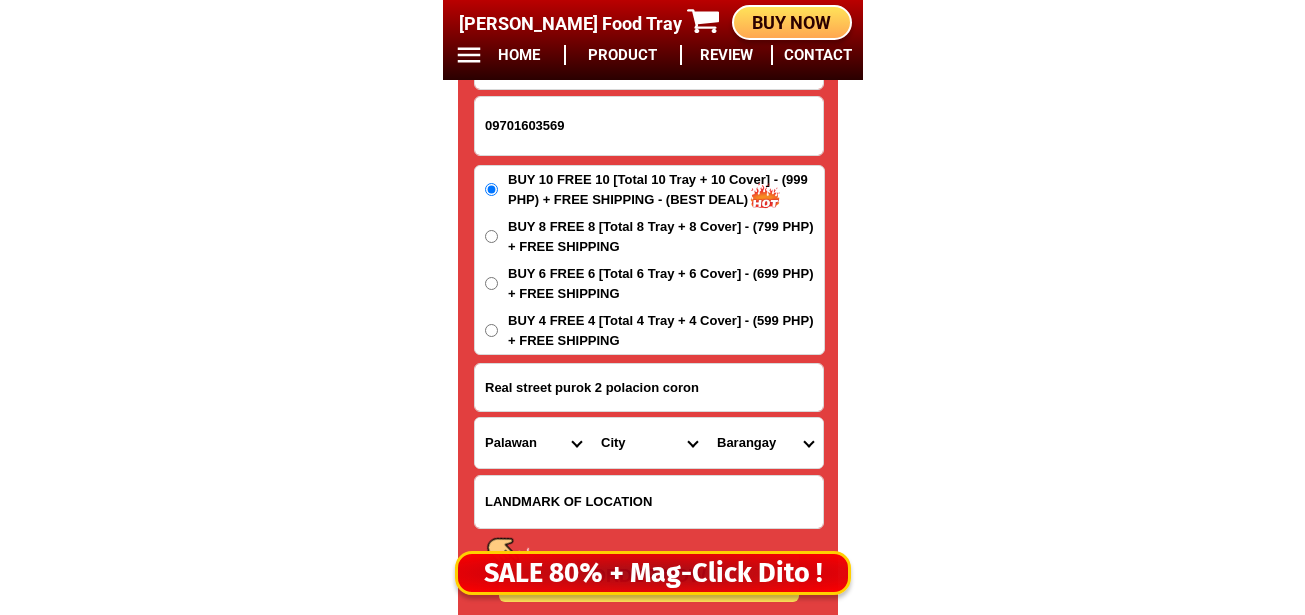 click on "City Aborlan Agutaya Araceli Balabac Bataraza Brookes-point Busuanga Cagayancillo Coron Culion Cuyo Dumaran El-nido Linapacan Narra Palawan-kalayaan Palawan-magsaysay Palawan-quezon Palawan-rizal Palawan-roxas Palawan-san-vicente Palawan-taytay Puerto-princesa-city Sofronio-espanola" at bounding box center [649, 443] 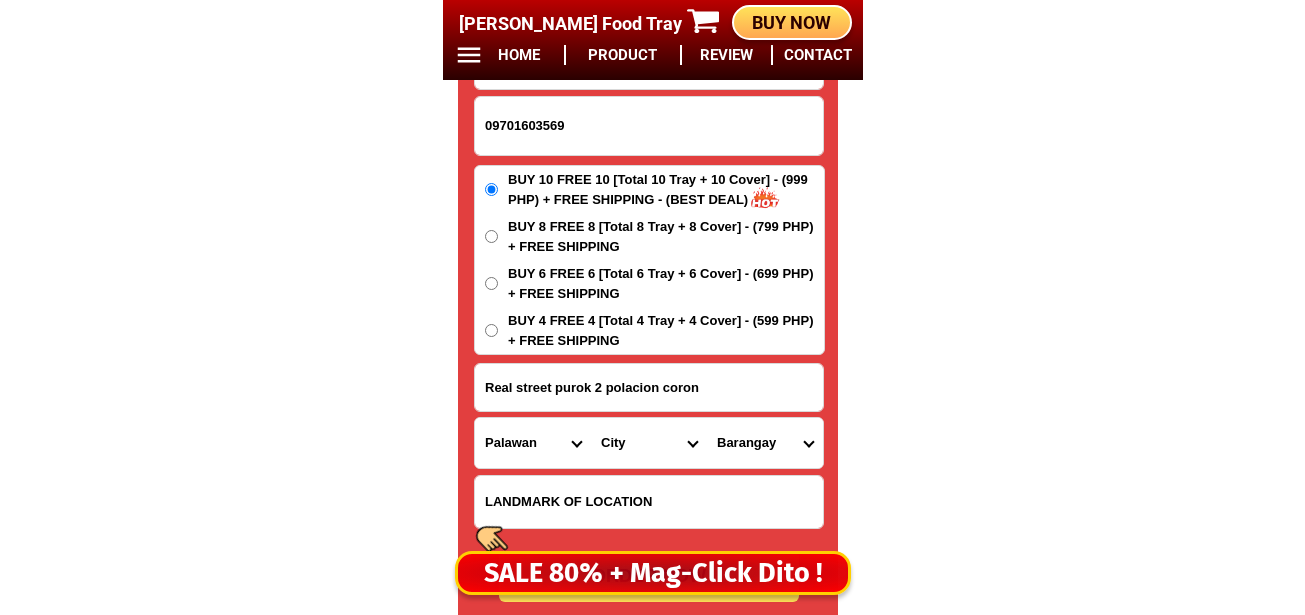 select on "63_8116558" 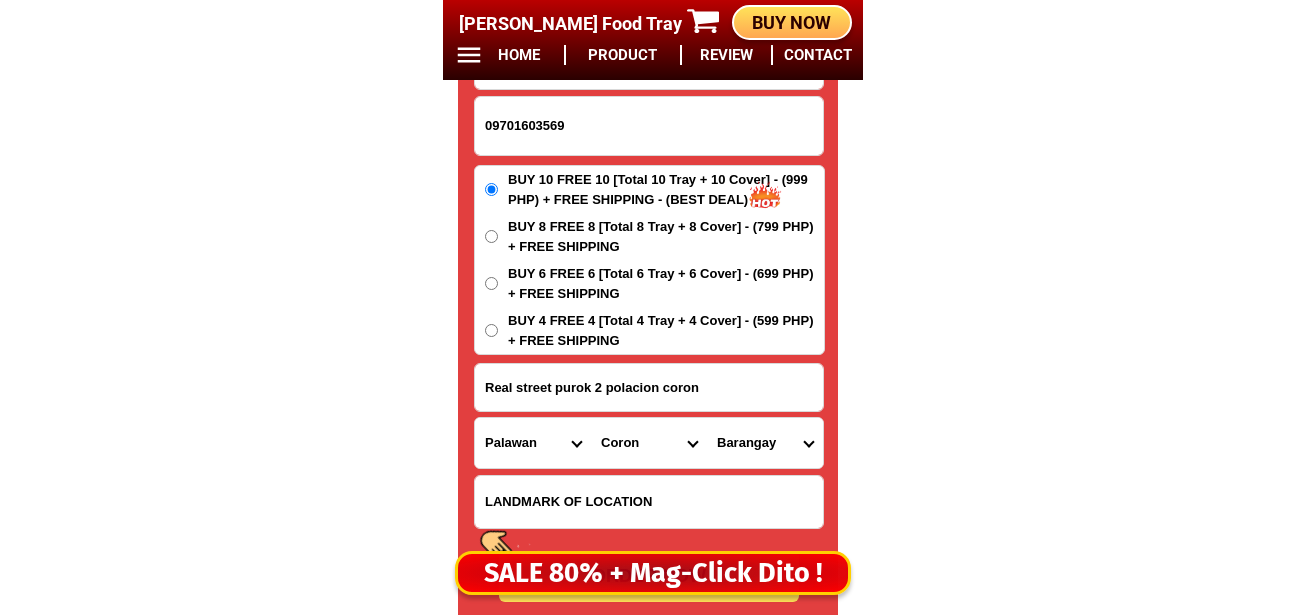 click on "City Aborlan Agutaya Araceli Balabac Bataraza Brookes-point Busuanga Cagayancillo Coron Culion Cuyo Dumaran El-nido Linapacan Narra Palawan-kalayaan Palawan-magsaysay Palawan-quezon Palawan-rizal Palawan-roxas Palawan-san-vicente Palawan-taytay Puerto-princesa-city Sofronio-espanola" at bounding box center [649, 443] 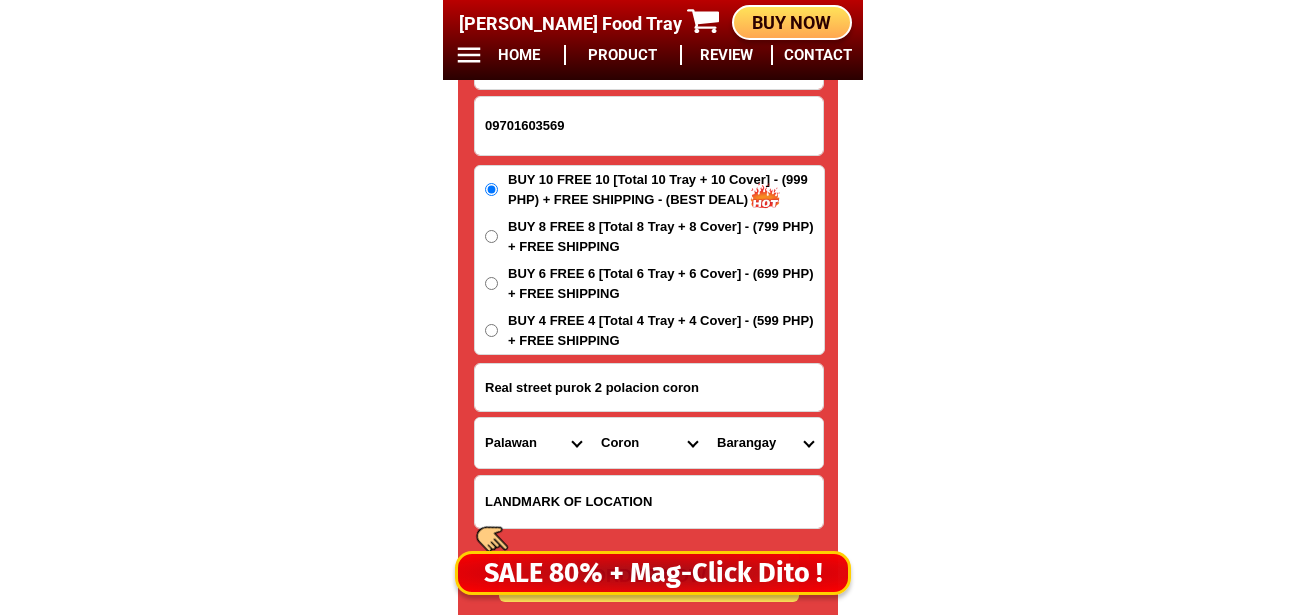 click on "Barangay Banuang daan Barangay i Barangay i (pob.) Barangay ii Barangay ii (pob.) Barangay iii Barangay iii (pob.) Barangay iv Barangay iv (pob.) Barangay v Barangay v (pob.) Barangay vi Barangay vi (pob.) Bintuan Borac Buenavista Bulalacao Cabugao Decabobo Decalachao Guadalupe Lajala Malawig Marcilla San jose San nicolas Tagumpay Tara Turda" at bounding box center [765, 443] 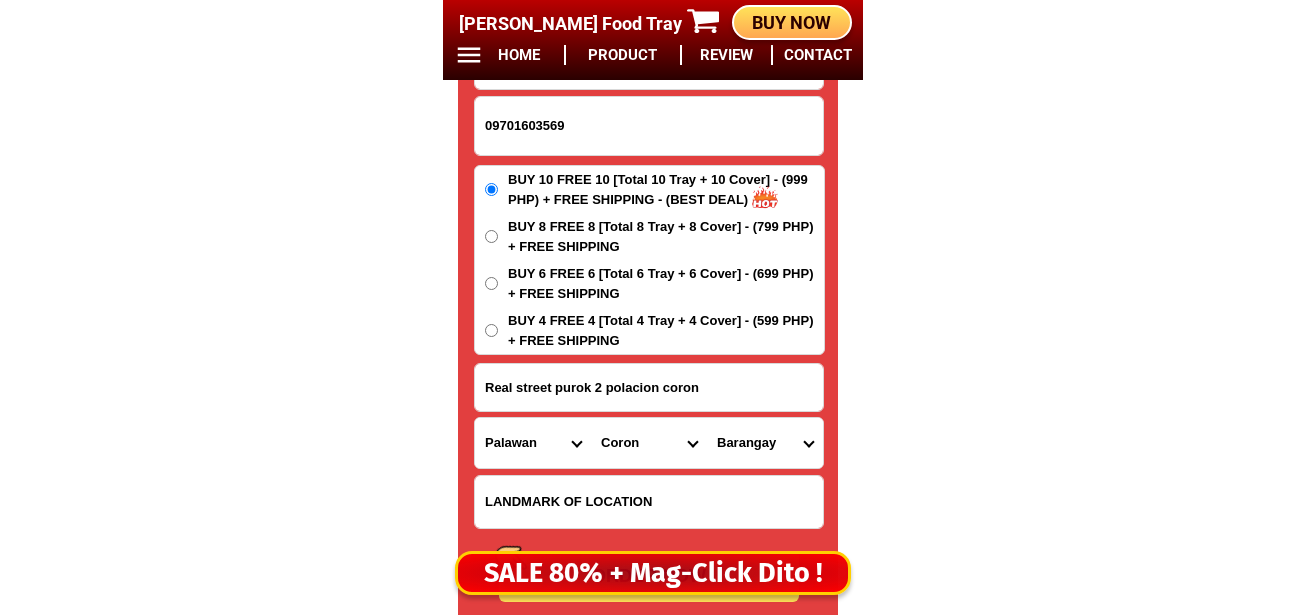 select on "63_81165589641" 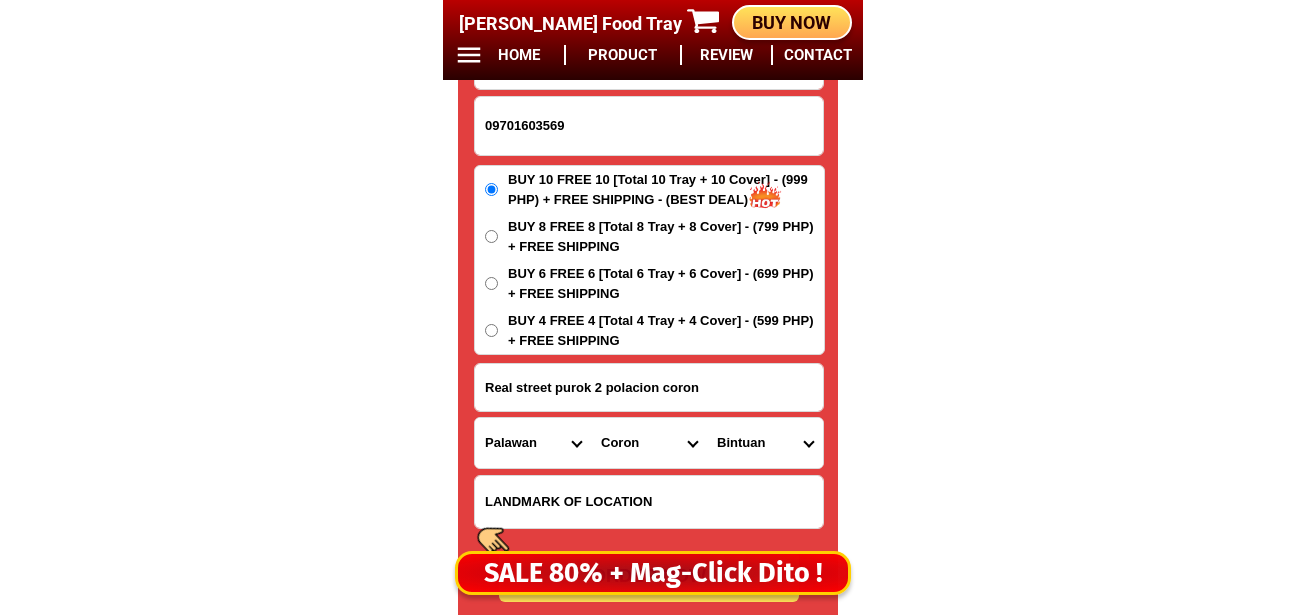 click on "City Aborlan Agutaya Araceli Balabac Bataraza Brookes-point Busuanga Cagayancillo Coron Culion Cuyo Dumaran El-nido Linapacan Narra Palawan-kalayaan Palawan-magsaysay Palawan-quezon Palawan-rizal Palawan-roxas Palawan-san-vicente Palawan-taytay Puerto-princesa-city Sofronio-espanola" at bounding box center [649, 443] 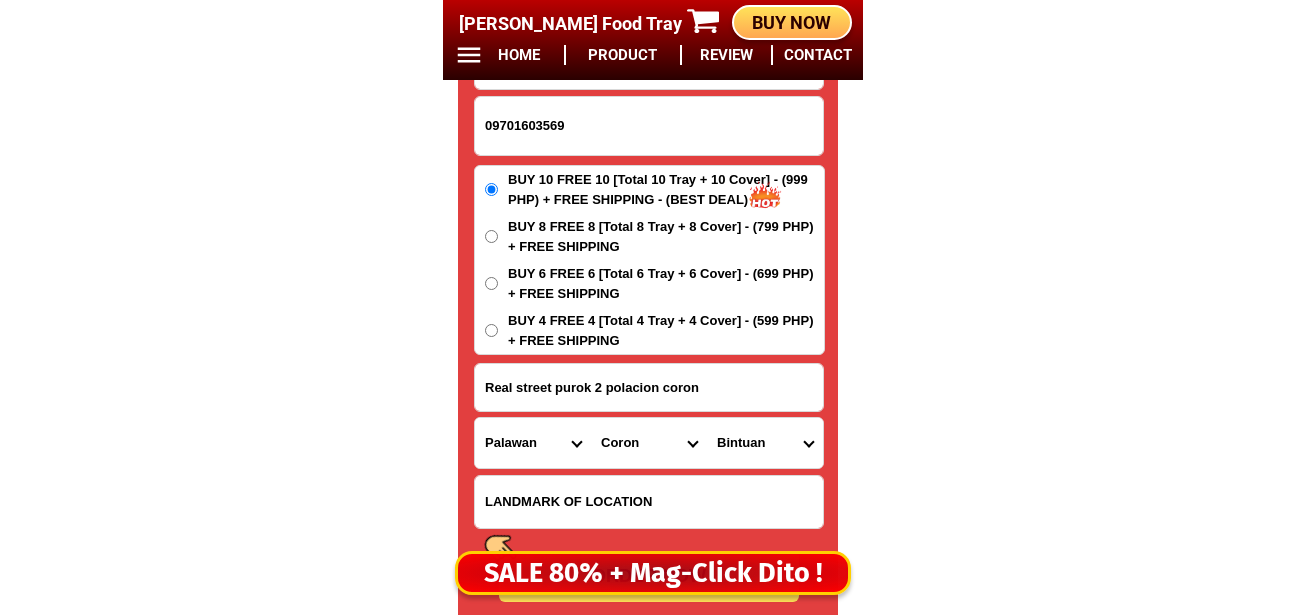 click on "Barangay Banuang daan Barangay i Barangay i (pob.) Barangay ii Barangay ii (pob.) Barangay iii Barangay iii (pob.) Barangay iv Barangay iv (pob.) Barangay v Barangay v (pob.) Barangay vi Barangay vi (pob.) Bintuan Borac Buenavista Bulalacao Cabugao Decabobo Decalachao Guadalupe Lajala Malawig Marcilla San jose San nicolas Tagumpay Tara Turda" at bounding box center (765, 443) 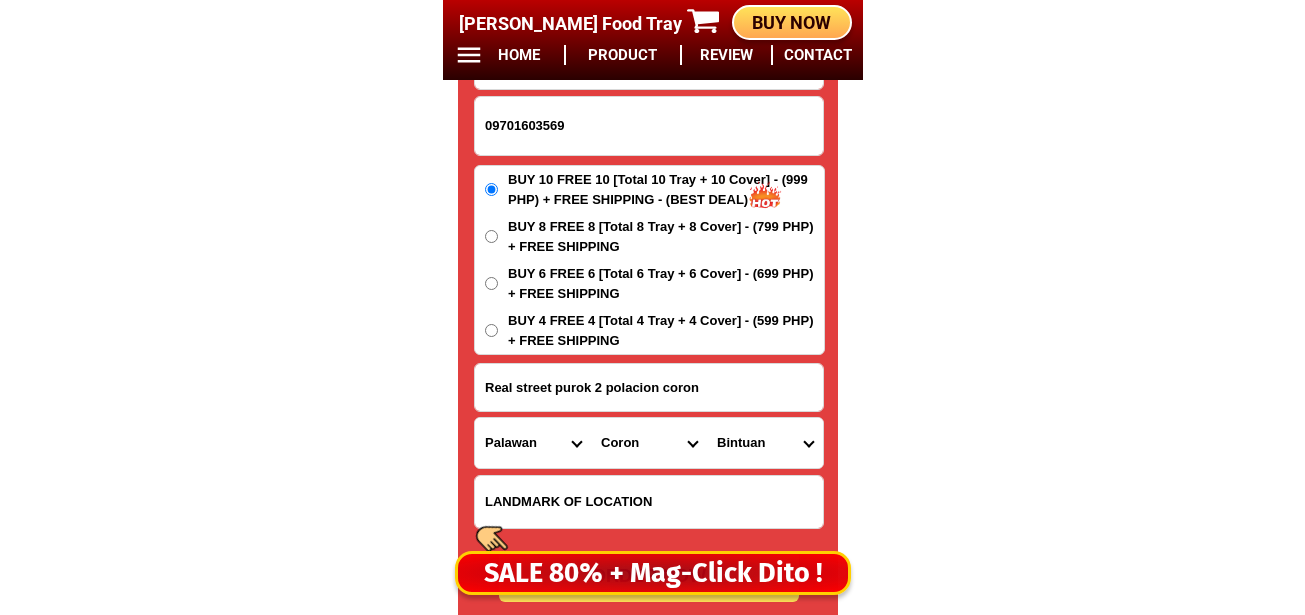 click on "City Aborlan Agutaya Araceli Balabac Bataraza Brookes-point Busuanga Cagayancillo Coron Culion Cuyo Dumaran El-nido Linapacan Narra Palawan-kalayaan Palawan-magsaysay Palawan-quezon Palawan-rizal Palawan-roxas Palawan-san-vicente Palawan-taytay Puerto-princesa-city Sofronio-espanola" at bounding box center (649, 443) 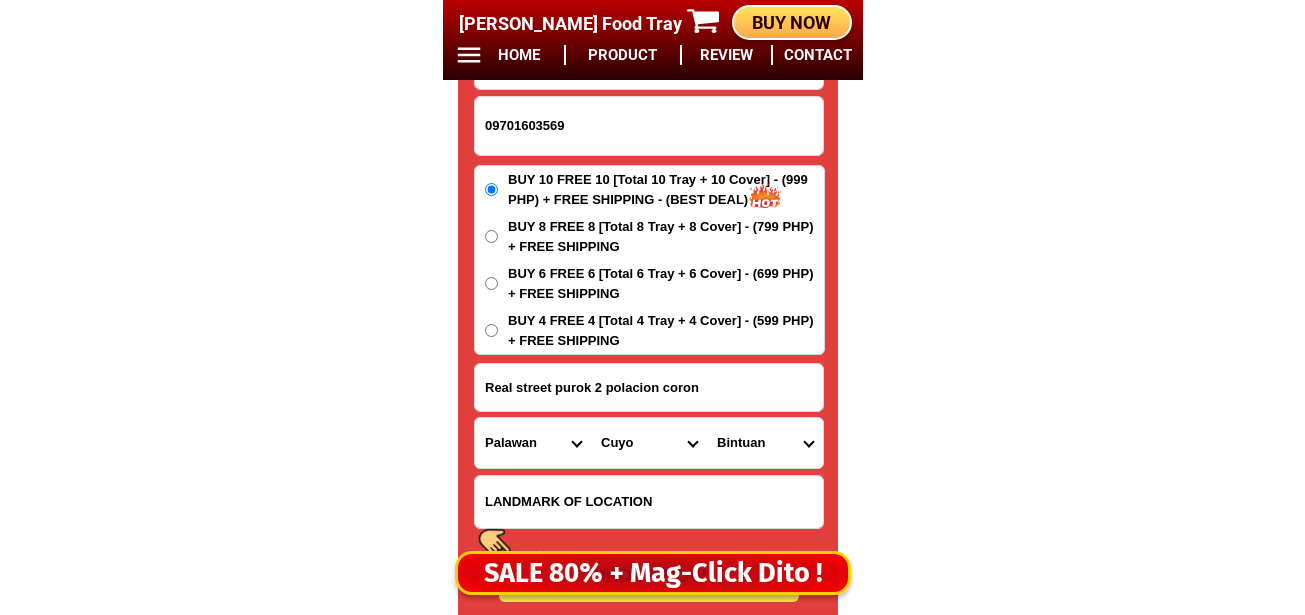 click on "City Aborlan Agutaya Araceli Balabac Bataraza Brookes-point Busuanga Cagayancillo Coron Culion Cuyo Dumaran El-nido Linapacan Narra Palawan-kalayaan Palawan-magsaysay Palawan-quezon Palawan-rizal Palawan-roxas Palawan-san-vicente Palawan-taytay Puerto-princesa-city Sofronio-espanola" at bounding box center (649, 443) 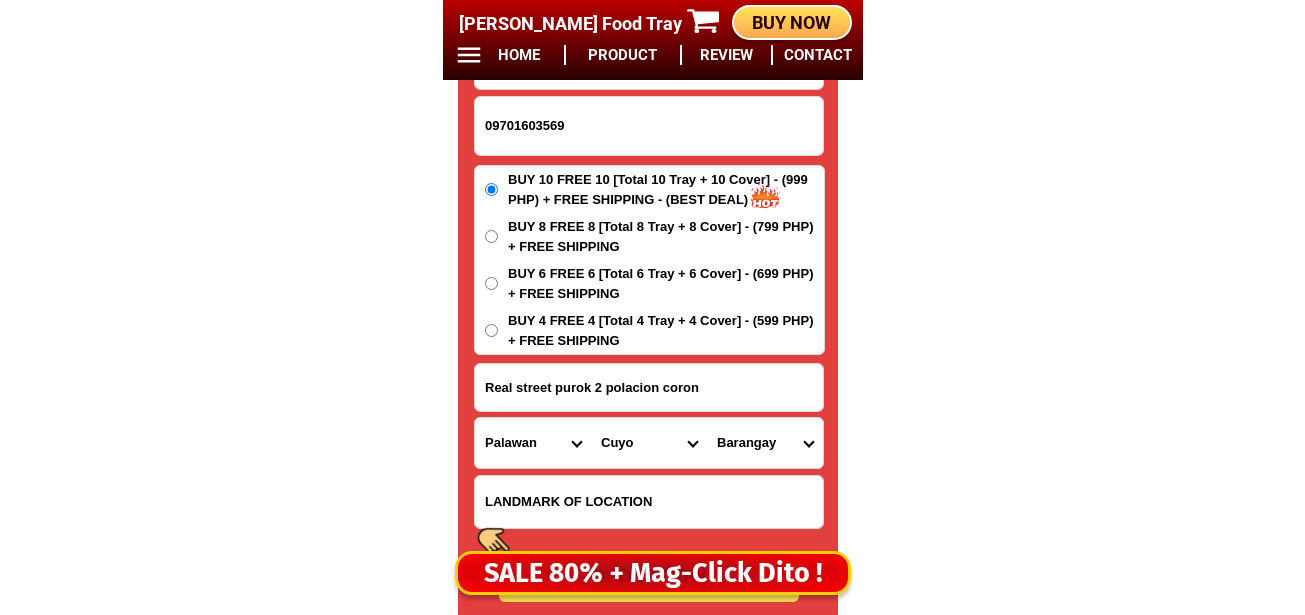 drag, startPoint x: 627, startPoint y: 435, endPoint x: 631, endPoint y: 420, distance: 15.524175 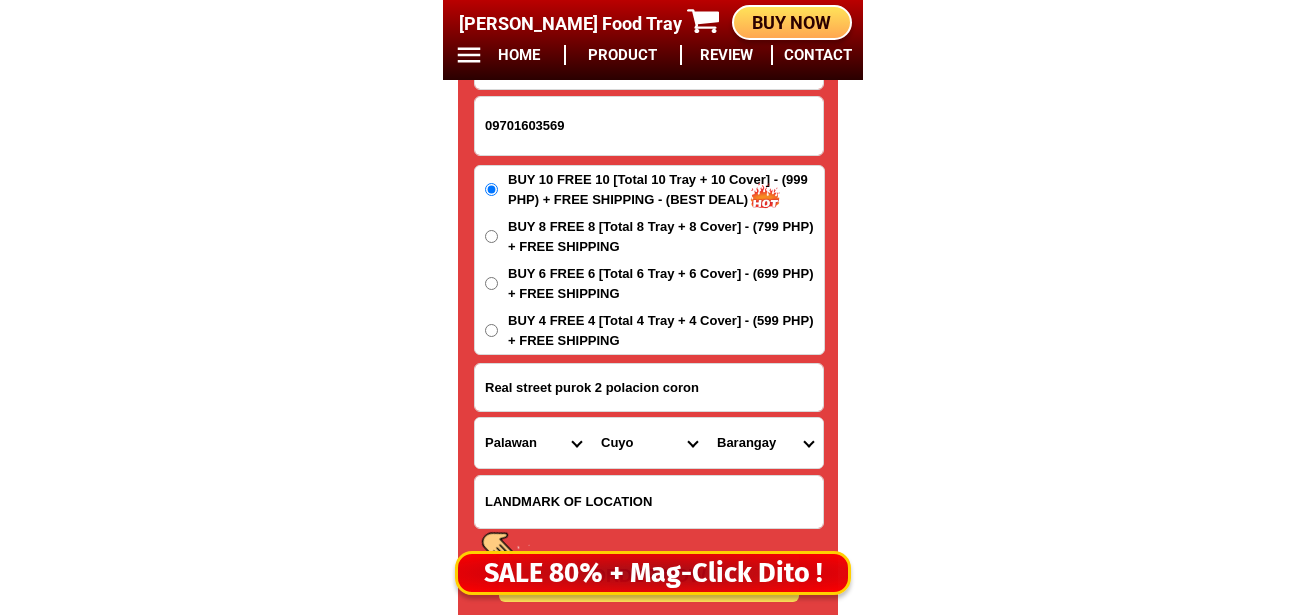click on "City Aborlan Agutaya Araceli Balabac Bataraza Brookes-point Busuanga Cagayancillo Coron Culion Cuyo Dumaran El-nido Linapacan Narra Palawan-kalayaan Palawan-magsaysay Palawan-quezon Palawan-rizal Palawan-roxas Palawan-san-vicente Palawan-taytay Puerto-princesa-city Sofronio-espanola" at bounding box center [649, 443] 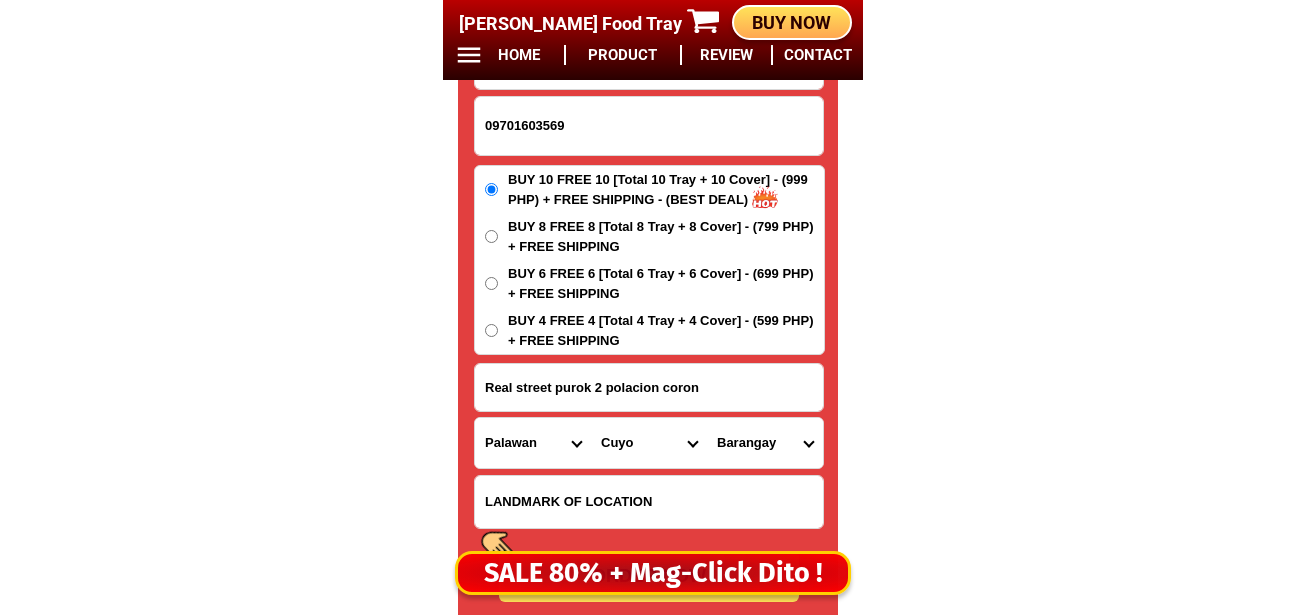 select on "63_8116558" 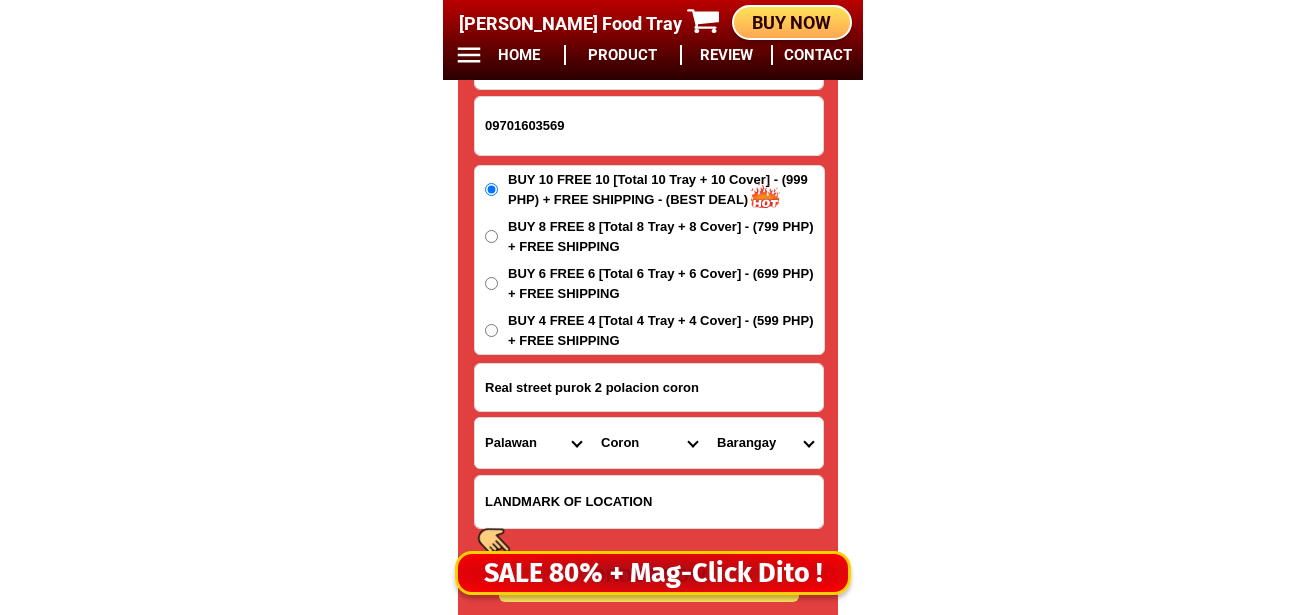 click on "City Aborlan Agutaya Araceli Balabac Bataraza Brookes-point Busuanga Cagayancillo Coron Culion Cuyo Dumaran El-nido Linapacan Narra Palawan-kalayaan Palawan-magsaysay Palawan-quezon Palawan-rizal Palawan-roxas Palawan-san-vicente Palawan-taytay Puerto-princesa-city Sofronio-espanola" at bounding box center (649, 443) 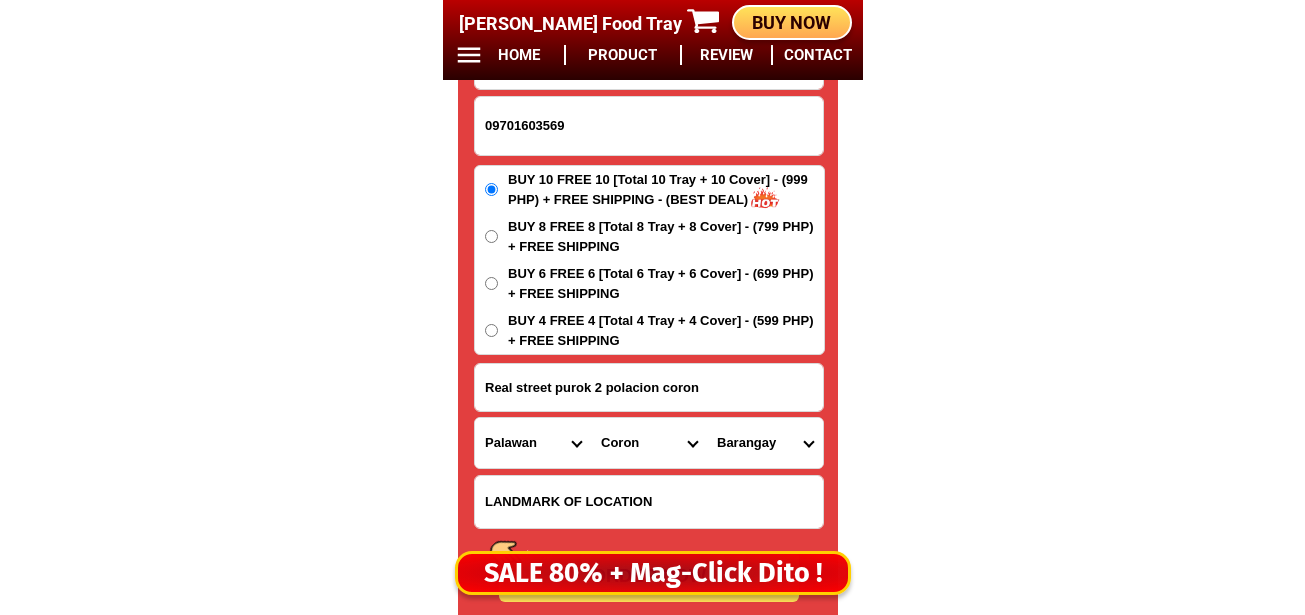 scroll, scrollTop: 16978, scrollLeft: 0, axis: vertical 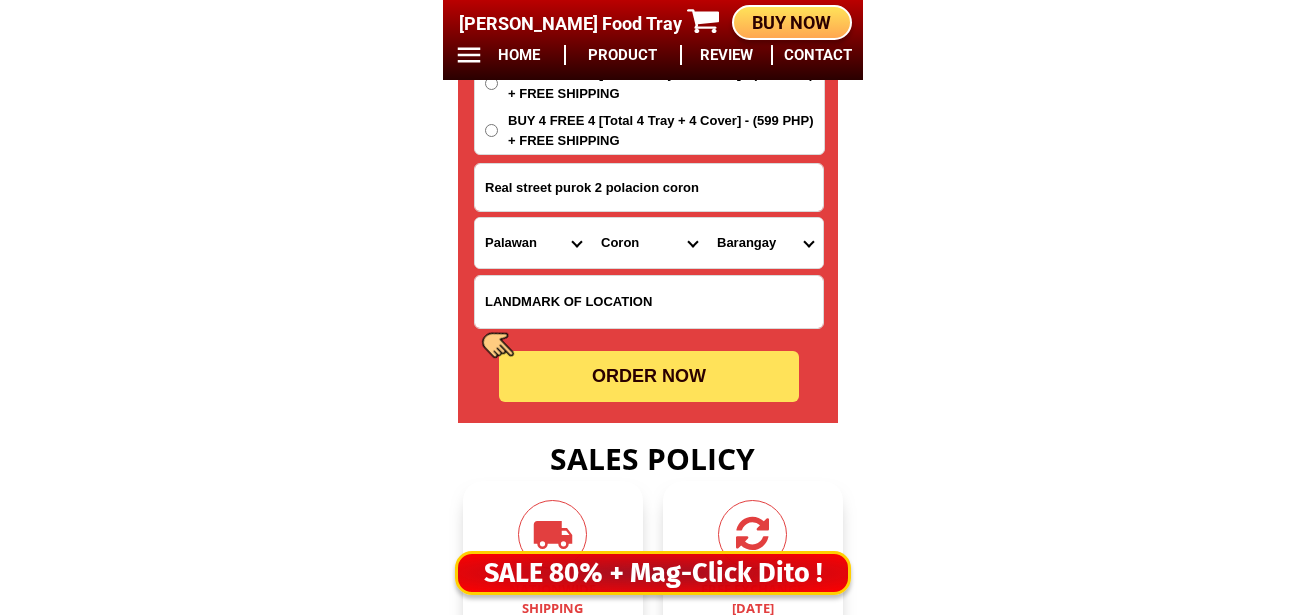 click on "ORDER NOW" at bounding box center (649, 376) 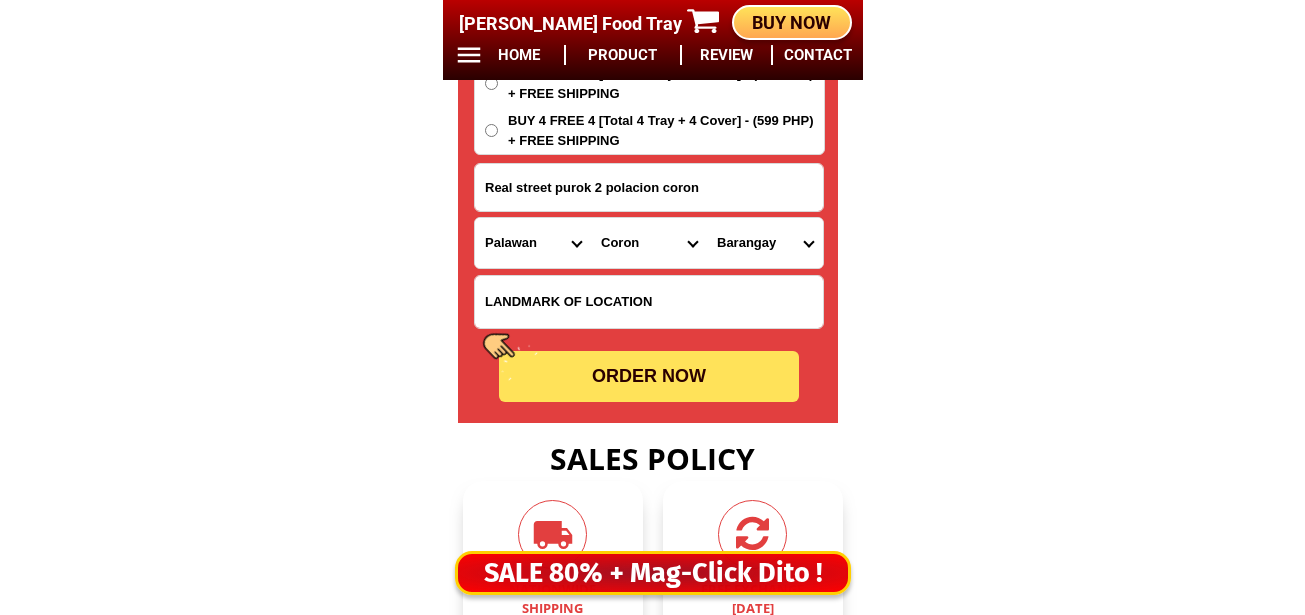 radio on "true" 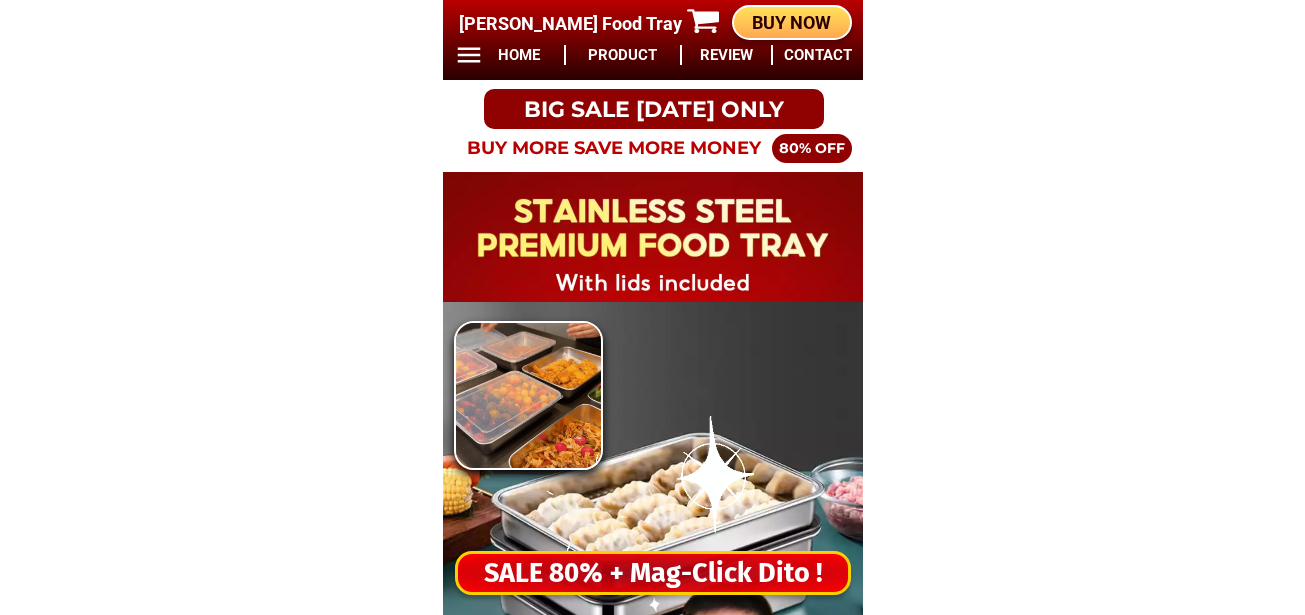scroll, scrollTop: 0, scrollLeft: 0, axis: both 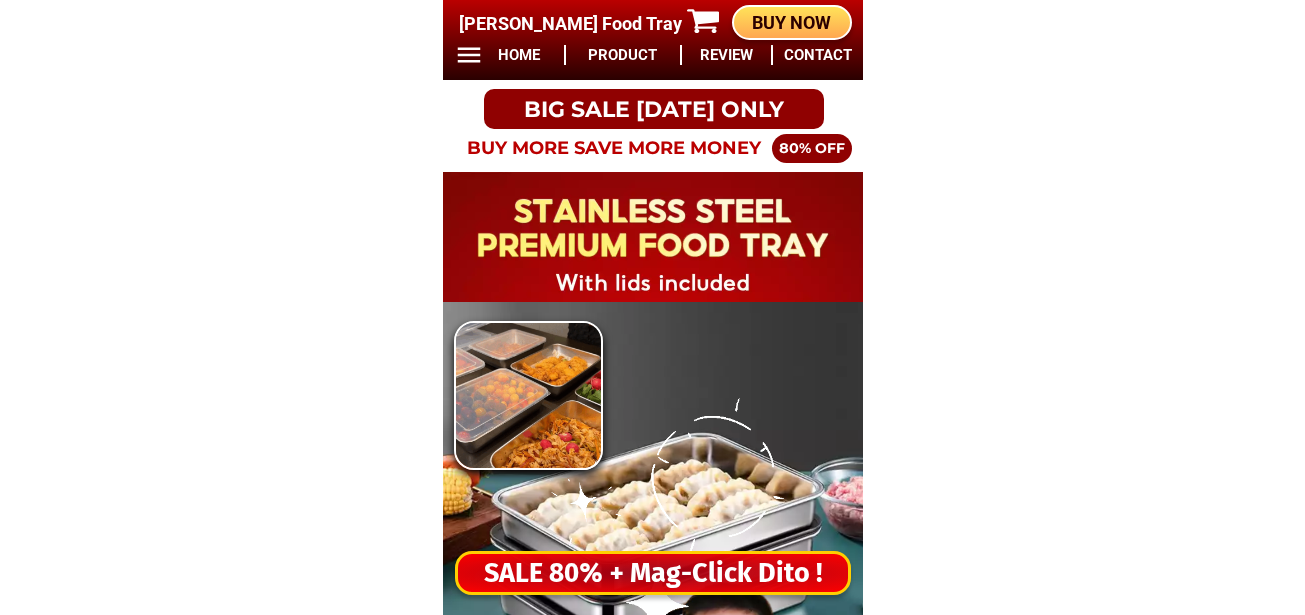 click on "SALE 80% + Mag-Click Dito !" at bounding box center [653, 573] 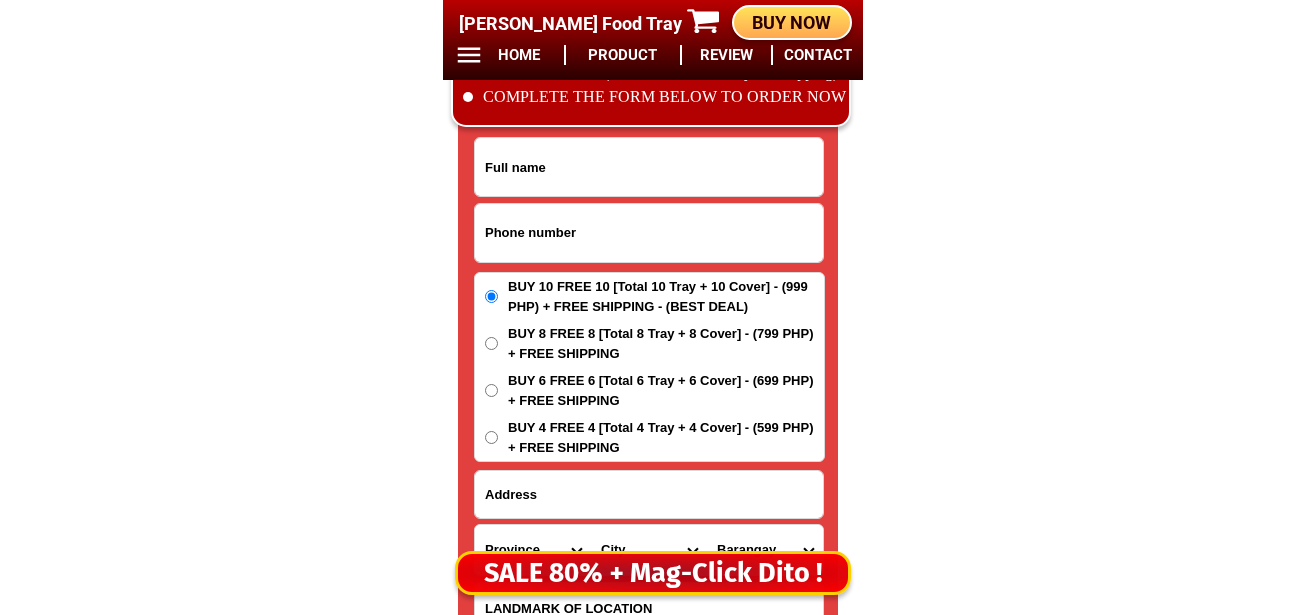 scroll, scrollTop: 16678, scrollLeft: 0, axis: vertical 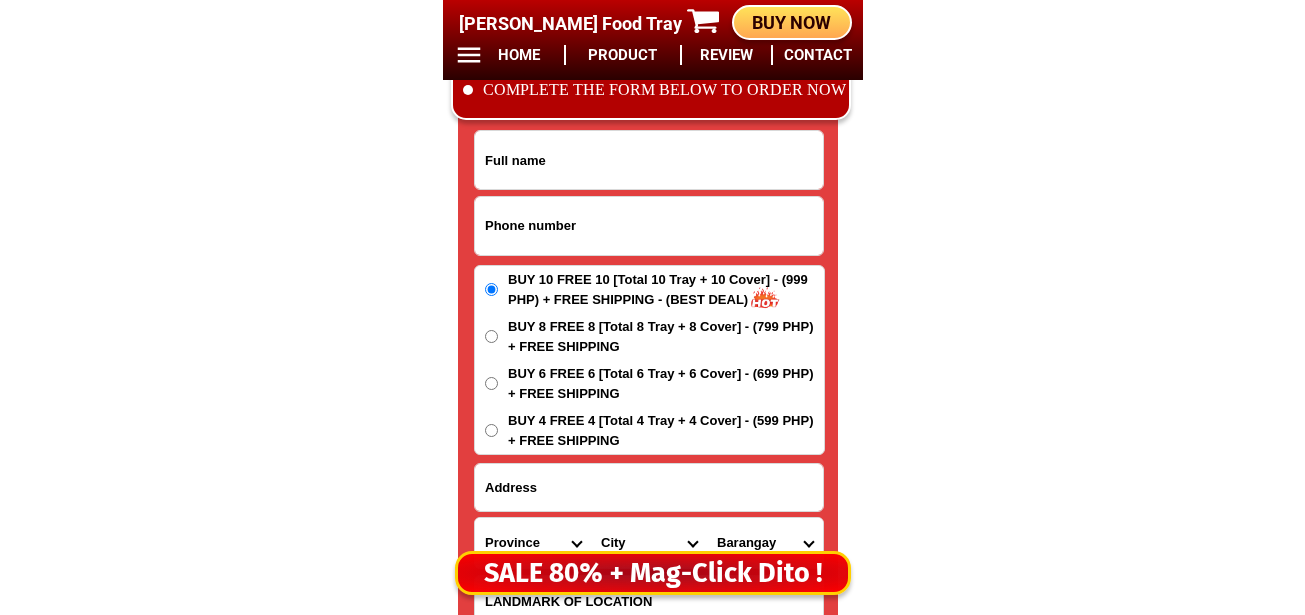 click at bounding box center (649, 226) 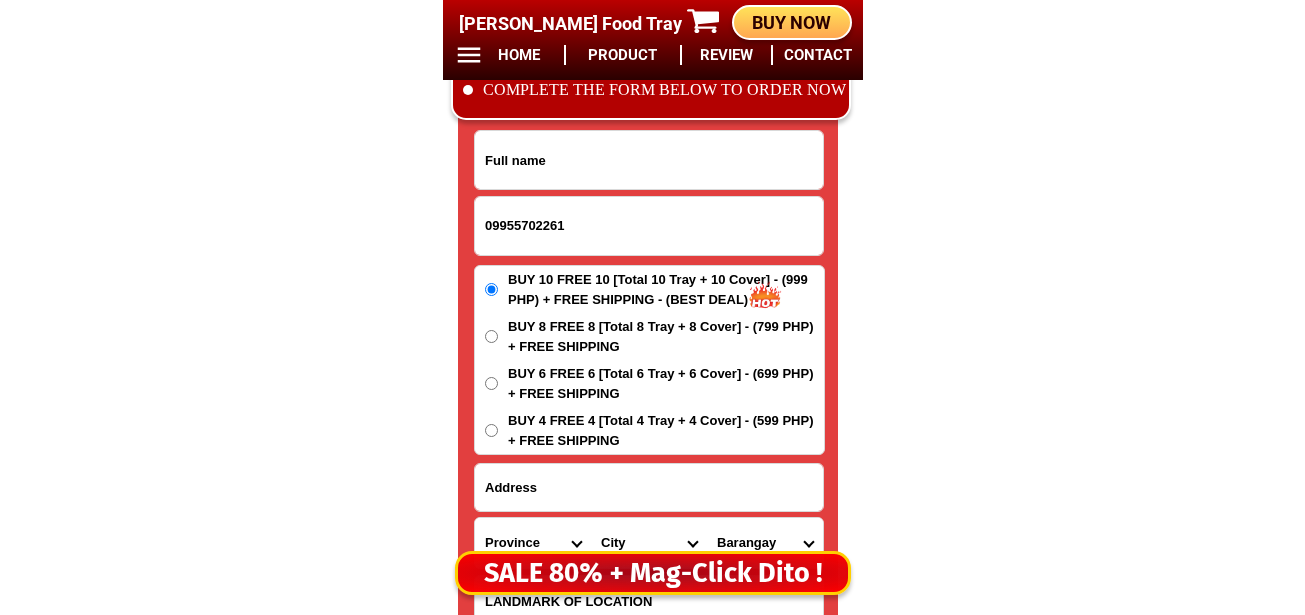 type on "09955702261" 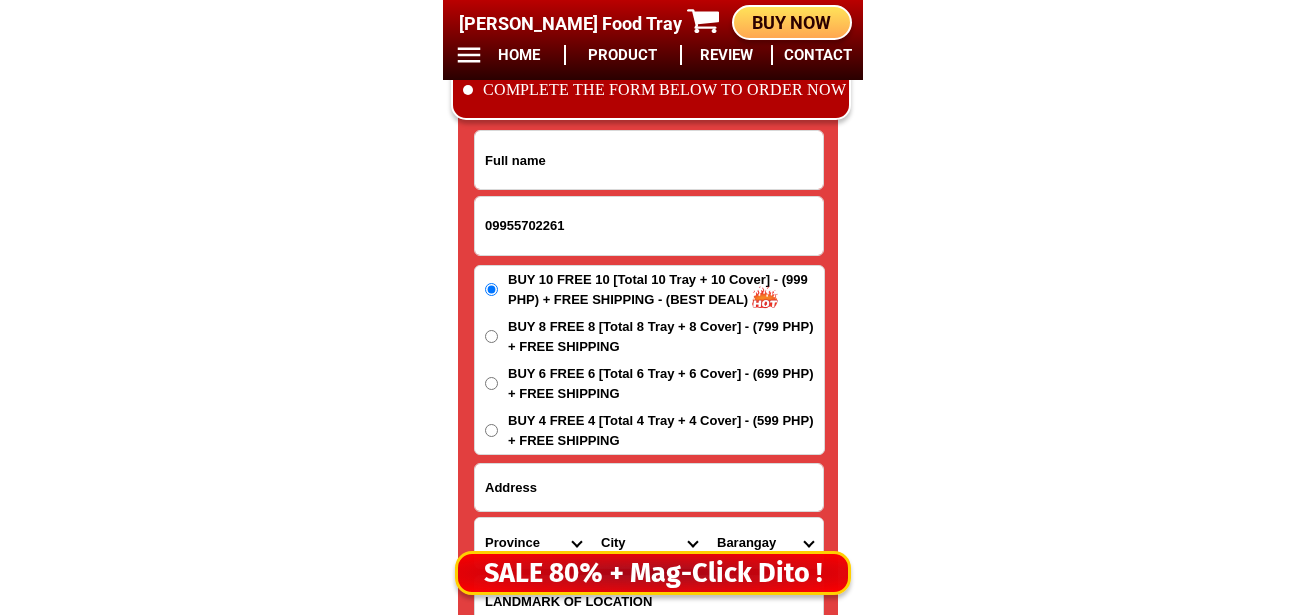 click at bounding box center (649, 160) 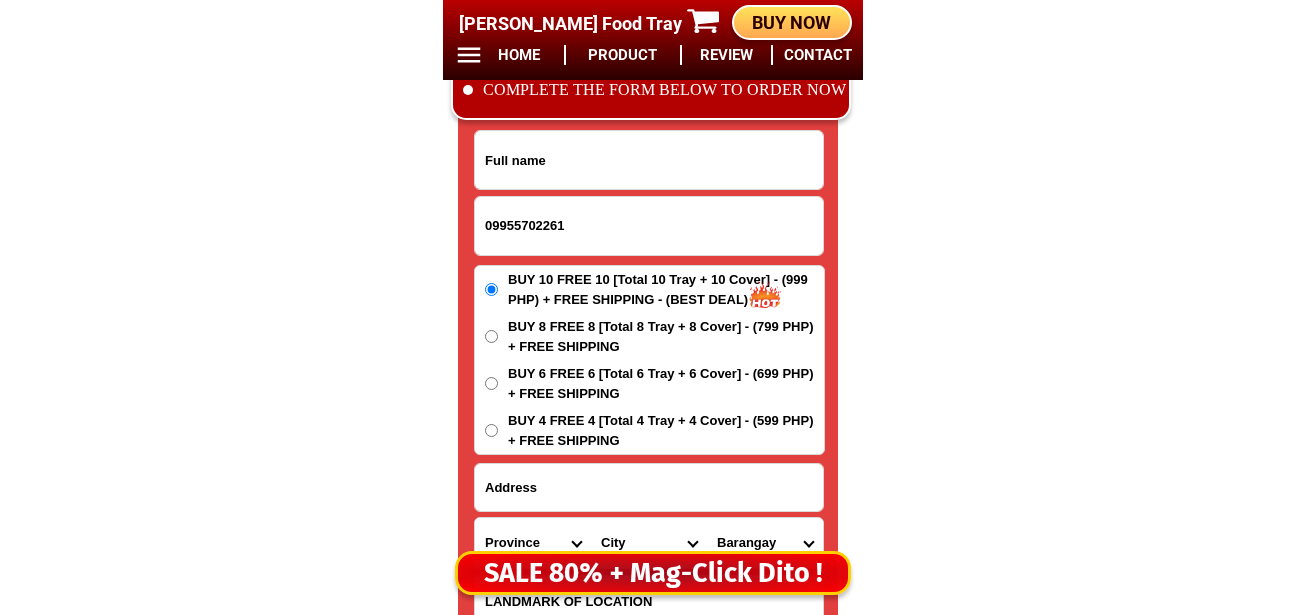 click at bounding box center (649, 160) 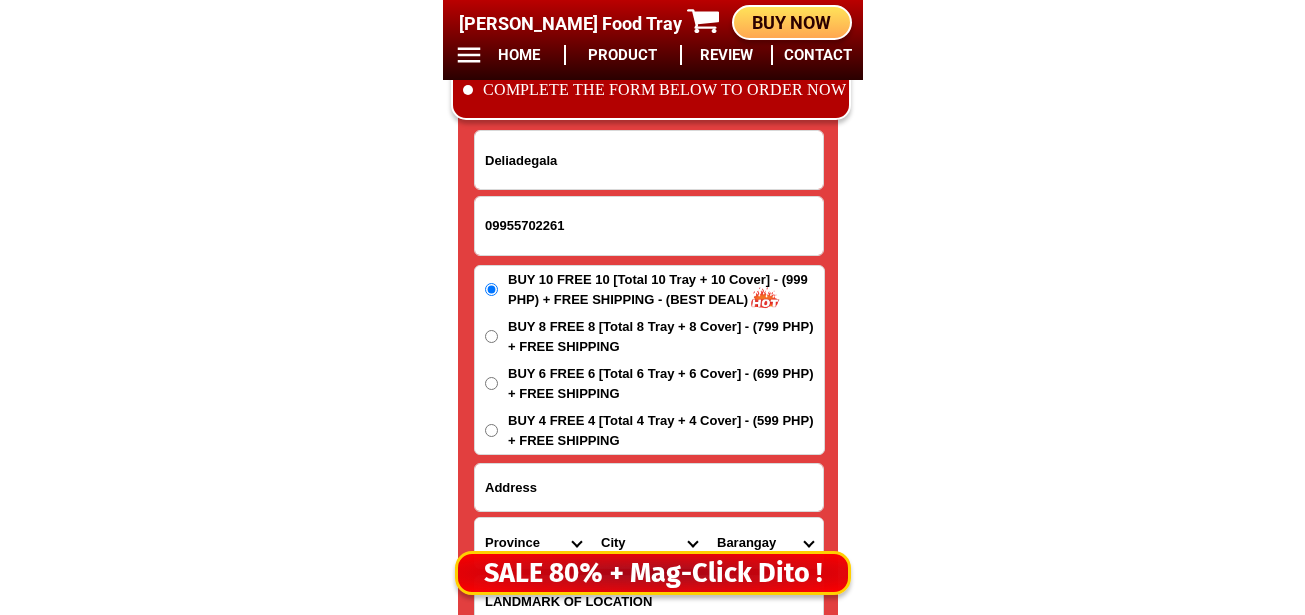 type on "Deliadegala" 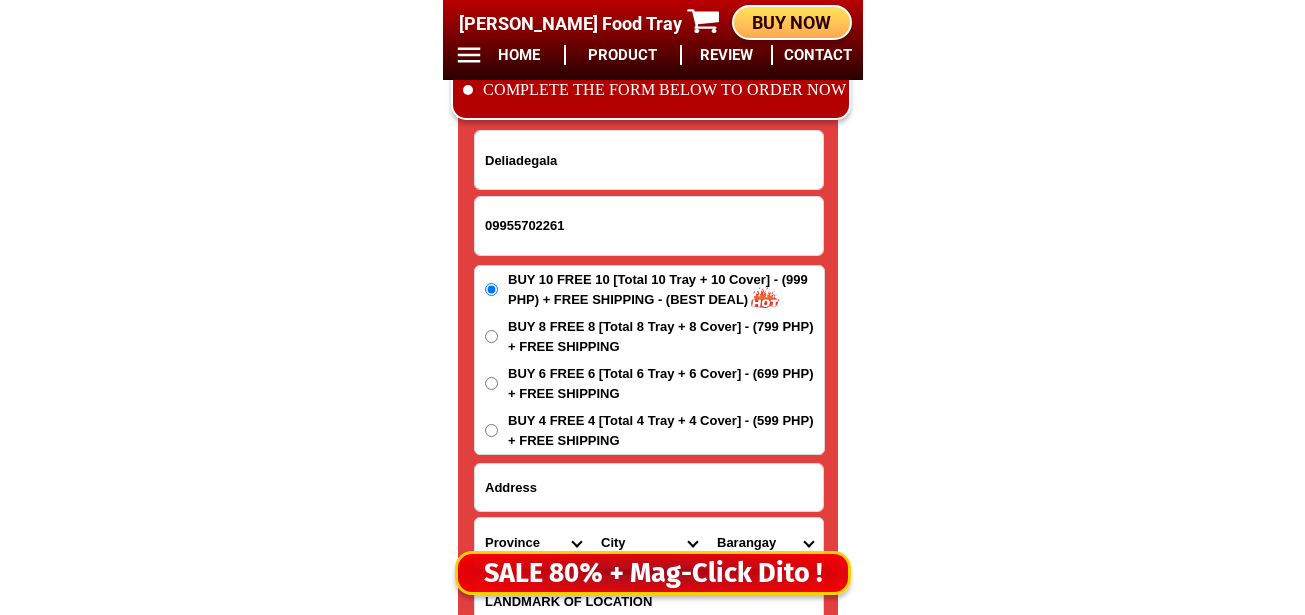 click at bounding box center (649, 487) 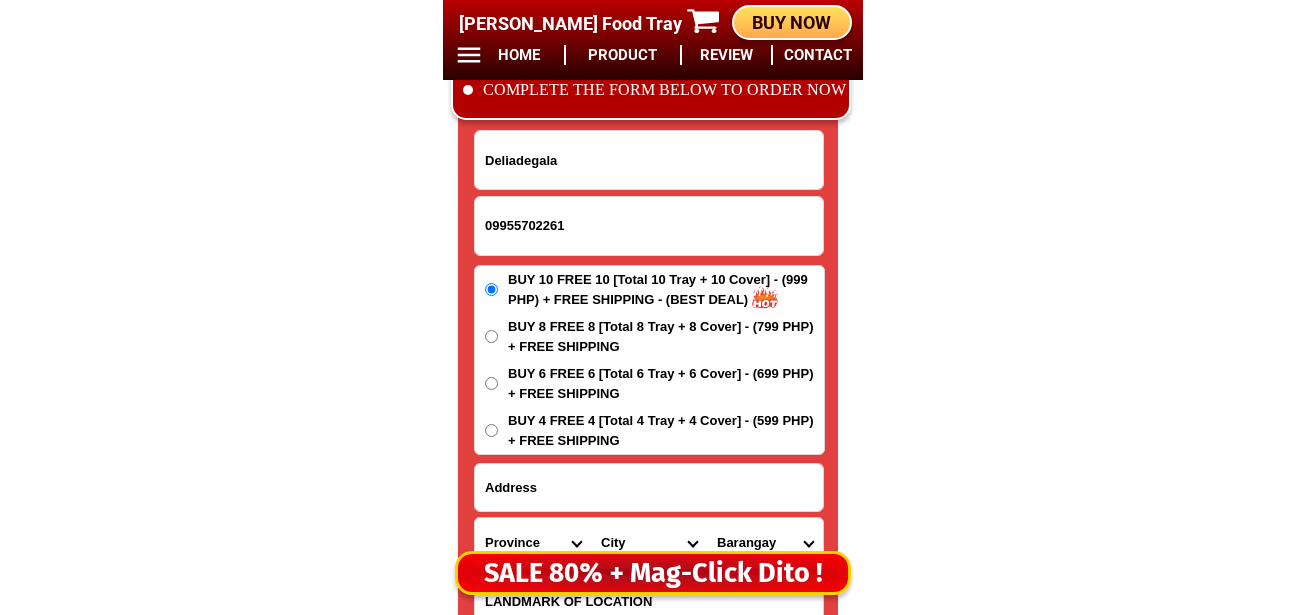 paste on "Back 4LOT9CALAMBA Park Place Brgy Makiling Calamba Laguna" 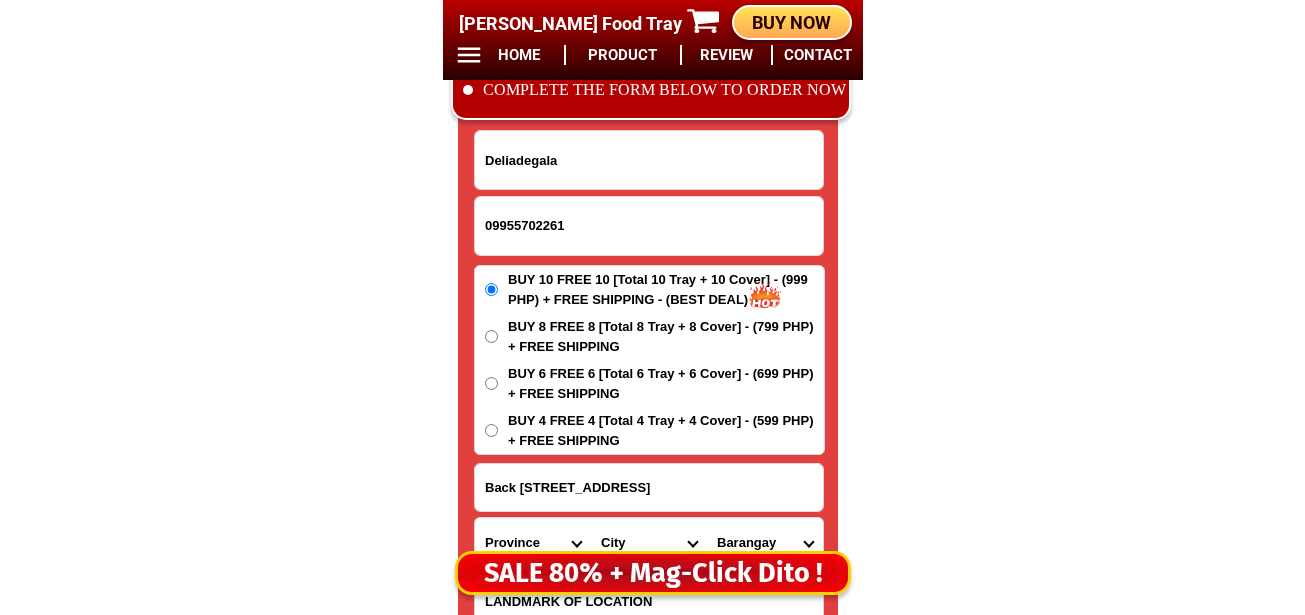 scroll, scrollTop: 0, scrollLeft: 68, axis: horizontal 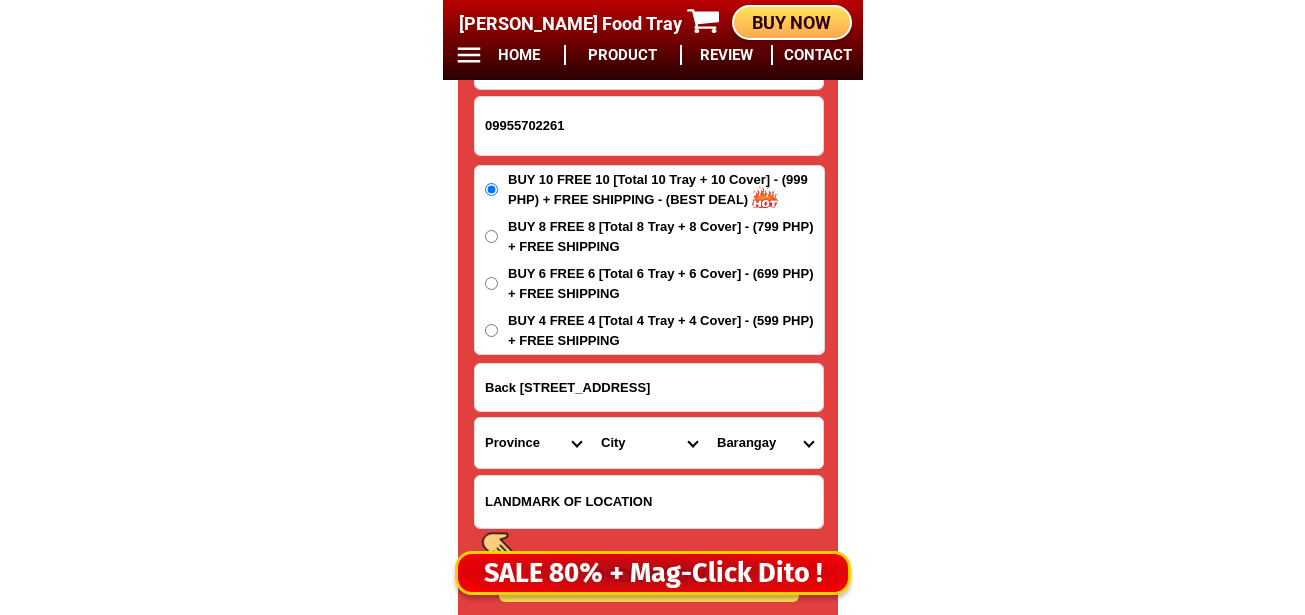 type on "Back 4LOT9CALAMBA Park Place Brgy Makiling Calamba Laguna" 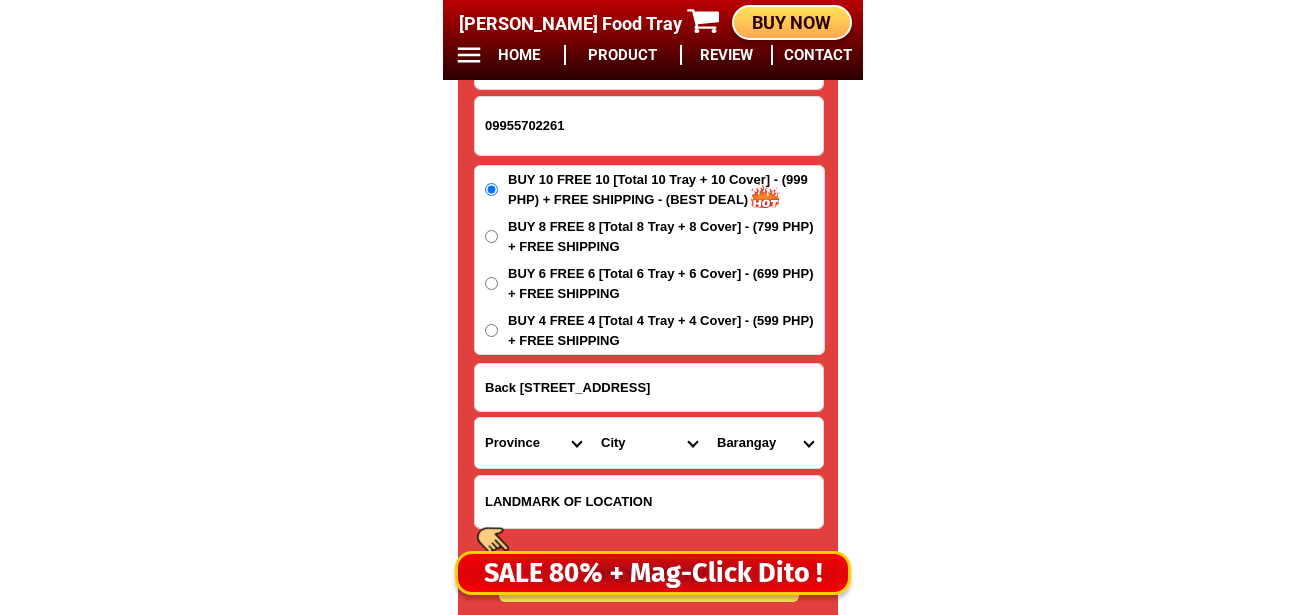 scroll, scrollTop: 0, scrollLeft: 0, axis: both 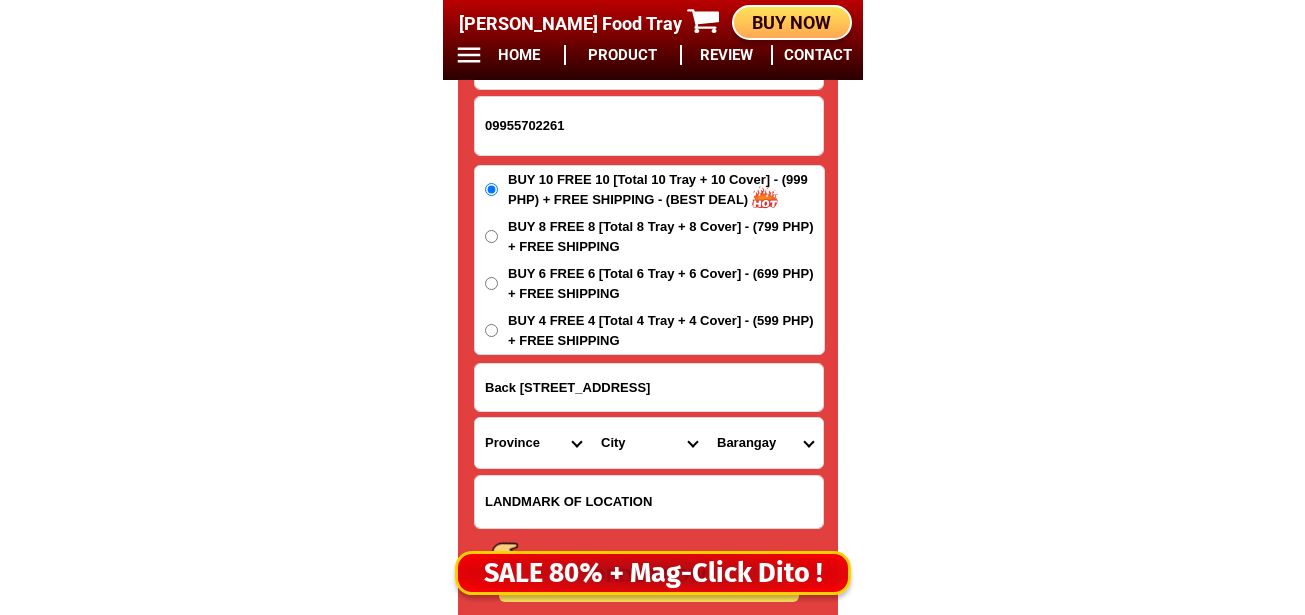 click on "Deliadegala 09955702261 ORDER NOW Back 4LOT9CALAMBA Park Place Brgy Makiling Calamba Laguna Province Abra Agusan-del-norte Agusan-del-sur Aklan Albay Antique Apayao Aurora Basilan Bataan Batanes Batangas Benguet Biliran Bohol Bukidnon Bulacan Cagayan Camarines-norte Camarines-sur Camiguin Capiz Catanduanes Cavite Cebu Cotabato Davao-de-oro Davao-del-norte Davao-del-sur Davao-occidental Davao-oriental Dinagat-islands Eastern-samar Guimaras Ifugao Ilocos-norte Ilocos-sur Iloilo Isabela Kalinga La-union Laguna Lanao-del-norte Lanao-del-sur Leyte Maguindanao Marinduque Masbate Metro-manila Misamis-occidental Misamis-oriental Mountain-province Negros-occidental Negros-oriental Northern-samar Nueva-ecija Nueva-vizcaya Occidental-mindoro Oriental-mindoro Palawan Pampanga Pangasinan Quezon Quirino Rizal Romblon Sarangani Siquijor Sorsogon South-cotabato Southern-leyte Sultan-kudarat Sulu Surigao-del-norte Surigao-del-sur Tarlac Tawi-tawi Western-samar Zambales Zamboanga-del-norte Zamboanga-del-sur Zamboanga-sibugay" at bounding box center [649, 316] 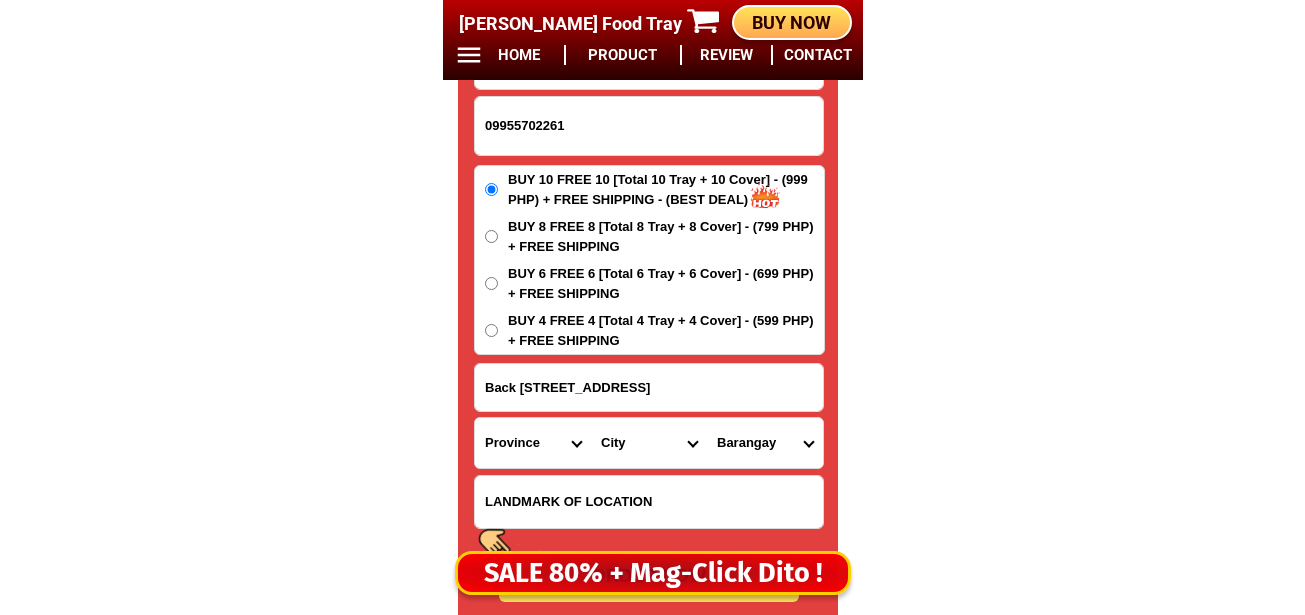 click on "Province [GEOGRAPHIC_DATA] [GEOGRAPHIC_DATA] [GEOGRAPHIC_DATA] [GEOGRAPHIC_DATA] [GEOGRAPHIC_DATA] [GEOGRAPHIC_DATA][PERSON_NAME][GEOGRAPHIC_DATA] [GEOGRAPHIC_DATA] [GEOGRAPHIC_DATA] [GEOGRAPHIC_DATA] [GEOGRAPHIC_DATA] [GEOGRAPHIC_DATA] [GEOGRAPHIC_DATA] [GEOGRAPHIC_DATA] [GEOGRAPHIC_DATA] [GEOGRAPHIC_DATA]-[GEOGRAPHIC_DATA] [GEOGRAPHIC_DATA] [GEOGRAPHIC_DATA] [GEOGRAPHIC_DATA] [GEOGRAPHIC_DATA] [GEOGRAPHIC_DATA] [GEOGRAPHIC_DATA] [GEOGRAPHIC_DATA] [GEOGRAPHIC_DATA]-occidental [GEOGRAPHIC_DATA] [GEOGRAPHIC_DATA] Eastern-[GEOGRAPHIC_DATA] [GEOGRAPHIC_DATA] [GEOGRAPHIC_DATA] [GEOGRAPHIC_DATA]-norte [GEOGRAPHIC_DATA]-[GEOGRAPHIC_DATA] [GEOGRAPHIC_DATA] [GEOGRAPHIC_DATA] [GEOGRAPHIC_DATA] [GEOGRAPHIC_DATA] [GEOGRAPHIC_DATA] [GEOGRAPHIC_DATA] [GEOGRAPHIC_DATA] [GEOGRAPHIC_DATA] Metro-[GEOGRAPHIC_DATA] [GEOGRAPHIC_DATA]-[GEOGRAPHIC_DATA]-[GEOGRAPHIC_DATA]-province [GEOGRAPHIC_DATA]-[GEOGRAPHIC_DATA]-oriental [GEOGRAPHIC_DATA] [GEOGRAPHIC_DATA] [GEOGRAPHIC_DATA]-[GEOGRAPHIC_DATA]-[GEOGRAPHIC_DATA] [GEOGRAPHIC_DATA] [GEOGRAPHIC_DATA] [GEOGRAPHIC_DATA] [GEOGRAPHIC_DATA] [GEOGRAPHIC_DATA][PERSON_NAME][GEOGRAPHIC_DATA] [GEOGRAPHIC_DATA] [GEOGRAPHIC_DATA] [GEOGRAPHIC_DATA] [GEOGRAPHIC_DATA] [GEOGRAPHIC_DATA]-[GEOGRAPHIC_DATA]-[GEOGRAPHIC_DATA]-[GEOGRAPHIC_DATA] [GEOGRAPHIC_DATA] [GEOGRAPHIC_DATA]-[GEOGRAPHIC_DATA]-[GEOGRAPHIC_DATA] [GEOGRAPHIC_DATA] [GEOGRAPHIC_DATA] [GEOGRAPHIC_DATA]" at bounding box center [533, 443] 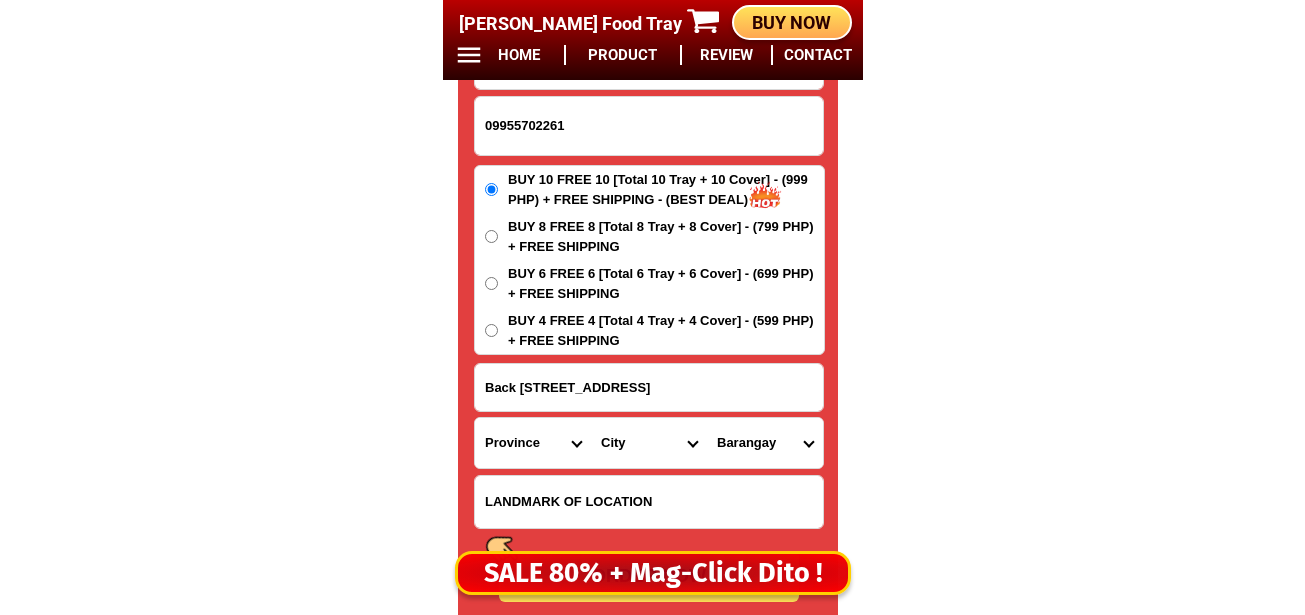 select on "63_904" 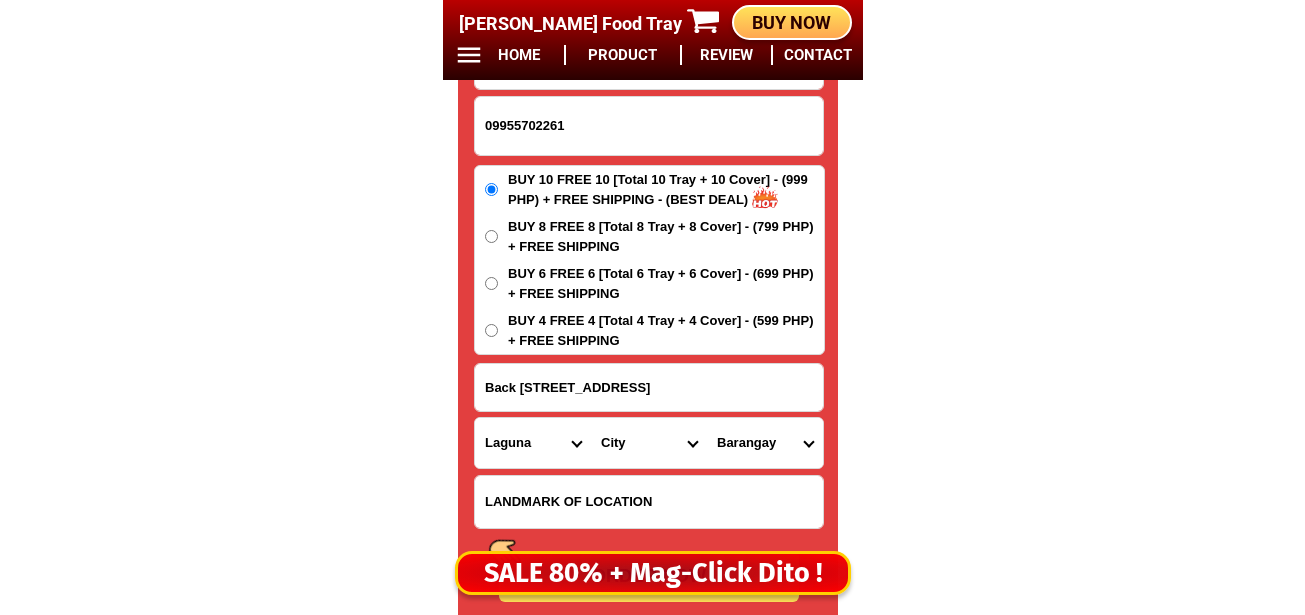 click on "Province [GEOGRAPHIC_DATA] [GEOGRAPHIC_DATA] [GEOGRAPHIC_DATA] [GEOGRAPHIC_DATA] [GEOGRAPHIC_DATA] [GEOGRAPHIC_DATA][PERSON_NAME][GEOGRAPHIC_DATA] [GEOGRAPHIC_DATA] [GEOGRAPHIC_DATA] [GEOGRAPHIC_DATA] [GEOGRAPHIC_DATA] [GEOGRAPHIC_DATA] [GEOGRAPHIC_DATA] [GEOGRAPHIC_DATA] [GEOGRAPHIC_DATA] [GEOGRAPHIC_DATA]-[GEOGRAPHIC_DATA] [GEOGRAPHIC_DATA] [GEOGRAPHIC_DATA] [GEOGRAPHIC_DATA] [GEOGRAPHIC_DATA] [GEOGRAPHIC_DATA] [GEOGRAPHIC_DATA] [GEOGRAPHIC_DATA] [GEOGRAPHIC_DATA]-occidental [GEOGRAPHIC_DATA] [GEOGRAPHIC_DATA] Eastern-[GEOGRAPHIC_DATA] [GEOGRAPHIC_DATA] [GEOGRAPHIC_DATA] [GEOGRAPHIC_DATA]-norte [GEOGRAPHIC_DATA]-[GEOGRAPHIC_DATA] [GEOGRAPHIC_DATA] [GEOGRAPHIC_DATA] [GEOGRAPHIC_DATA] [GEOGRAPHIC_DATA] [GEOGRAPHIC_DATA] [GEOGRAPHIC_DATA] [GEOGRAPHIC_DATA] [GEOGRAPHIC_DATA] Metro-[GEOGRAPHIC_DATA] [GEOGRAPHIC_DATA]-[GEOGRAPHIC_DATA]-[GEOGRAPHIC_DATA]-province [GEOGRAPHIC_DATA]-[GEOGRAPHIC_DATA]-oriental [GEOGRAPHIC_DATA] [GEOGRAPHIC_DATA] [GEOGRAPHIC_DATA]-[GEOGRAPHIC_DATA]-[GEOGRAPHIC_DATA] [GEOGRAPHIC_DATA] [GEOGRAPHIC_DATA] [GEOGRAPHIC_DATA] [GEOGRAPHIC_DATA] [GEOGRAPHIC_DATA][PERSON_NAME][GEOGRAPHIC_DATA] [GEOGRAPHIC_DATA] [GEOGRAPHIC_DATA] [GEOGRAPHIC_DATA] [GEOGRAPHIC_DATA] [GEOGRAPHIC_DATA]-[GEOGRAPHIC_DATA]-[GEOGRAPHIC_DATA]-[GEOGRAPHIC_DATA] [GEOGRAPHIC_DATA] [GEOGRAPHIC_DATA]-[GEOGRAPHIC_DATA]-[GEOGRAPHIC_DATA] [GEOGRAPHIC_DATA] [GEOGRAPHIC_DATA] [GEOGRAPHIC_DATA]" at bounding box center (533, 443) 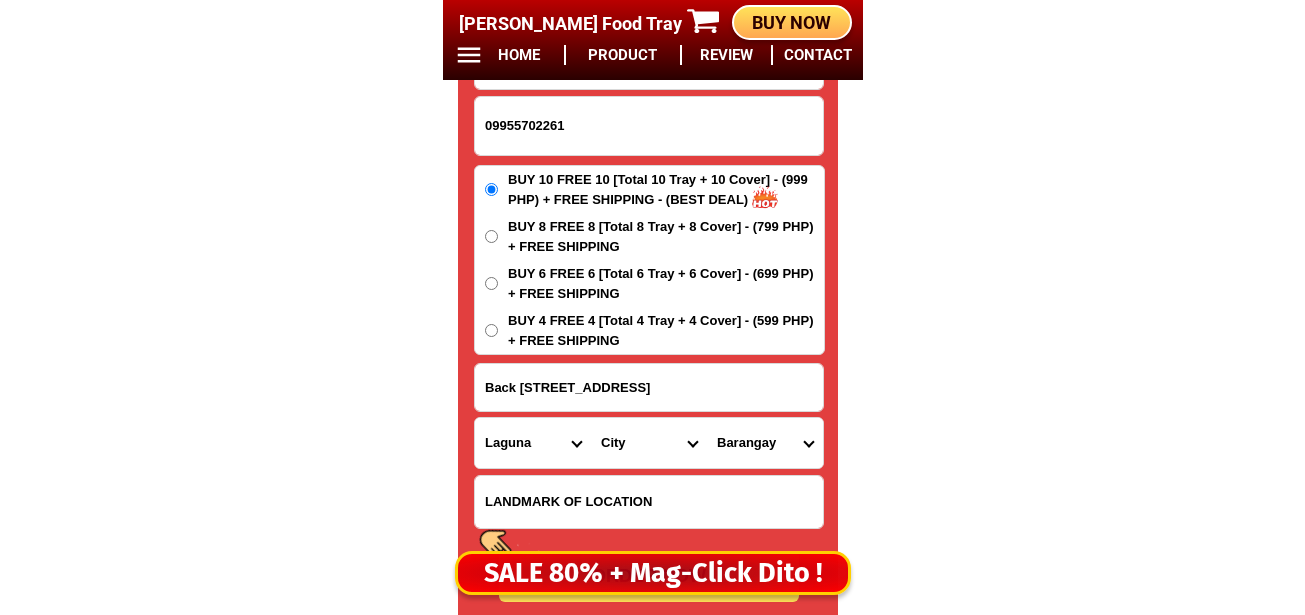 click on "City Alaminos Bay Binan-city Cabuyao Calamba-city Calauan Cavinti Famy Laguna-kalayaan Laguna-rizal Laguna-santa-cruz Laguna-santa-maria Laguna-victoria Liliw Los-banos Luisiana Lumban Mabitac Magdalena Majayjay Nagcarlan Paete Pagsanjan Pakil Pangil Pila San-pablo-city San-pedro Santa-rosa-city Siniloan" at bounding box center (649, 443) 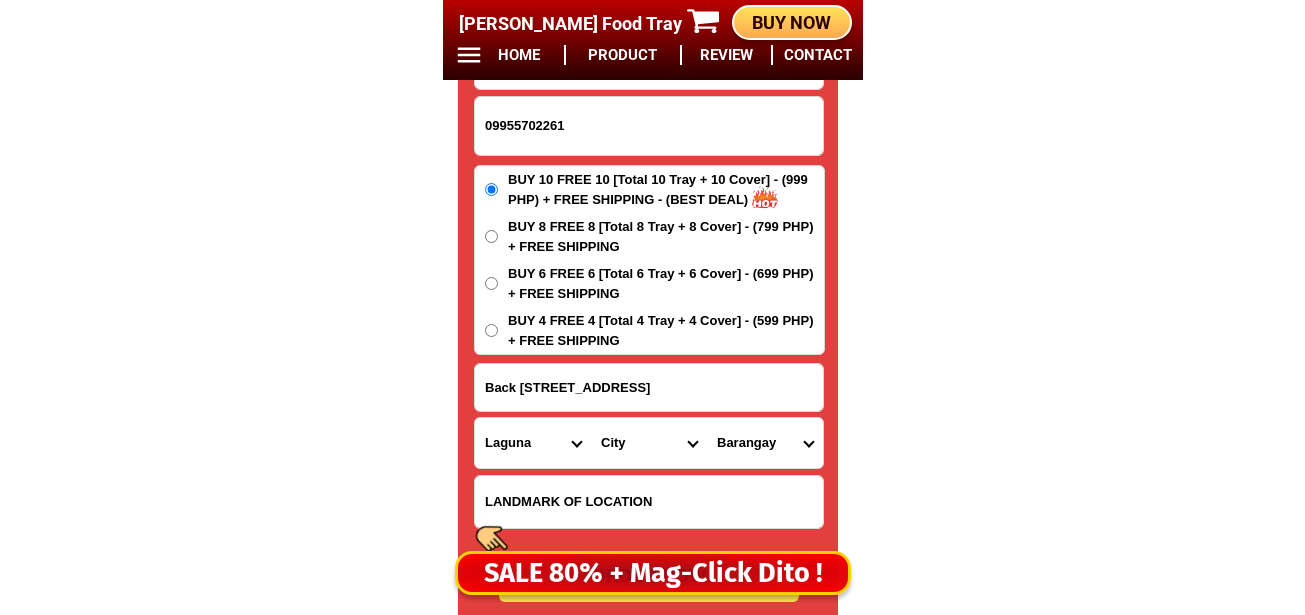select on "63_9049493" 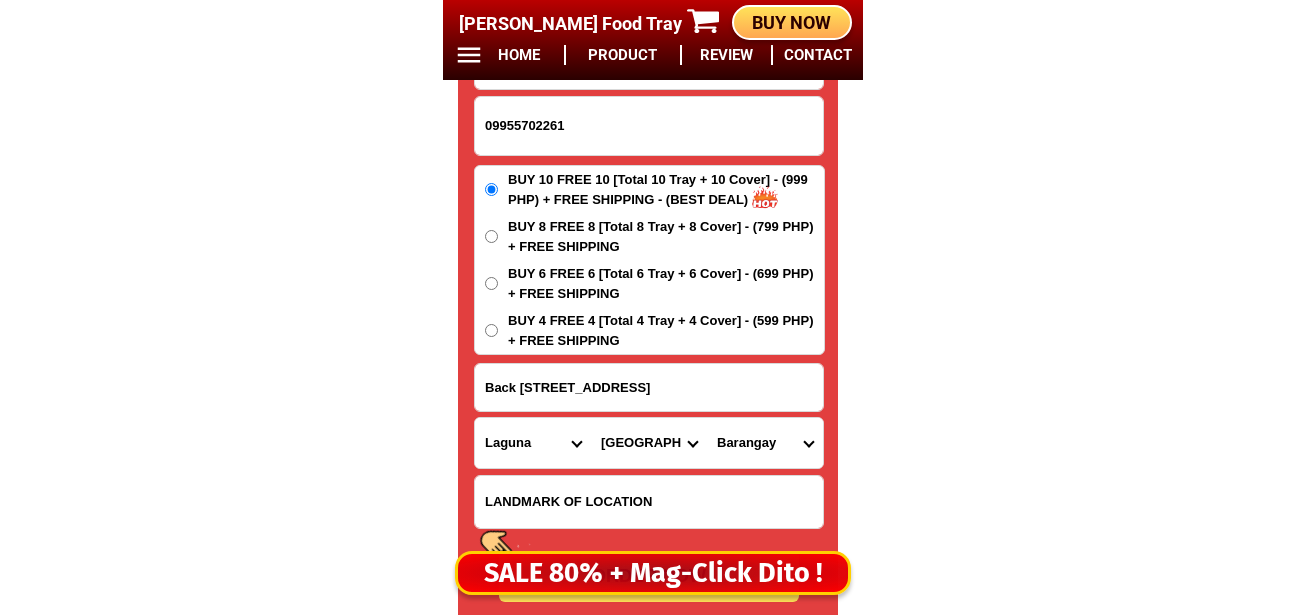 click on "City Alaminos Bay Binan-city Cabuyao Calamba-city Calauan Cavinti Famy Laguna-kalayaan Laguna-rizal Laguna-santa-cruz Laguna-santa-maria Laguna-victoria Liliw Los-banos Luisiana Lumban Mabitac Magdalena Majayjay Nagcarlan Paete Pagsanjan Pakil Pangil Pila San-pablo-city San-pedro Santa-rosa-city Siniloan" at bounding box center (649, 443) 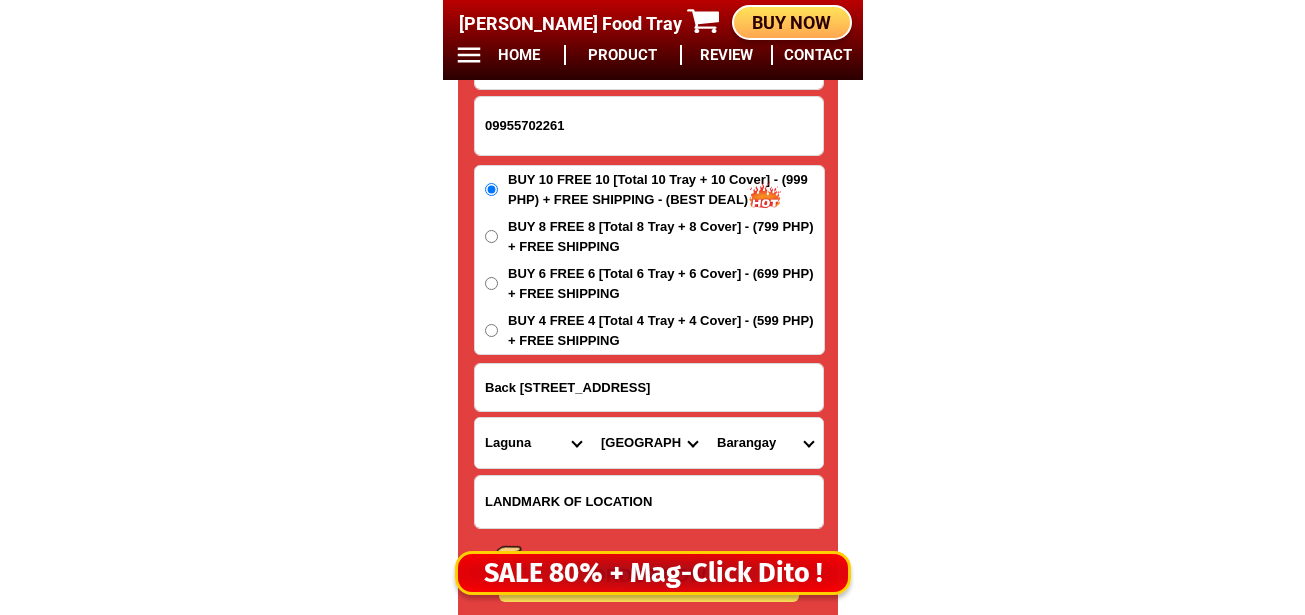 drag, startPoint x: 744, startPoint y: 439, endPoint x: 749, endPoint y: 420, distance: 19.646883 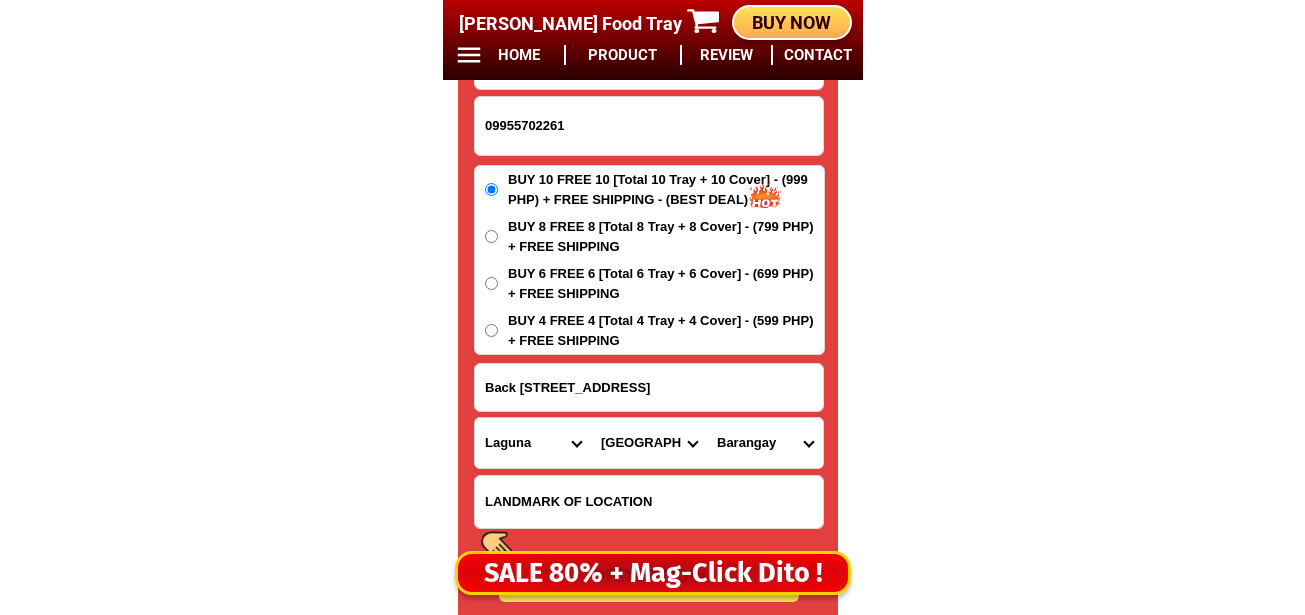 click on "Barangay Bagong kalsada Banadero Banlic Barandal Barangay 1 (pob.) Barangay 2 (pob.) Barangay 3 (pob.) Barangay 4 (pob.) Barangay 5 (pob.) Barangay 6 (pob.) Barangay 7 (pob.) Batino Batino warehouse Bubuyan Bucal Bunggo Burol Camaligan Canlubang Halang Hornalan Kay-anlog La mesa Laguerta Lawa Lecheria Lingga Looc Mabato Majada labas Makiling Mapagong Masili Maunong Mayapa Milagrosa (tulo) Paciano rizal Palingon Palo-alto Pansol Parian Prinza Punta Puting lupa Real Saimsim Sampiruhan San cristobal San jose San juan Sirang lupa Sucol Turbina Ulango Uwisan" at bounding box center (765, 443) 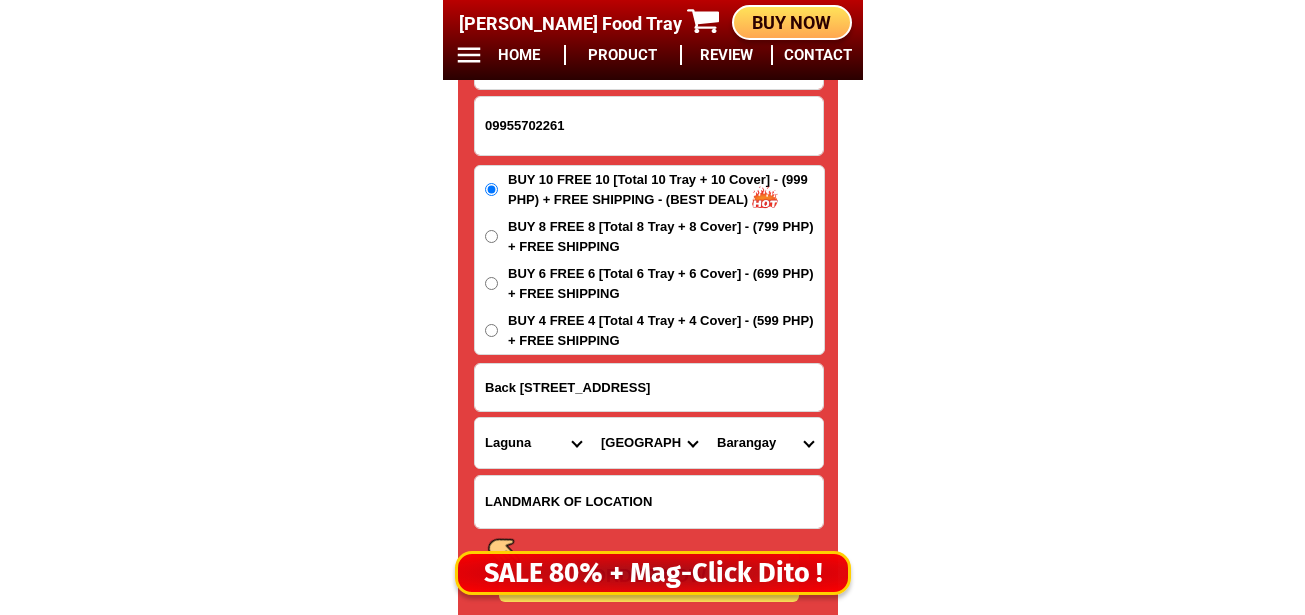 select on "63_90494931162" 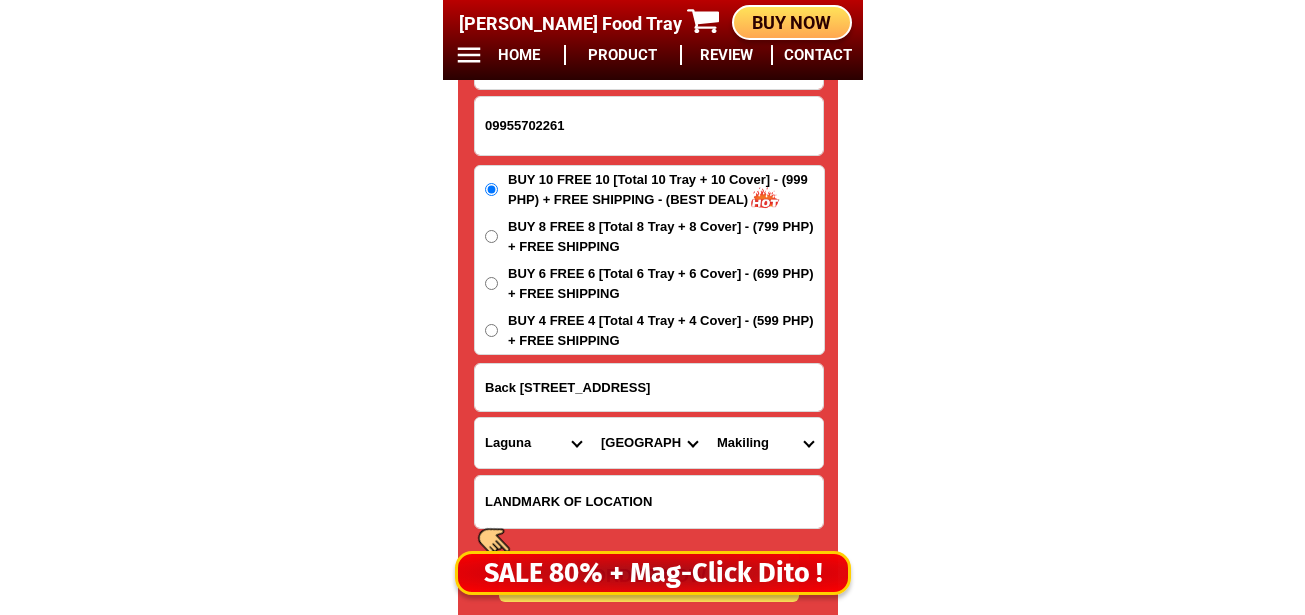 click on "Barangay Bagong kalsada Banadero Banlic Barandal Barangay 1 (pob.) Barangay 2 (pob.) Barangay 3 (pob.) Barangay 4 (pob.) Barangay 5 (pob.) Barangay 6 (pob.) Barangay 7 (pob.) Batino Batino warehouse Bubuyan Bucal Bunggo Burol Camaligan Canlubang Halang Hornalan Kay-anlog La mesa Laguerta Lawa Lecheria Lingga Looc Mabato Majada labas Makiling Mapagong Masili Maunong Mayapa Milagrosa (tulo) Paciano rizal Palingon Palo-alto Pansol Parian Prinza Punta Puting lupa Real Saimsim Sampiruhan San cristobal San jose San juan Sirang lupa Sucol Turbina Ulango Uwisan" at bounding box center [765, 443] 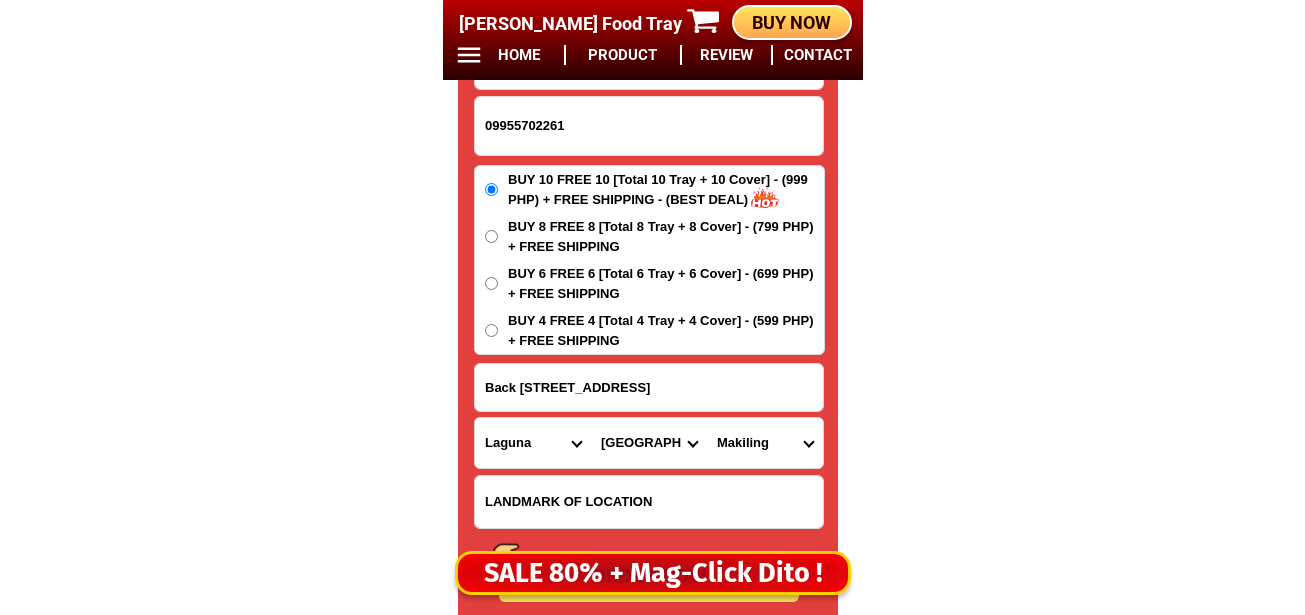 scroll, scrollTop: 16878, scrollLeft: 0, axis: vertical 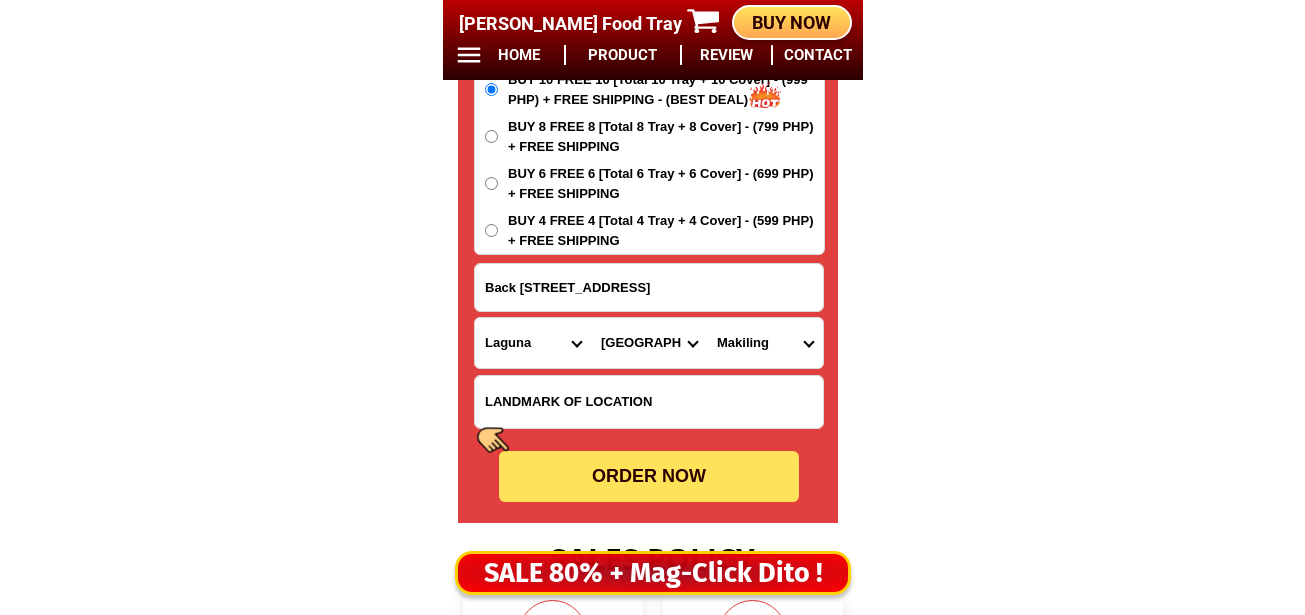 click on "ORDER NOW" at bounding box center [649, 476] 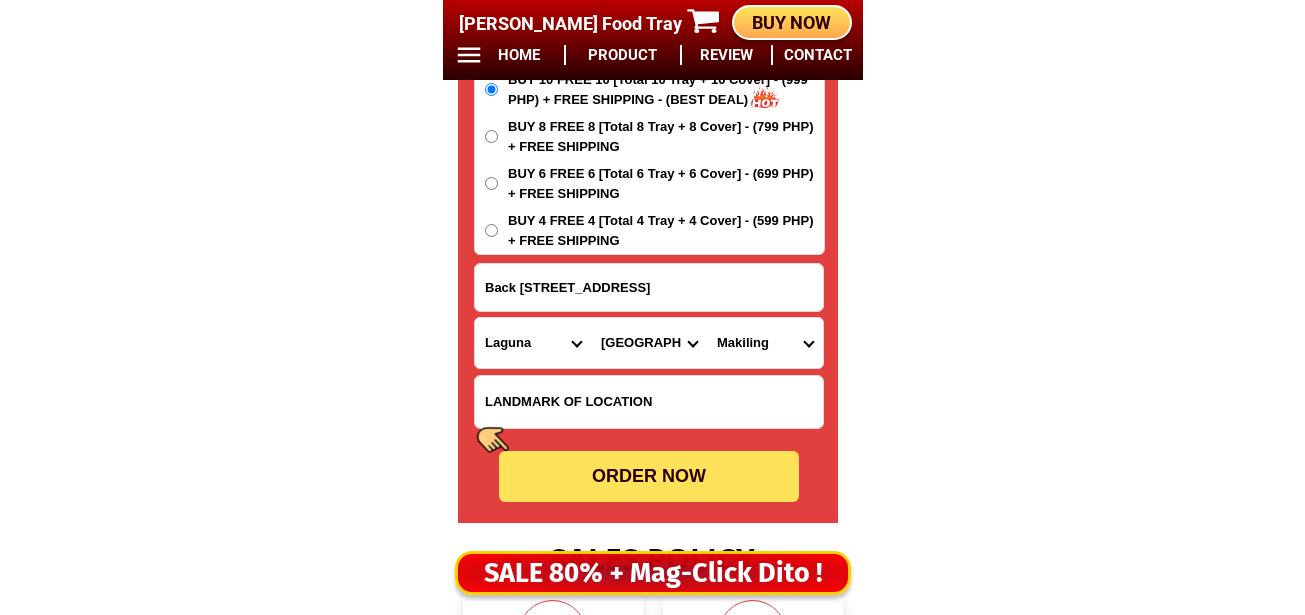 radio on "true" 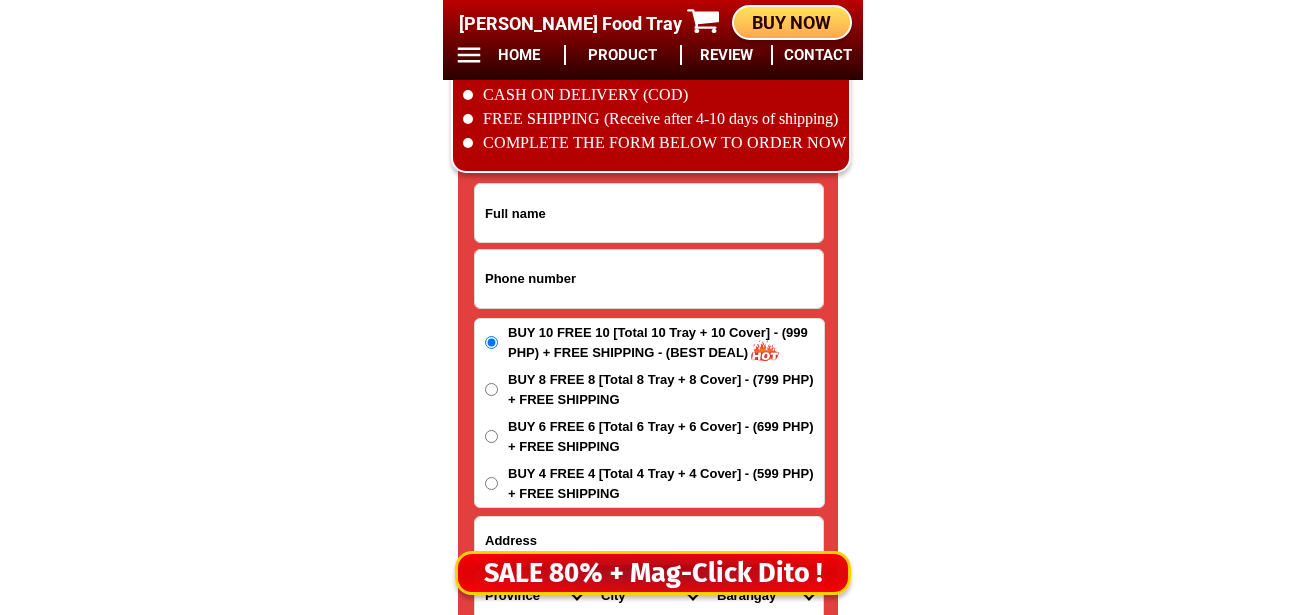 scroll, scrollTop: 16678, scrollLeft: 0, axis: vertical 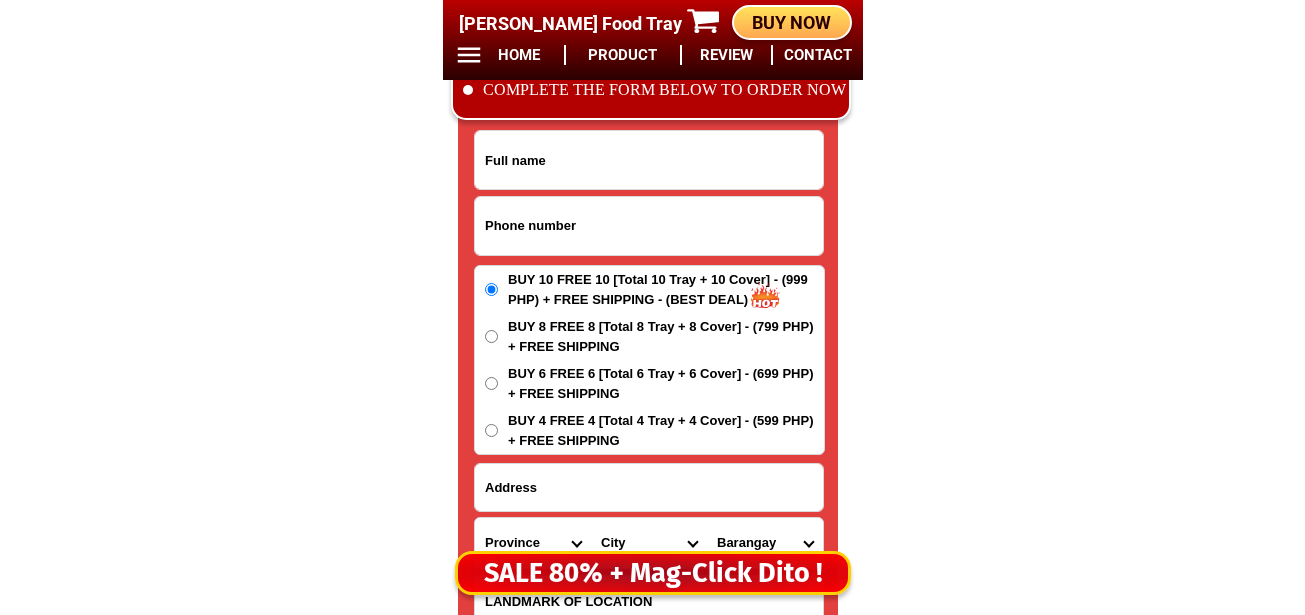 click at bounding box center [649, 226] 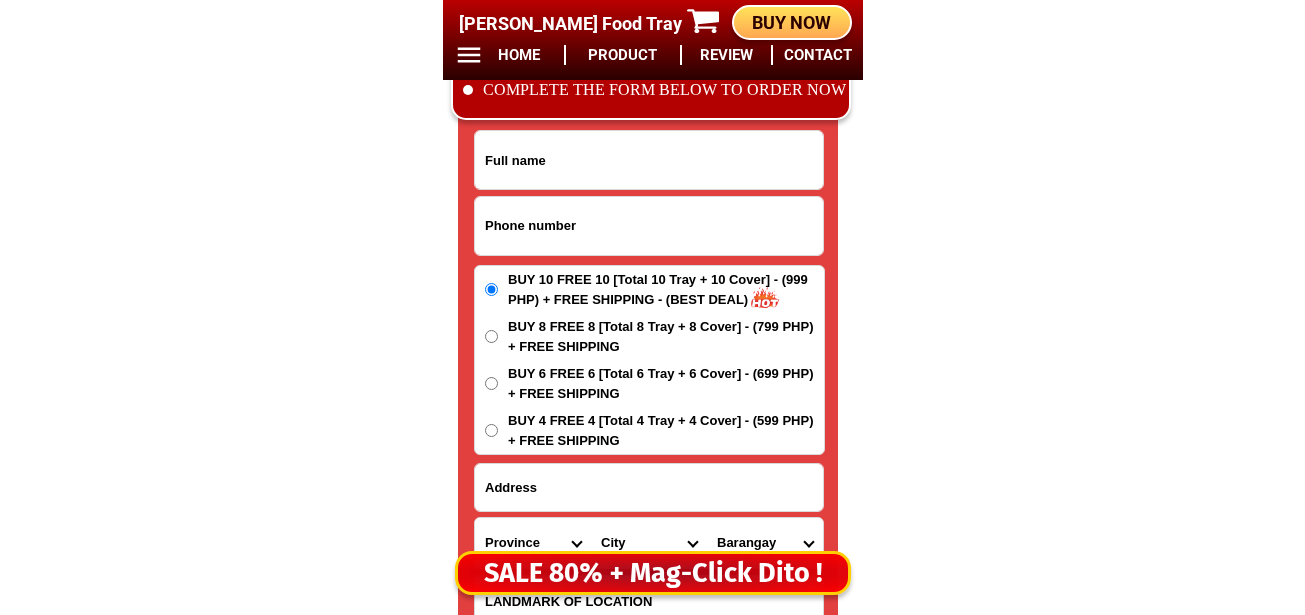 paste on "09639181044" 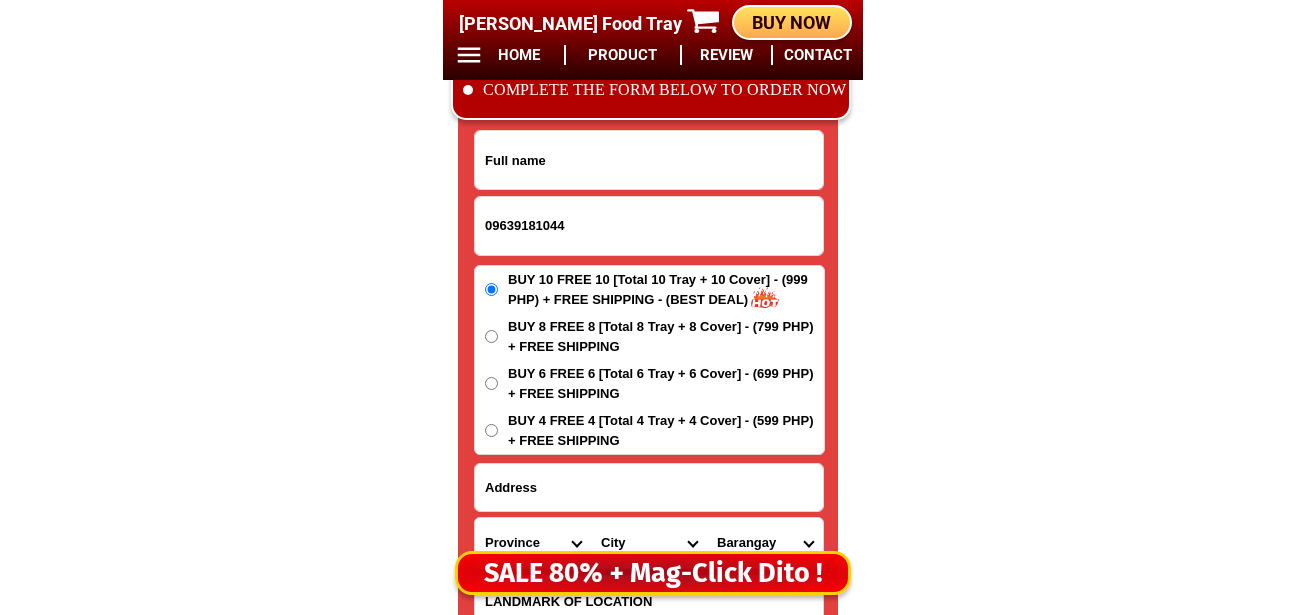type on "09639181044" 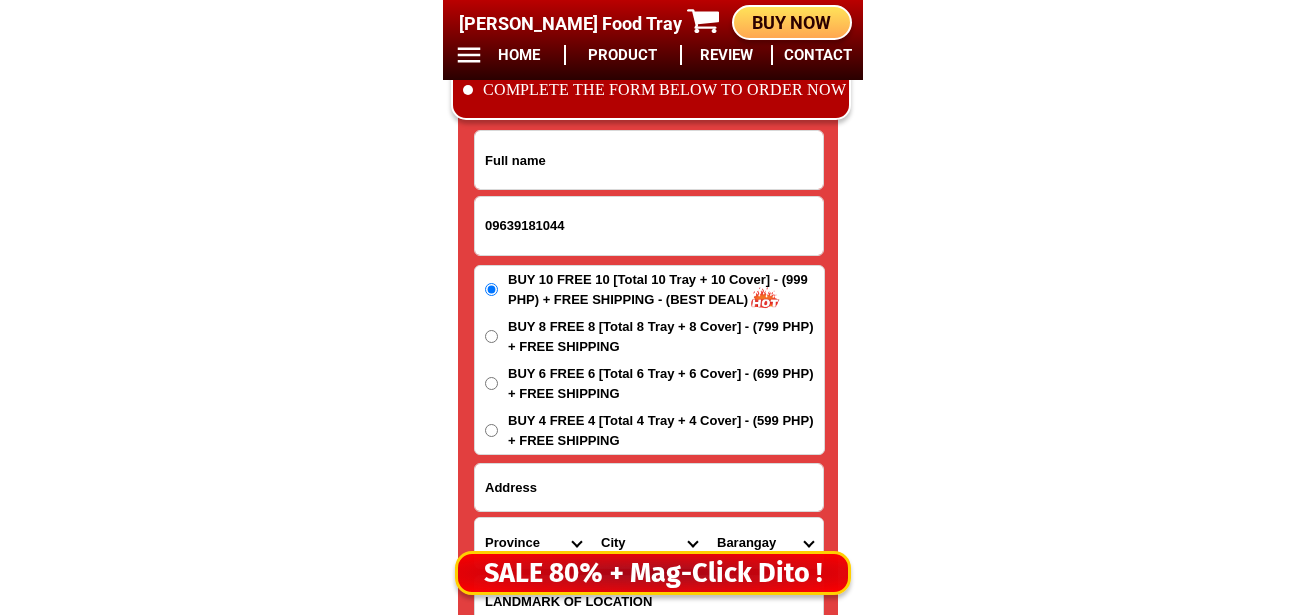 click at bounding box center (649, 160) 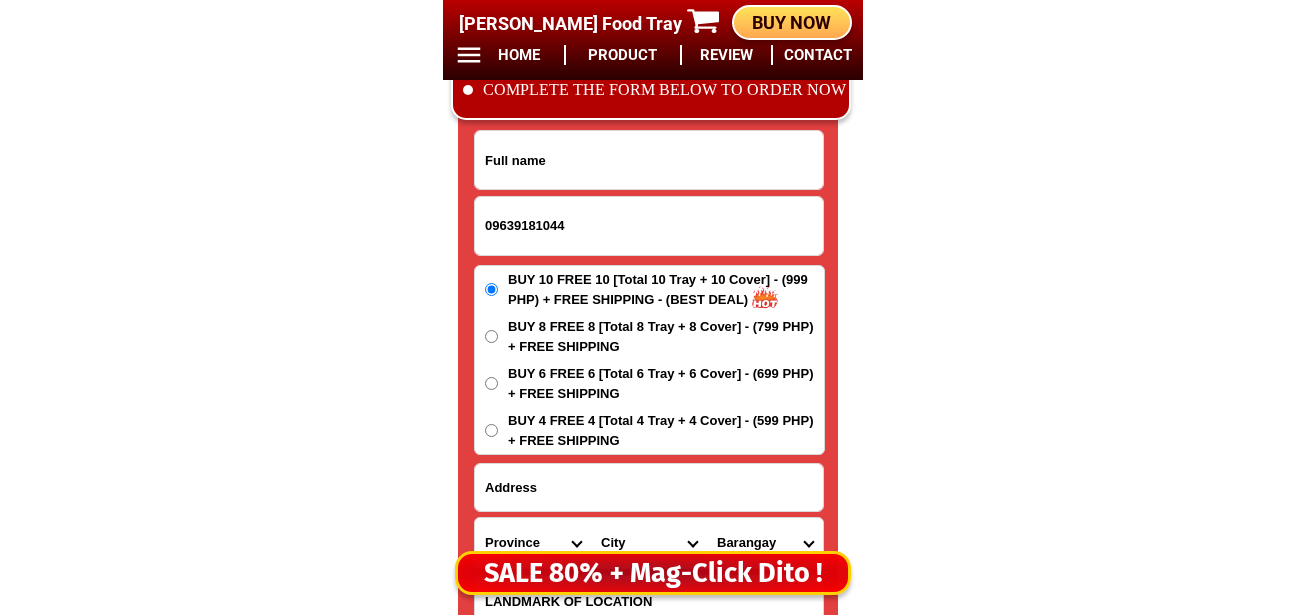 paste on "[PERSON_NAME] m oraiz Guinabonan Malitbog So. Leyte  porok mangga" 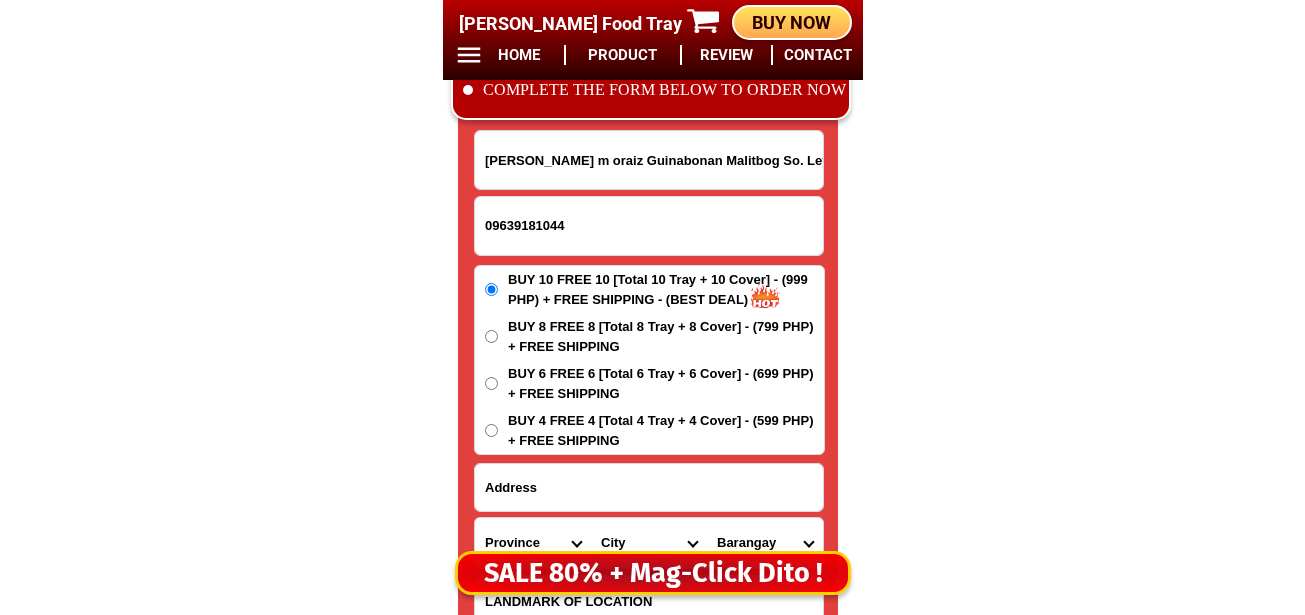 scroll, scrollTop: 0, scrollLeft: 49, axis: horizontal 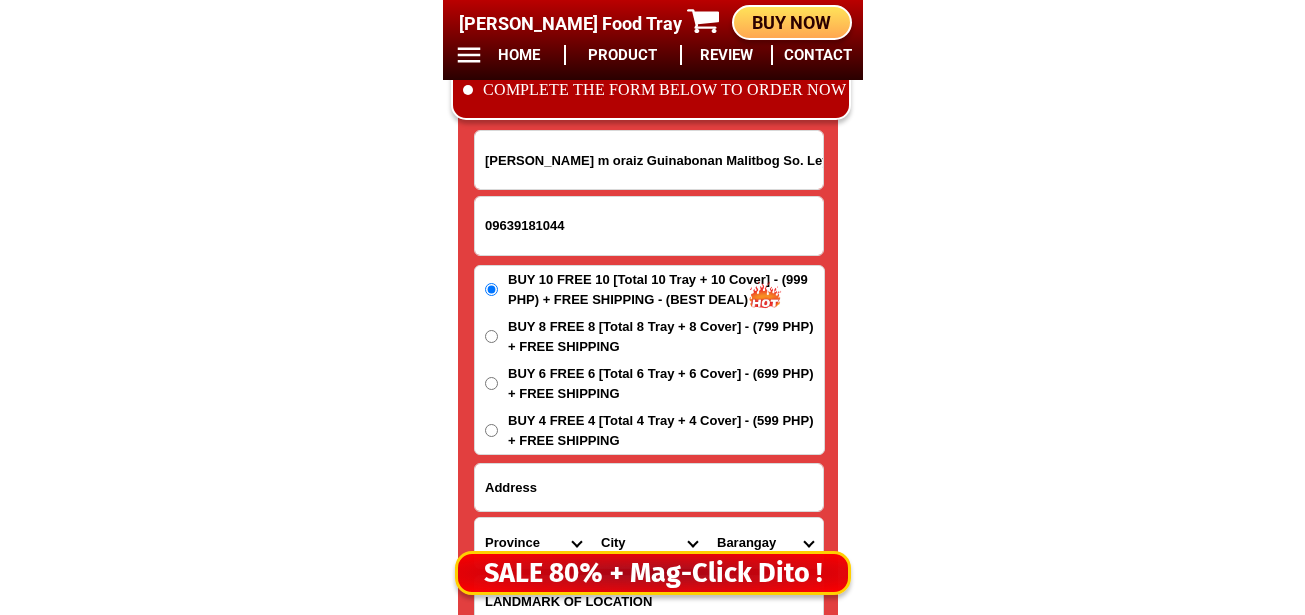 drag, startPoint x: 550, startPoint y: 161, endPoint x: 416, endPoint y: 157, distance: 134.0597 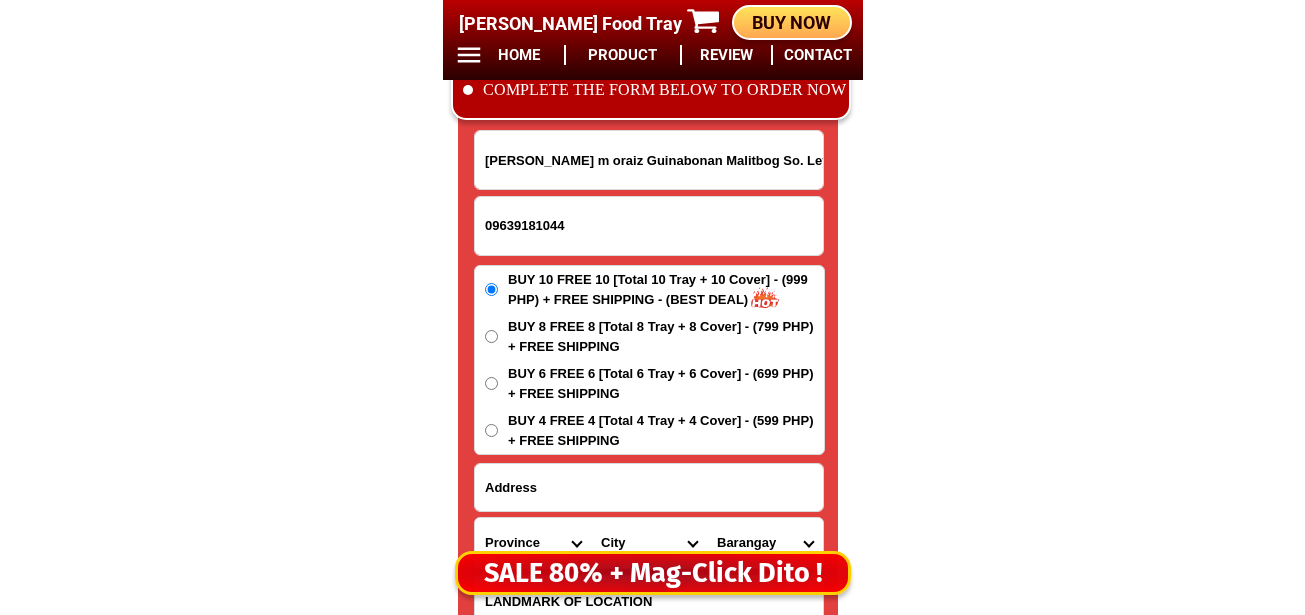 click on "BIG SALE [DATE] ONLY BUY MORE SAVE MORE MONEY 80% OFF BUY 10 + FREE SHIPPING FREE 10 [PERSON_NAME] Food Tray CONTACT REVIEW PRODUCT HOME BUY NOW Product Information Type Made in Send from Food Tray [GEOGRAPHIC_DATA] [GEOGRAPHIC_DATA] Details Material :  304 Stainless Steel Tray and PVC Flexible Lid
Product Size :  25.5 x 20 x 5,5 (cm)
Rolled Edge:  Prevent cut to hands
Healthy:  Anti-bacterial, anti-grease, non-stick, easy to clean
Usage:  Food preservation, food storage, baking trays, cooking trays, BBQ trays   FREE SHIPPING
BUY 10 GET 10   49 ONLY THIS WEEK 80% OFF FLASH SALE [DATE] 00 Days 00 Hours 44 Minutes 29 Seconds Day Hour Minute Second BUY 10 GET 10 FREE SHIPPING + COD ₱999 Best Saving Buy 8 Get 8 ₱799 FREE SHIPPING + COD PHP 3,599 (80% off) Buy 6 Get 6 ₱699 FREE SHIPPING + COD [PERSON_NAME] m oraiz Guinabonan Malitbog So. Leyte  porok mangga 09639181044 ORDER NOW Province [GEOGRAPHIC_DATA] [GEOGRAPHIC_DATA] [GEOGRAPHIC_DATA] [GEOGRAPHIC_DATA] [GEOGRAPHIC_DATA][PERSON_NAME][GEOGRAPHIC_DATA] Bataan [GEOGRAPHIC_DATA] [GEOGRAPHIC_DATA] [GEOGRAPHIC_DATA] [GEOGRAPHIC_DATA]" at bounding box center [652, -6452] 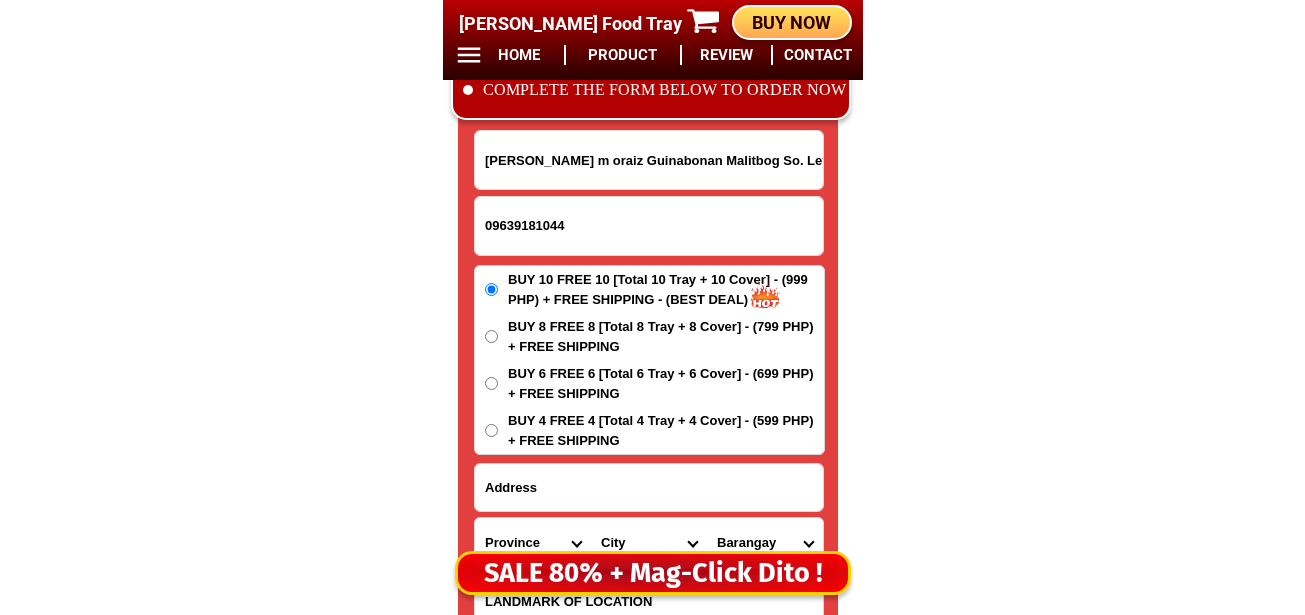 scroll, scrollTop: 0, scrollLeft: 50, axis: horizontal 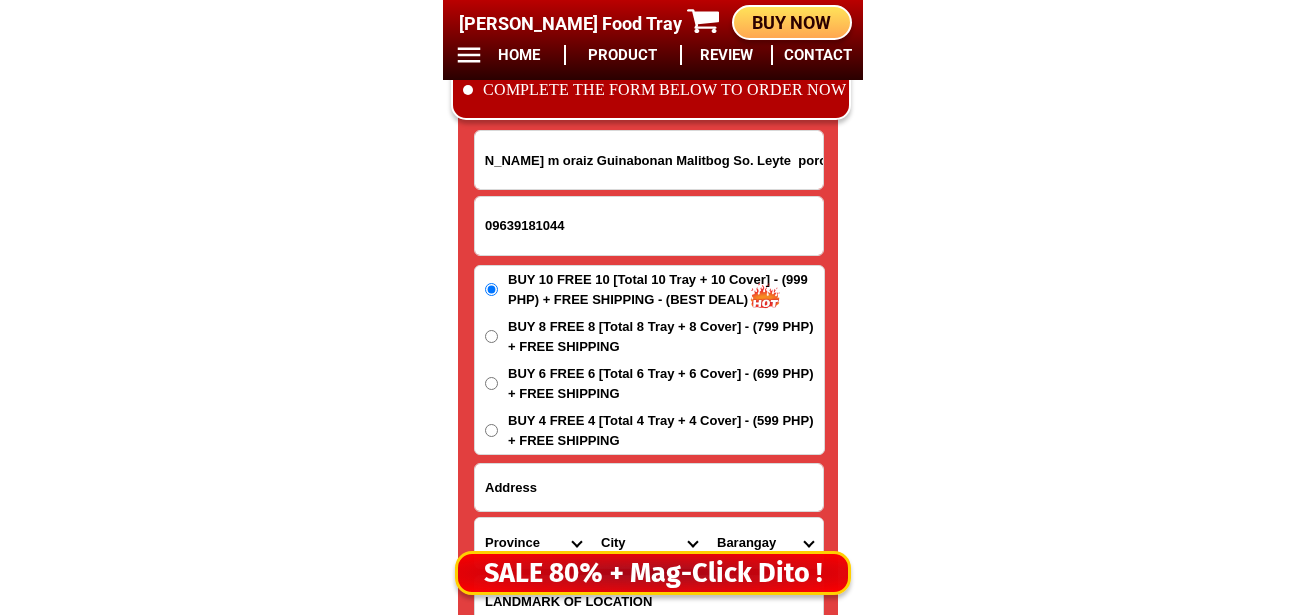 drag, startPoint x: 582, startPoint y: 155, endPoint x: 971, endPoint y: 178, distance: 389.67935 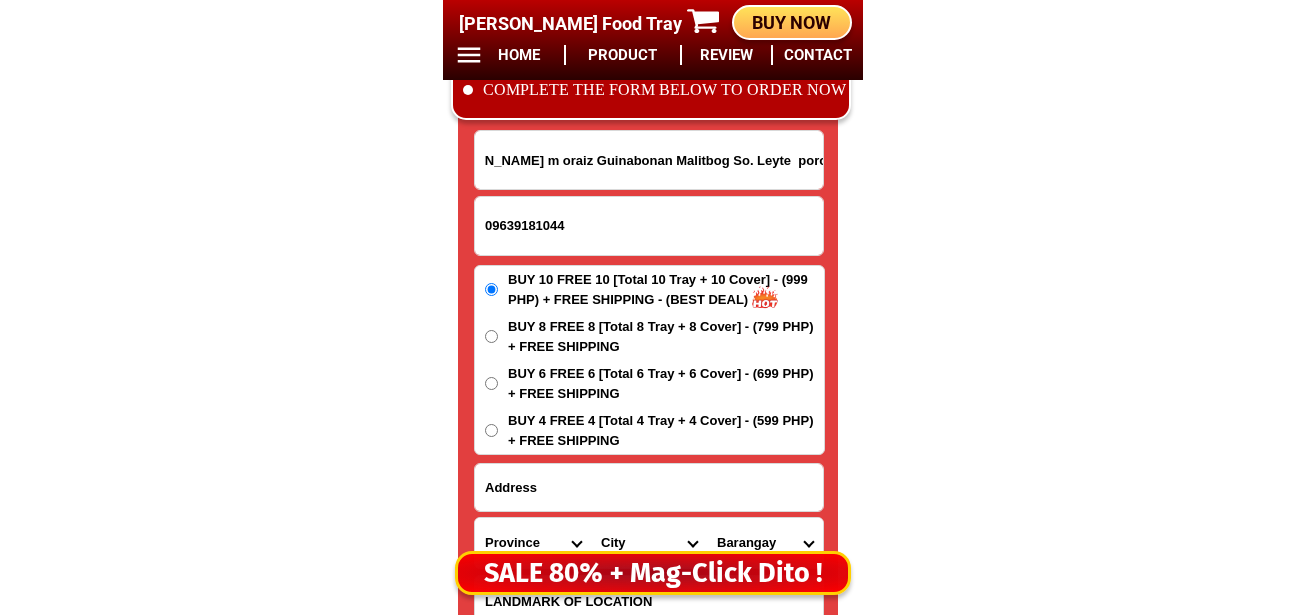 click on "BIG SALE [DATE] ONLY BUY MORE SAVE MORE MONEY 80% OFF BUY 10 + FREE SHIPPING FREE 10 [PERSON_NAME] Food Tray CONTACT REVIEW PRODUCT HOME BUY NOW Product Information Type Made in Send from Food Tray [GEOGRAPHIC_DATA] [GEOGRAPHIC_DATA] Details Material :  304 Stainless Steel Tray and PVC Flexible Lid
Product Size :  25.5 x 20 x 5,5 (cm)
Rolled Edge:  Prevent cut to hands
Healthy:  Anti-bacterial, anti-grease, non-stick, easy to clean
Usage:  Food preservation, food storage, baking trays, cooking trays, BBQ trays   FREE SHIPPING
BUY 10 GET 10   49 ONLY THIS WEEK 80% OFF FLASH SALE [DATE] 00 Days 00 Hours 44 Minutes 26 Seconds Day Hour Minute Second BUY 10 GET 10 FREE SHIPPING + COD ₱999 Best Saving Buy 8 Get 8 ₱799 FREE SHIPPING + COD PHP 3,599 (80% off) Buy 6 Get 6 ₱699 FREE SHIPPING + COD [PERSON_NAME] m oraiz Guinabonan Malitbog So. Leyte  porok mangga 09639181044 ORDER NOW Province [GEOGRAPHIC_DATA] [GEOGRAPHIC_DATA] [GEOGRAPHIC_DATA] [GEOGRAPHIC_DATA] [GEOGRAPHIC_DATA][PERSON_NAME][GEOGRAPHIC_DATA] Bataan [GEOGRAPHIC_DATA] [GEOGRAPHIC_DATA] [GEOGRAPHIC_DATA] [GEOGRAPHIC_DATA]" at bounding box center [652, -6452] 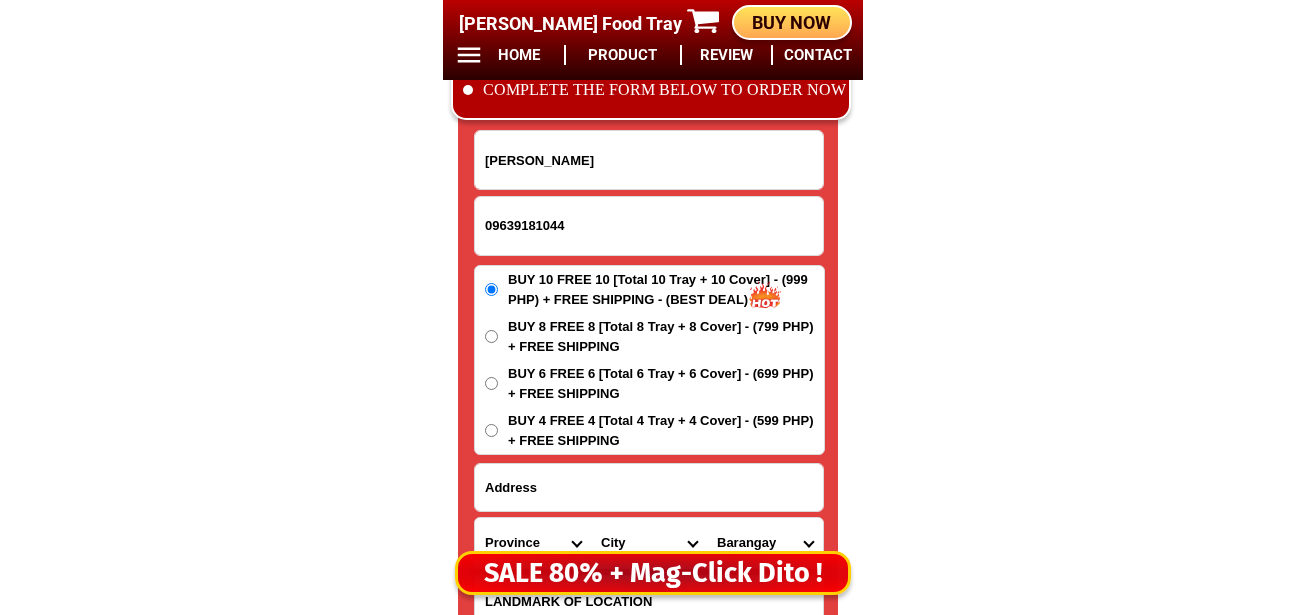 scroll, scrollTop: 0, scrollLeft: 0, axis: both 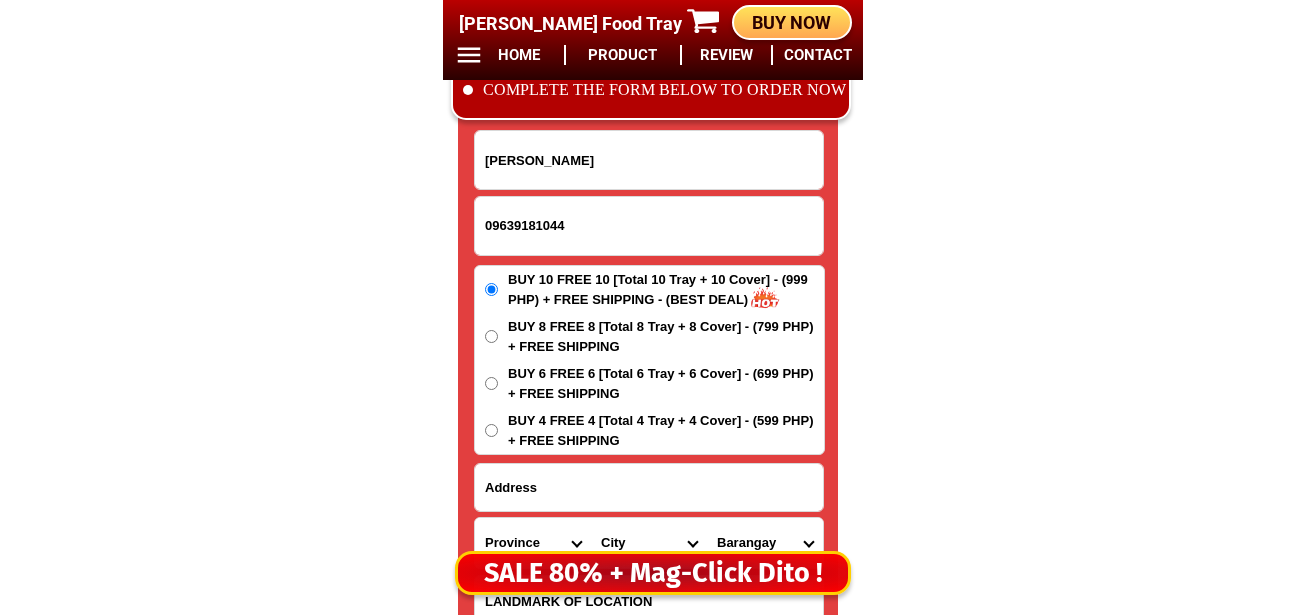 type on "[PERSON_NAME]" 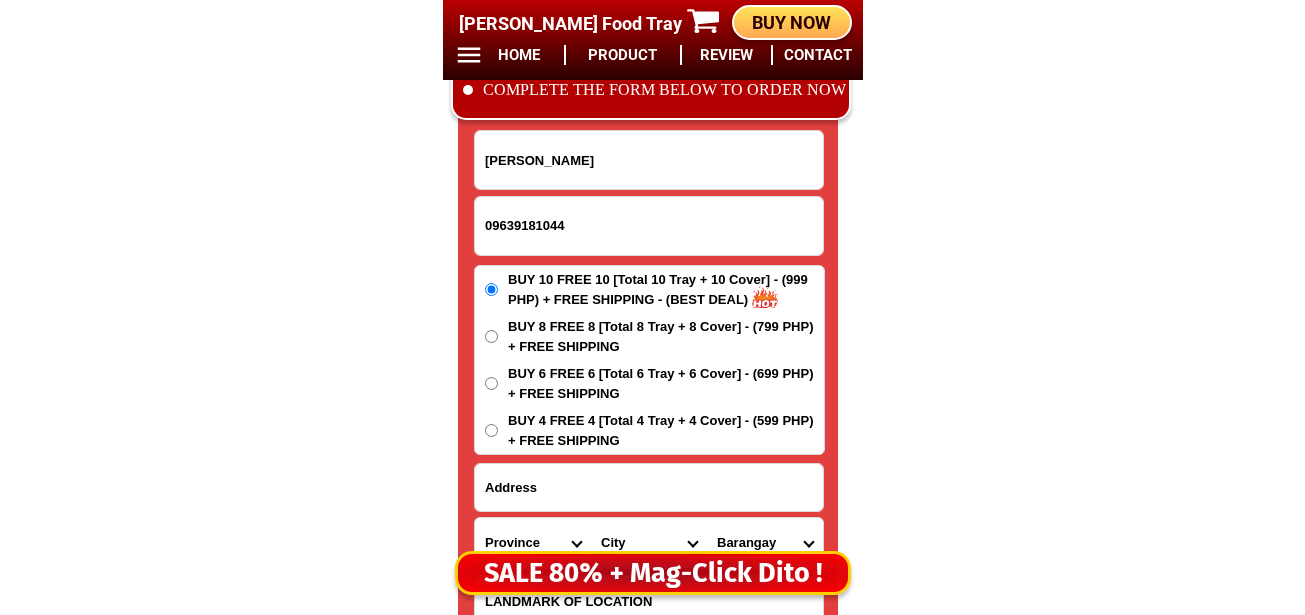 click at bounding box center [649, 487] 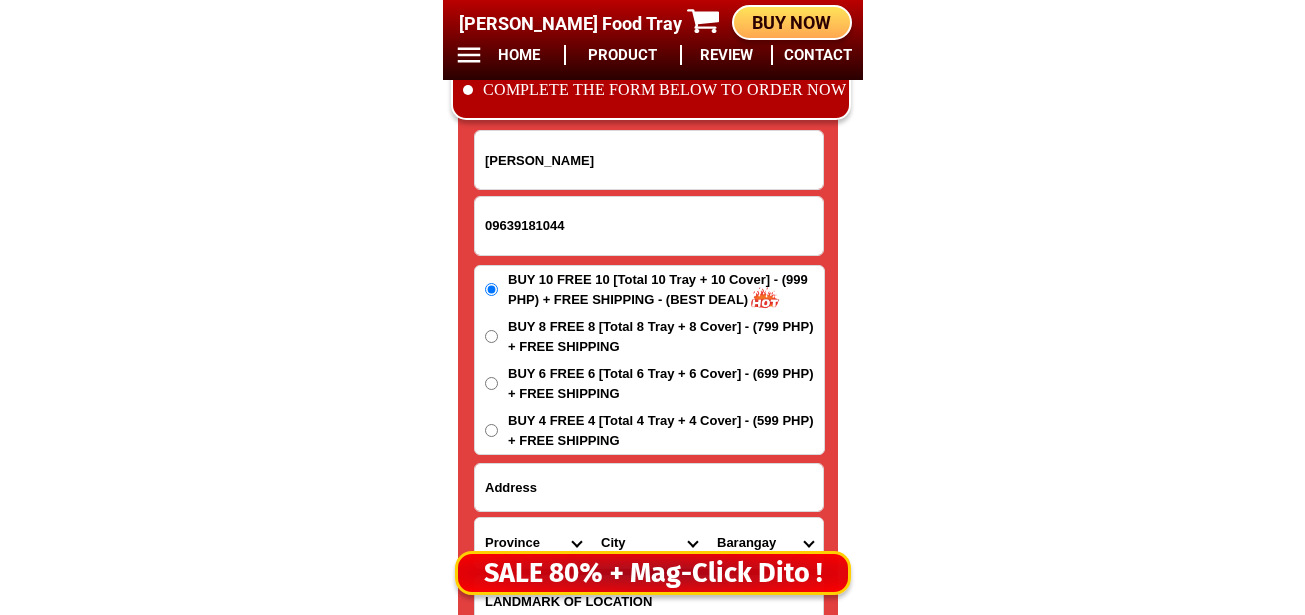 paste on "Guinabonan Malitbog So. Leyte  porok mangga" 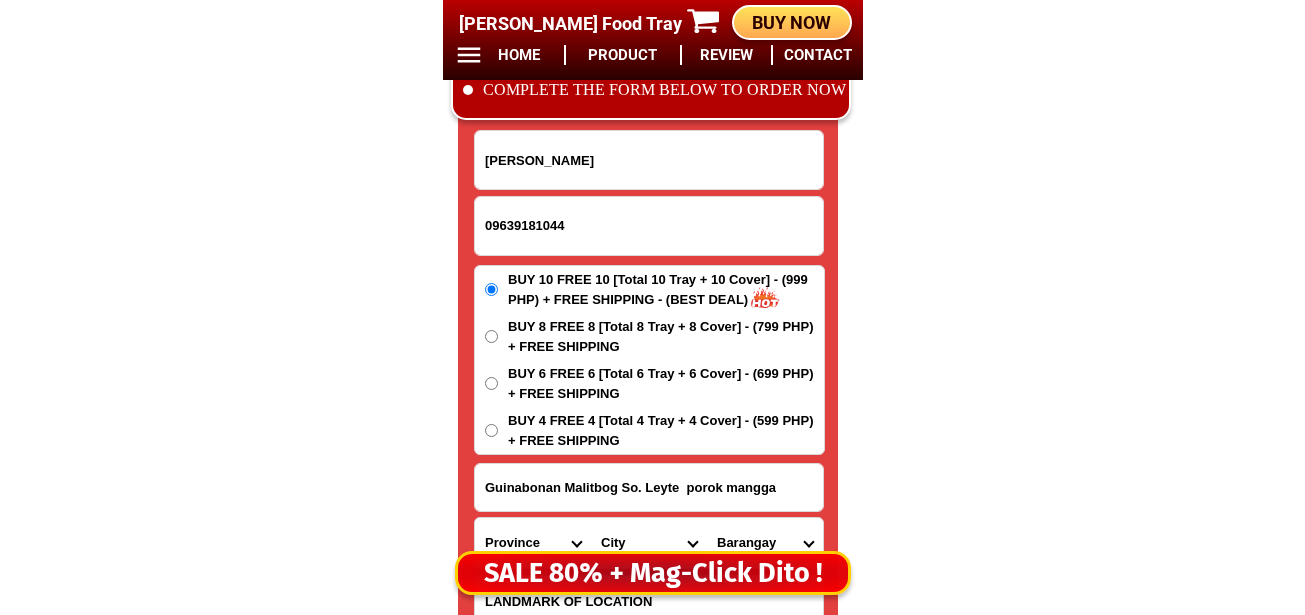 type on "Guinabonan Malitbog So. Leyte  porok mangga" 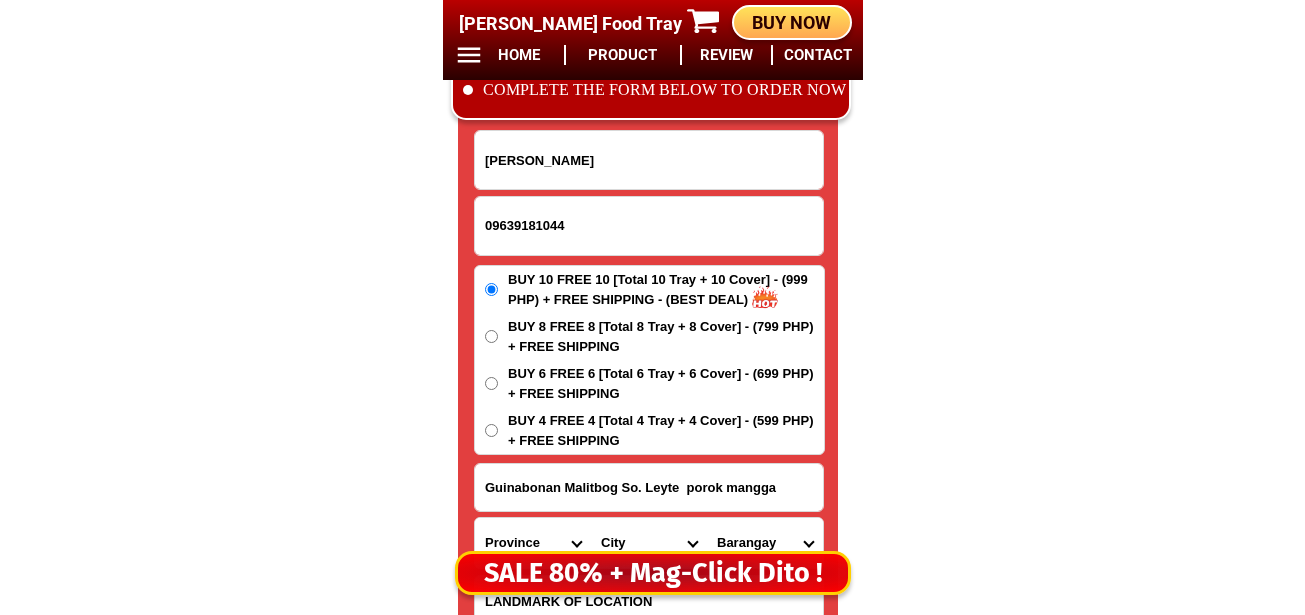 scroll, scrollTop: 16778, scrollLeft: 0, axis: vertical 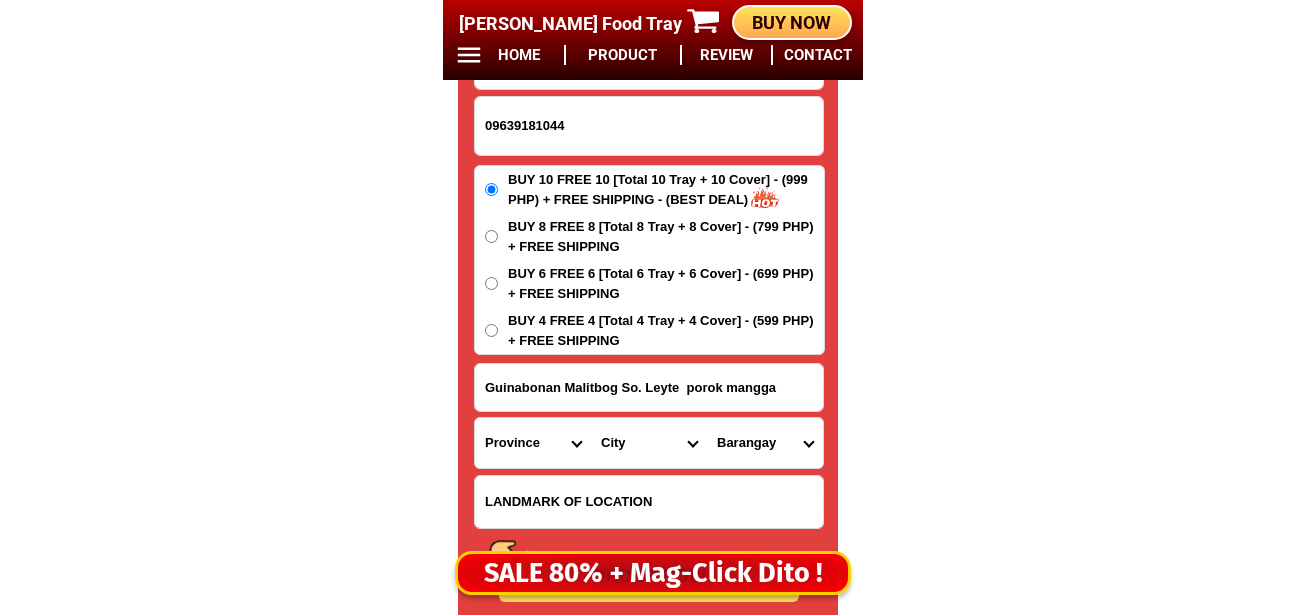 drag, startPoint x: 783, startPoint y: 382, endPoint x: 427, endPoint y: 381, distance: 356.0014 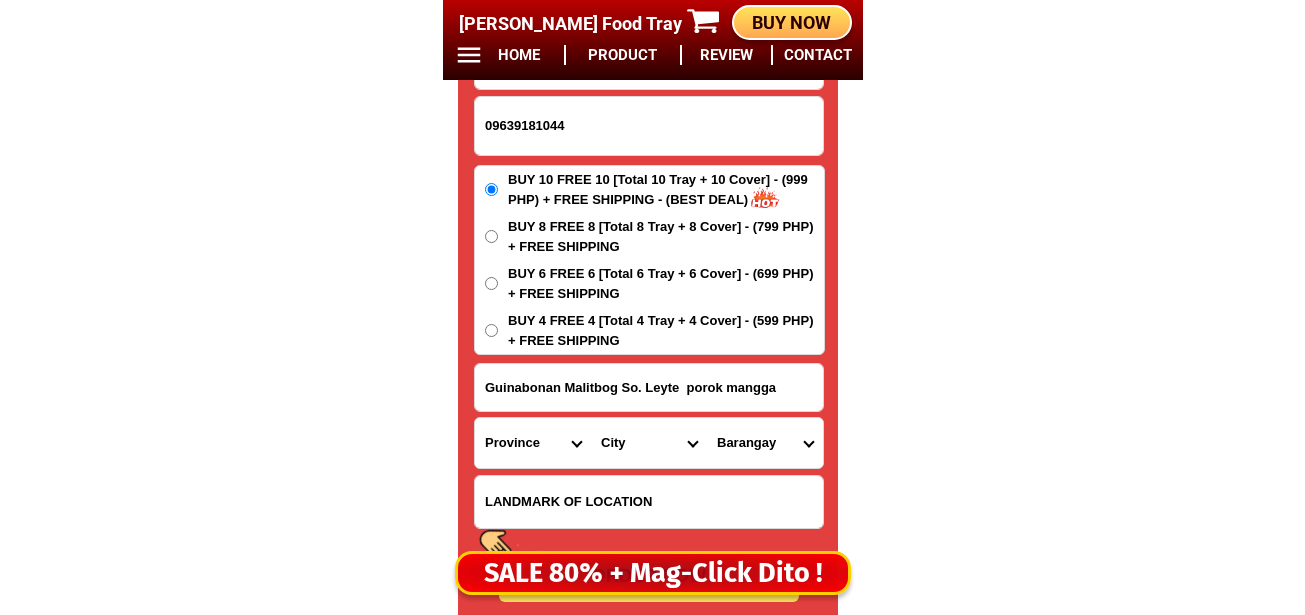click on "BIG SALE [DATE] ONLY BUY MORE SAVE MORE MONEY 80% OFF BUY 10 + FREE SHIPPING FREE 10 [PERSON_NAME] Food Tray CONTACT REVIEW PRODUCT HOME BUY NOW Product Information Type Made in Send from Food Tray [GEOGRAPHIC_DATA] [GEOGRAPHIC_DATA] Details Material :  304 Stainless Steel Tray and PVC Flexible Lid
Product Size :  25.5 x 20 x 5,5 (cm)
Rolled Edge:  Prevent cut to hands
Healthy:  Anti-bacterial, anti-grease, non-stick, easy to clean
Usage:  Food preservation, food storage, baking trays, cooking trays, BBQ trays   FREE SHIPPING
BUY 10 GET 10   49 ONLY THIS WEEK 80% OFF FLASH SALE [DATE] 00 Days 00 Hours 44 Minutes 16 Seconds Day Hour Minute Second BUY 10 GET 10 FREE SHIPPING + COD ₱999 Best Saving Buy 8 Get 8 ₱799 FREE SHIPPING + COD PHP 3,599 (80% off) Buy 6 Get 6 ₱699 FREE SHIPPING + COD [PERSON_NAME] m oraiz 09639181044 ORDER NOW Guinabonan Malitbog So. Leyte  porok [GEOGRAPHIC_DATA] [GEOGRAPHIC_DATA] [GEOGRAPHIC_DATA] [GEOGRAPHIC_DATA] [GEOGRAPHIC_DATA] [GEOGRAPHIC_DATA][PERSON_NAME][GEOGRAPHIC_DATA] [GEOGRAPHIC_DATA] [GEOGRAPHIC_DATA] [GEOGRAPHIC_DATA] [GEOGRAPHIC_DATA] [GEOGRAPHIC_DATA]" at bounding box center (652, -6552) 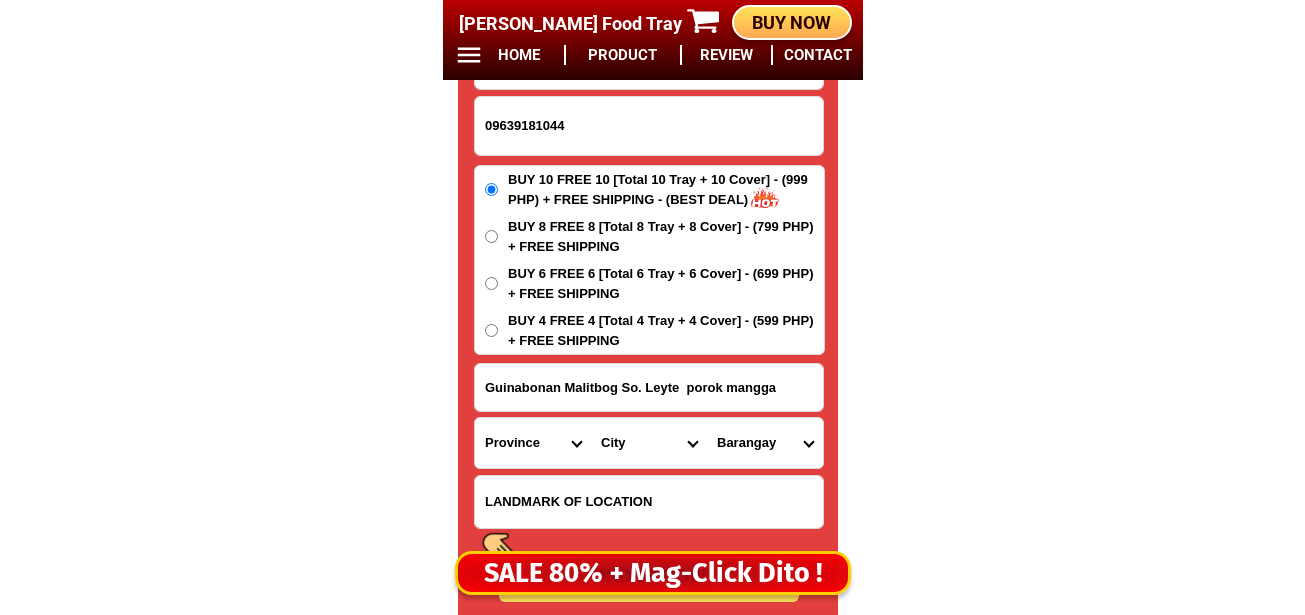 click on "Province [GEOGRAPHIC_DATA] [GEOGRAPHIC_DATA] [GEOGRAPHIC_DATA] [GEOGRAPHIC_DATA] [GEOGRAPHIC_DATA] [GEOGRAPHIC_DATA][PERSON_NAME][GEOGRAPHIC_DATA] [GEOGRAPHIC_DATA] [GEOGRAPHIC_DATA] [GEOGRAPHIC_DATA] [GEOGRAPHIC_DATA] [GEOGRAPHIC_DATA] [GEOGRAPHIC_DATA] [GEOGRAPHIC_DATA] [GEOGRAPHIC_DATA] [GEOGRAPHIC_DATA]-[GEOGRAPHIC_DATA] [GEOGRAPHIC_DATA] [GEOGRAPHIC_DATA] [GEOGRAPHIC_DATA] [GEOGRAPHIC_DATA] [GEOGRAPHIC_DATA] [GEOGRAPHIC_DATA] [GEOGRAPHIC_DATA] [GEOGRAPHIC_DATA]-occidental [GEOGRAPHIC_DATA] [GEOGRAPHIC_DATA] Eastern-[GEOGRAPHIC_DATA] [GEOGRAPHIC_DATA] [GEOGRAPHIC_DATA] [GEOGRAPHIC_DATA]-norte [GEOGRAPHIC_DATA]-[GEOGRAPHIC_DATA] [GEOGRAPHIC_DATA] [GEOGRAPHIC_DATA] [GEOGRAPHIC_DATA] [GEOGRAPHIC_DATA] [GEOGRAPHIC_DATA] [GEOGRAPHIC_DATA] [GEOGRAPHIC_DATA] [GEOGRAPHIC_DATA] Metro-[GEOGRAPHIC_DATA] [GEOGRAPHIC_DATA]-[GEOGRAPHIC_DATA]-[GEOGRAPHIC_DATA]-province [GEOGRAPHIC_DATA]-[GEOGRAPHIC_DATA]-oriental [GEOGRAPHIC_DATA] [GEOGRAPHIC_DATA] [GEOGRAPHIC_DATA]-[GEOGRAPHIC_DATA]-[GEOGRAPHIC_DATA] [GEOGRAPHIC_DATA] [GEOGRAPHIC_DATA] [GEOGRAPHIC_DATA] [GEOGRAPHIC_DATA] [GEOGRAPHIC_DATA][PERSON_NAME][GEOGRAPHIC_DATA] [GEOGRAPHIC_DATA] [GEOGRAPHIC_DATA] [GEOGRAPHIC_DATA] [GEOGRAPHIC_DATA] [GEOGRAPHIC_DATA]-[GEOGRAPHIC_DATA]-[GEOGRAPHIC_DATA]-[GEOGRAPHIC_DATA] [GEOGRAPHIC_DATA] [GEOGRAPHIC_DATA]-[GEOGRAPHIC_DATA]-[GEOGRAPHIC_DATA] [GEOGRAPHIC_DATA] [GEOGRAPHIC_DATA] [GEOGRAPHIC_DATA]" at bounding box center (533, 443) 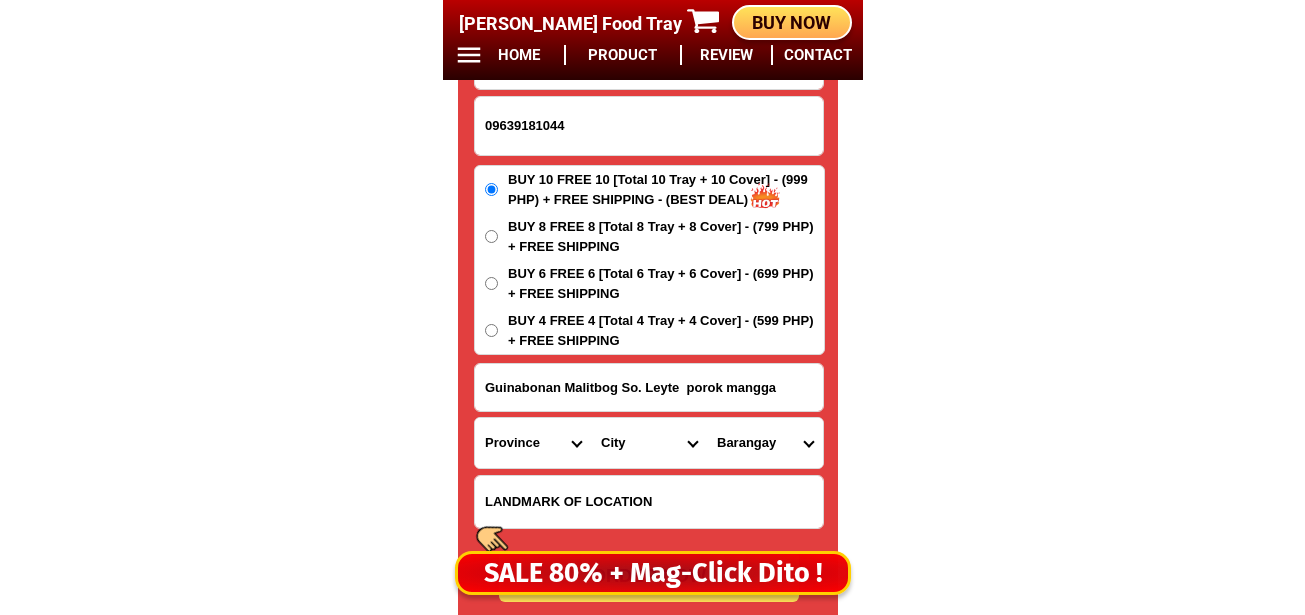 select on "63_976" 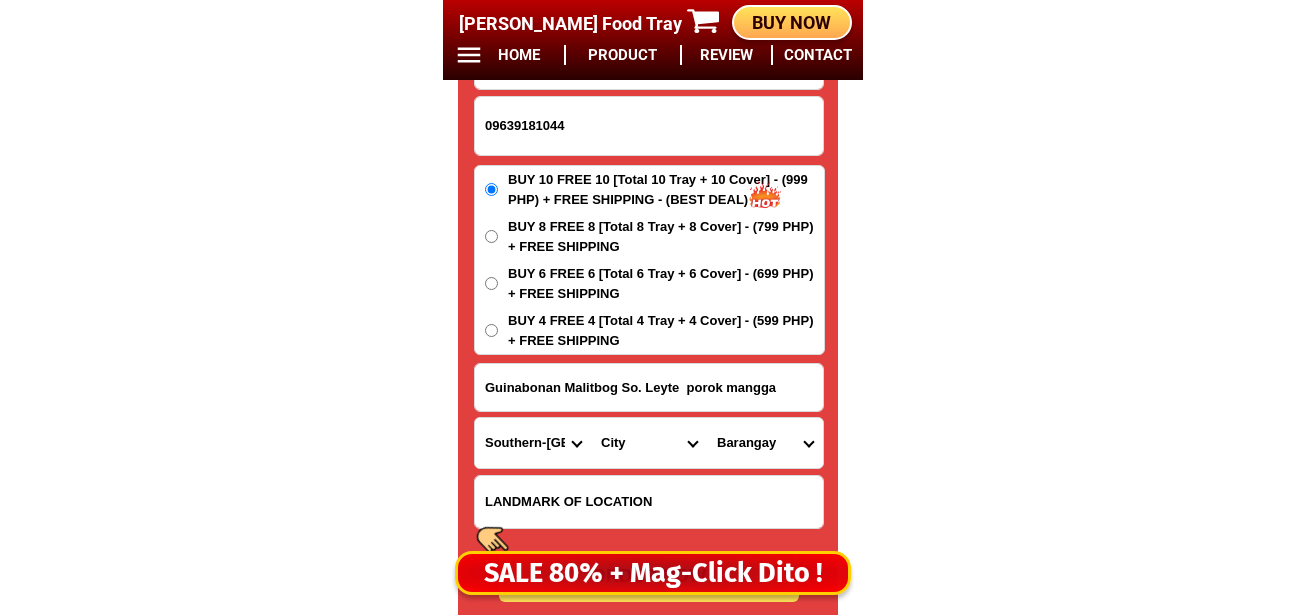 click on "Province [GEOGRAPHIC_DATA] [GEOGRAPHIC_DATA] [GEOGRAPHIC_DATA] [GEOGRAPHIC_DATA] [GEOGRAPHIC_DATA] [GEOGRAPHIC_DATA][PERSON_NAME][GEOGRAPHIC_DATA] [GEOGRAPHIC_DATA] [GEOGRAPHIC_DATA] [GEOGRAPHIC_DATA] [GEOGRAPHIC_DATA] [GEOGRAPHIC_DATA] [GEOGRAPHIC_DATA] [GEOGRAPHIC_DATA] [GEOGRAPHIC_DATA] [GEOGRAPHIC_DATA]-[GEOGRAPHIC_DATA] [GEOGRAPHIC_DATA] [GEOGRAPHIC_DATA] [GEOGRAPHIC_DATA] [GEOGRAPHIC_DATA] [GEOGRAPHIC_DATA] [GEOGRAPHIC_DATA] [GEOGRAPHIC_DATA] [GEOGRAPHIC_DATA]-occidental [GEOGRAPHIC_DATA] [GEOGRAPHIC_DATA] Eastern-[GEOGRAPHIC_DATA] [GEOGRAPHIC_DATA] [GEOGRAPHIC_DATA] [GEOGRAPHIC_DATA]-norte [GEOGRAPHIC_DATA]-[GEOGRAPHIC_DATA] [GEOGRAPHIC_DATA] [GEOGRAPHIC_DATA] [GEOGRAPHIC_DATA] [GEOGRAPHIC_DATA] [GEOGRAPHIC_DATA] [GEOGRAPHIC_DATA] [GEOGRAPHIC_DATA] [GEOGRAPHIC_DATA] Metro-[GEOGRAPHIC_DATA] [GEOGRAPHIC_DATA]-[GEOGRAPHIC_DATA]-[GEOGRAPHIC_DATA]-province [GEOGRAPHIC_DATA]-[GEOGRAPHIC_DATA]-oriental [GEOGRAPHIC_DATA] [GEOGRAPHIC_DATA] [GEOGRAPHIC_DATA]-[GEOGRAPHIC_DATA]-[GEOGRAPHIC_DATA] [GEOGRAPHIC_DATA] [GEOGRAPHIC_DATA] [GEOGRAPHIC_DATA] [GEOGRAPHIC_DATA] [GEOGRAPHIC_DATA][PERSON_NAME][GEOGRAPHIC_DATA] [GEOGRAPHIC_DATA] [GEOGRAPHIC_DATA] [GEOGRAPHIC_DATA] [GEOGRAPHIC_DATA] [GEOGRAPHIC_DATA]-[GEOGRAPHIC_DATA]-[GEOGRAPHIC_DATA]-[GEOGRAPHIC_DATA] [GEOGRAPHIC_DATA] [GEOGRAPHIC_DATA]-[GEOGRAPHIC_DATA]-[GEOGRAPHIC_DATA] [GEOGRAPHIC_DATA] [GEOGRAPHIC_DATA] [GEOGRAPHIC_DATA]" at bounding box center (533, 443) 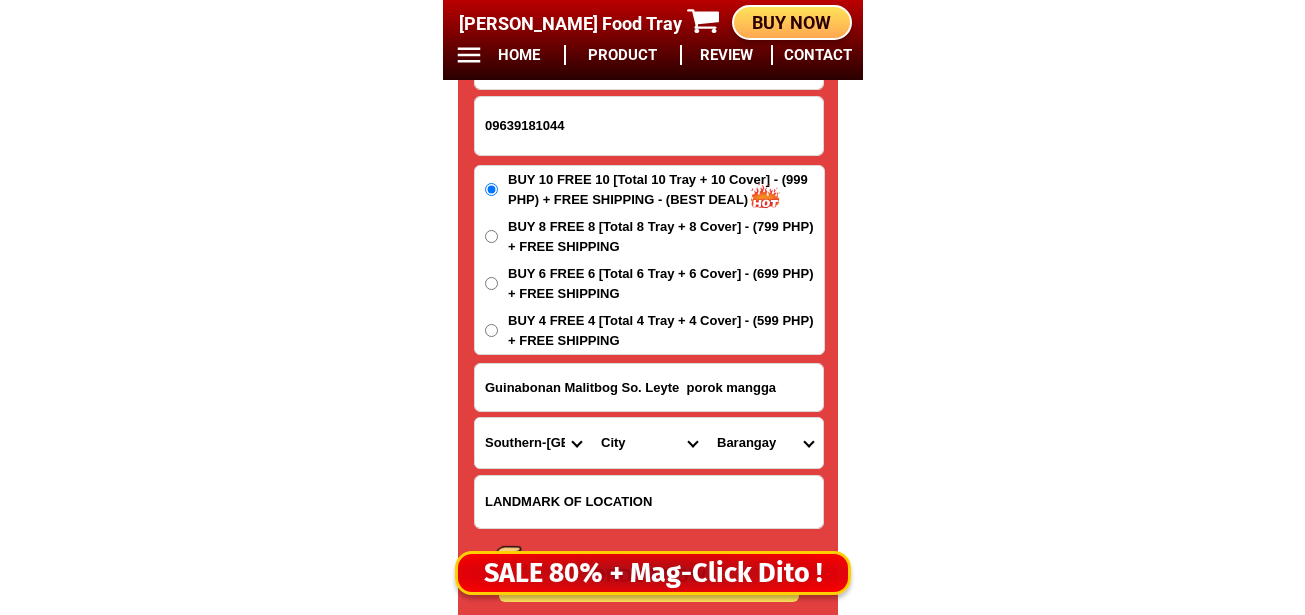 click on "City Anahawan Hinunangan [PERSON_NAME][GEOGRAPHIC_DATA][GEOGRAPHIC_DATA] Maasin-city [GEOGRAPHIC_DATA][PERSON_NAME] San-[PERSON_NAME] Southern-[GEOGRAPHIC_DATA]-[GEOGRAPHIC_DATA]-[GEOGRAPHIC_DATA]-[GEOGRAPHIC_DATA]-[GEOGRAPHIC_DATA]-[GEOGRAPHIC_DATA]-[GEOGRAPHIC_DATA]-[GEOGRAPHIC_DATA] Southern-[GEOGRAPHIC_DATA]-[GEOGRAPHIC_DATA]-[GEOGRAPHIC_DATA] Southern-[GEOGRAPHIC_DATA]-[GEOGRAPHIC_DATA] Southern-[GEOGRAPHIC_DATA]-[GEOGRAPHIC_DATA]-[PERSON_NAME][GEOGRAPHIC_DATA]-[GEOGRAPHIC_DATA]-[GEOGRAPHIC_DATA] [PERSON_NAME]" at bounding box center [649, 443] 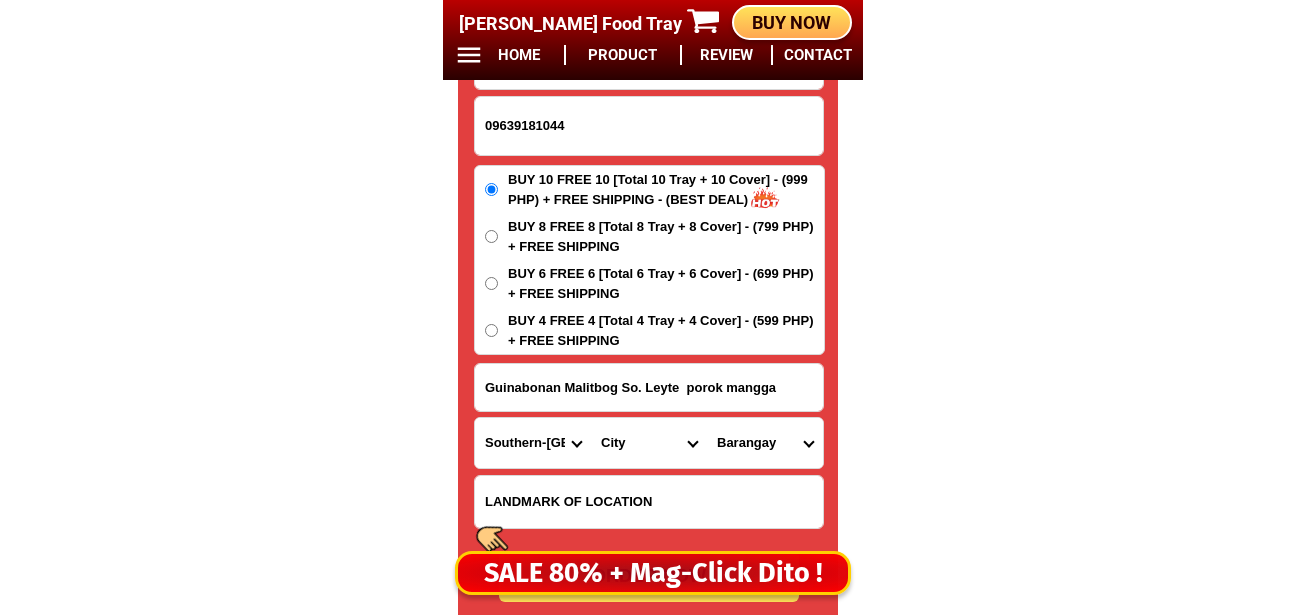 select on "63_9765744" 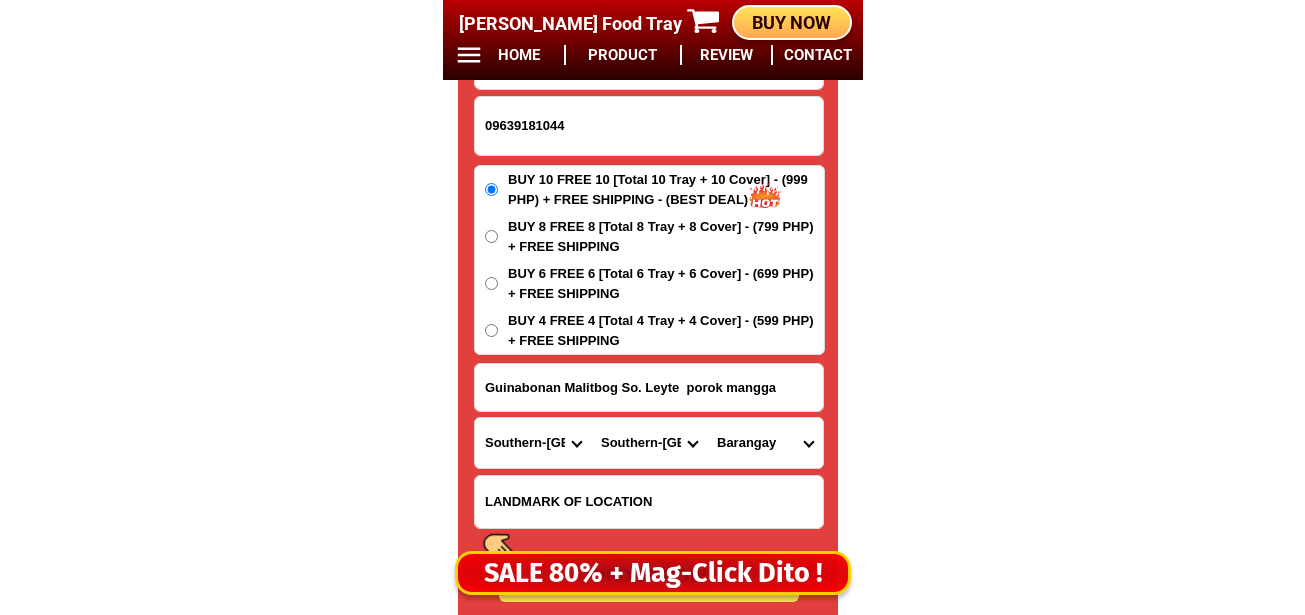 click on "City Anahawan Hinunangan [PERSON_NAME][GEOGRAPHIC_DATA][GEOGRAPHIC_DATA] Maasin-city [GEOGRAPHIC_DATA][PERSON_NAME] San-[PERSON_NAME] Southern-[GEOGRAPHIC_DATA]-[GEOGRAPHIC_DATA]-[GEOGRAPHIC_DATA]-[GEOGRAPHIC_DATA]-[GEOGRAPHIC_DATA]-[GEOGRAPHIC_DATA]-[GEOGRAPHIC_DATA]-[GEOGRAPHIC_DATA] Southern-[GEOGRAPHIC_DATA]-[GEOGRAPHIC_DATA]-[GEOGRAPHIC_DATA] Southern-[GEOGRAPHIC_DATA]-[GEOGRAPHIC_DATA] Southern-[GEOGRAPHIC_DATA]-[GEOGRAPHIC_DATA]-[PERSON_NAME][GEOGRAPHIC_DATA]-[GEOGRAPHIC_DATA]-[GEOGRAPHIC_DATA] [PERSON_NAME]" at bounding box center (649, 443) 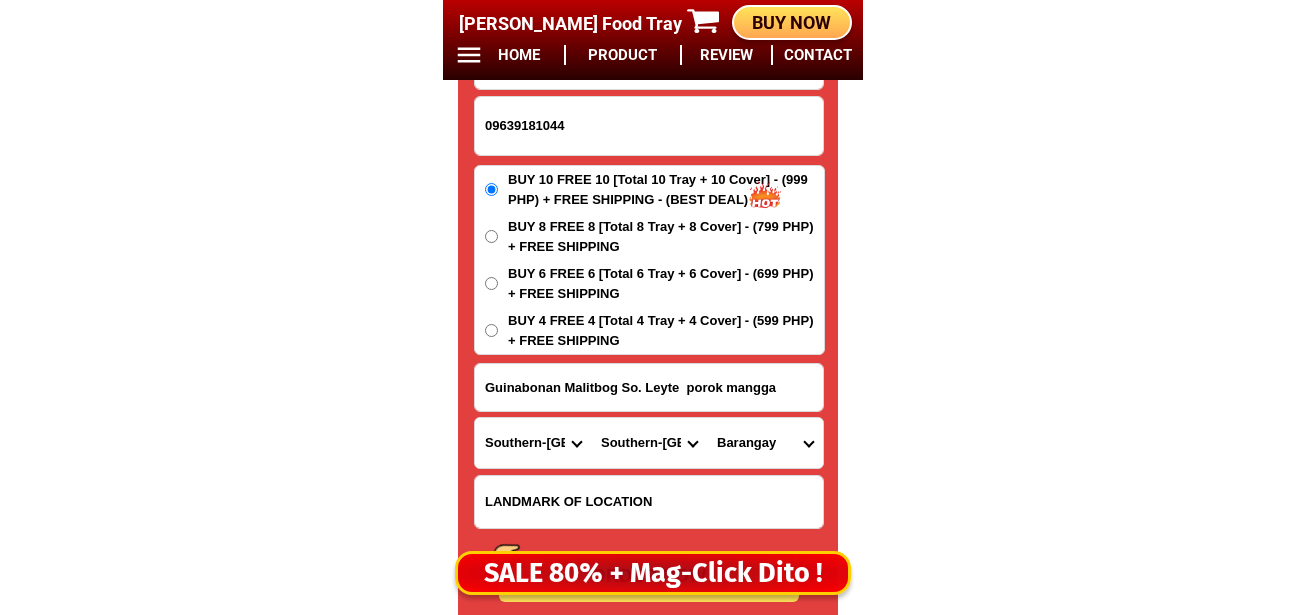 click on "Barangay Abgao [PERSON_NAME] [GEOGRAPHIC_DATA][PERSON_NAME] Caaga Cabul-[GEOGRAPHIC_DATA] (pob.) Cadaruhan Cadaruhan sur Candatag Cantamuac Caraatan [PERSON_NAME] Guinabonan Iba Juangon Kauswagan Lambonao Mahayahay Maningning Maujo New katipunan Pancil Pasil (pob.) Sabang [GEOGRAPHIC_DATA] (pob.) [GEOGRAPHIC_DATA][PERSON_NAME] [GEOGRAPHIC_DATA][PERSON_NAME] [GEOGRAPHIC_DATA][PERSON_NAME] [GEOGRAPHIC_DATA][PERSON_NAME] [GEOGRAPHIC_DATA][PERSON_NAME][GEOGRAPHIC_DATA] (pob.) Tigbawan i Tigbawan ii Timba" at bounding box center (765, 443) 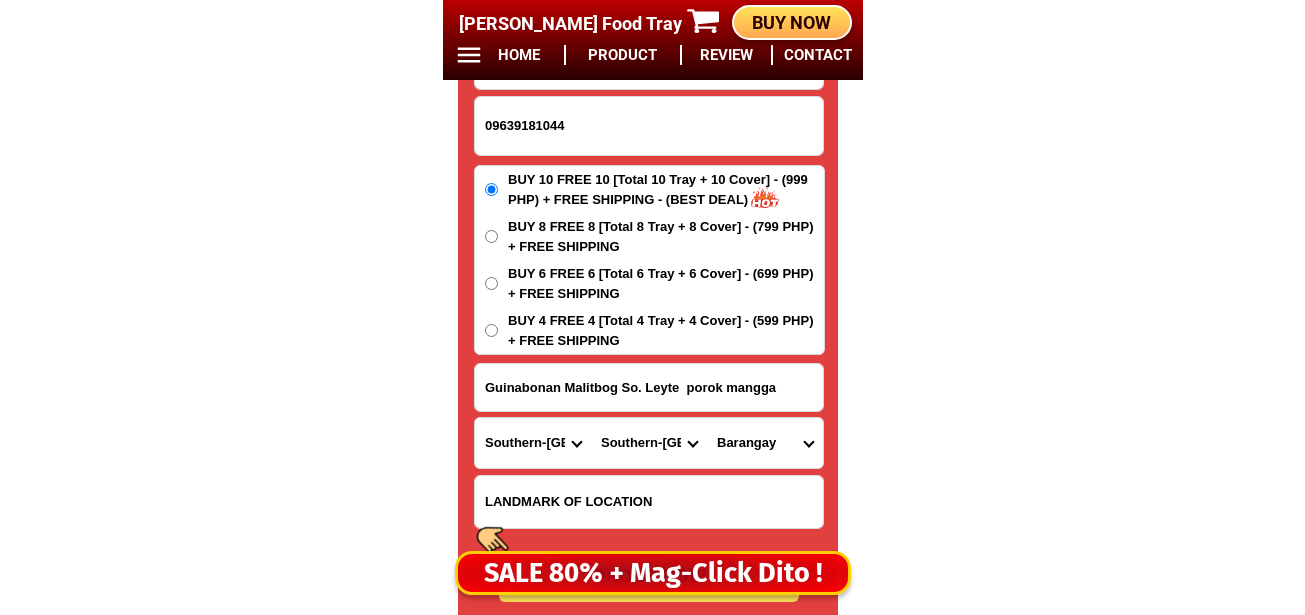 select on "63_97657444895" 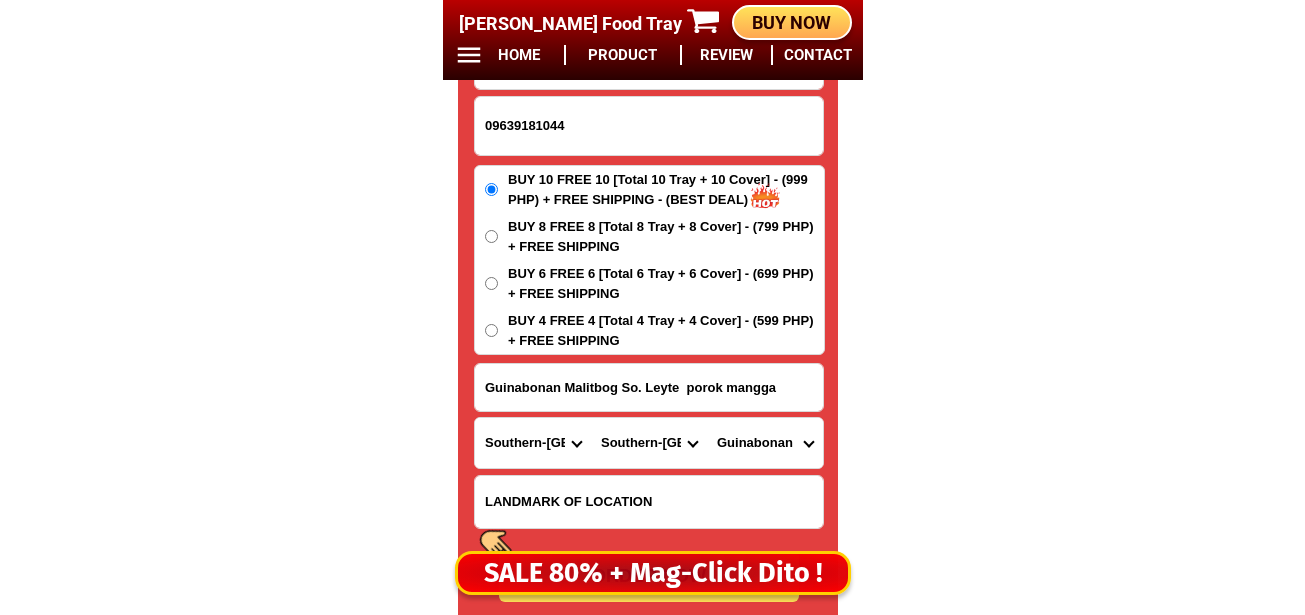 click on "Barangay Abgao [PERSON_NAME] [GEOGRAPHIC_DATA][PERSON_NAME] Caaga Cabul-[GEOGRAPHIC_DATA] (pob.) Cadaruhan Cadaruhan sur Candatag Cantamuac Caraatan [PERSON_NAME] Guinabonan Iba Juangon Kauswagan Lambonao Mahayahay Maningning Maujo New katipunan Pancil Pasil (pob.) Sabang [GEOGRAPHIC_DATA] (pob.) [GEOGRAPHIC_DATA][PERSON_NAME] [GEOGRAPHIC_DATA][PERSON_NAME] [GEOGRAPHIC_DATA][PERSON_NAME] [GEOGRAPHIC_DATA][PERSON_NAME] [GEOGRAPHIC_DATA][PERSON_NAME][GEOGRAPHIC_DATA] (pob.) Tigbawan i Tigbawan ii Timba" at bounding box center (765, 443) 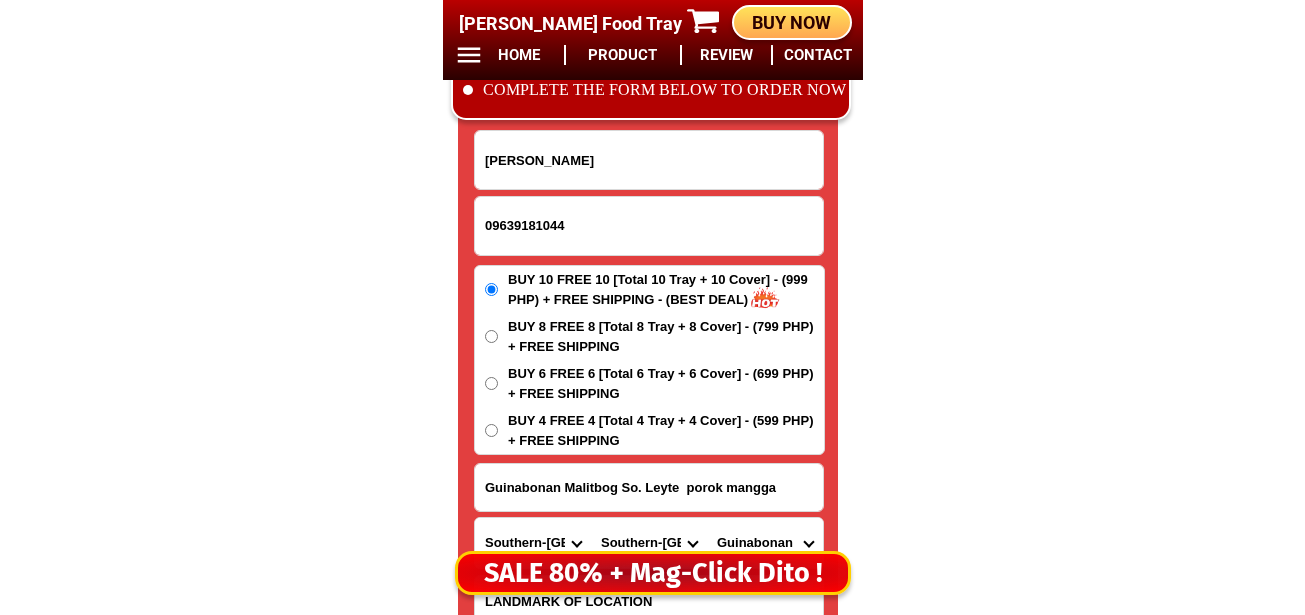 scroll, scrollTop: 16878, scrollLeft: 0, axis: vertical 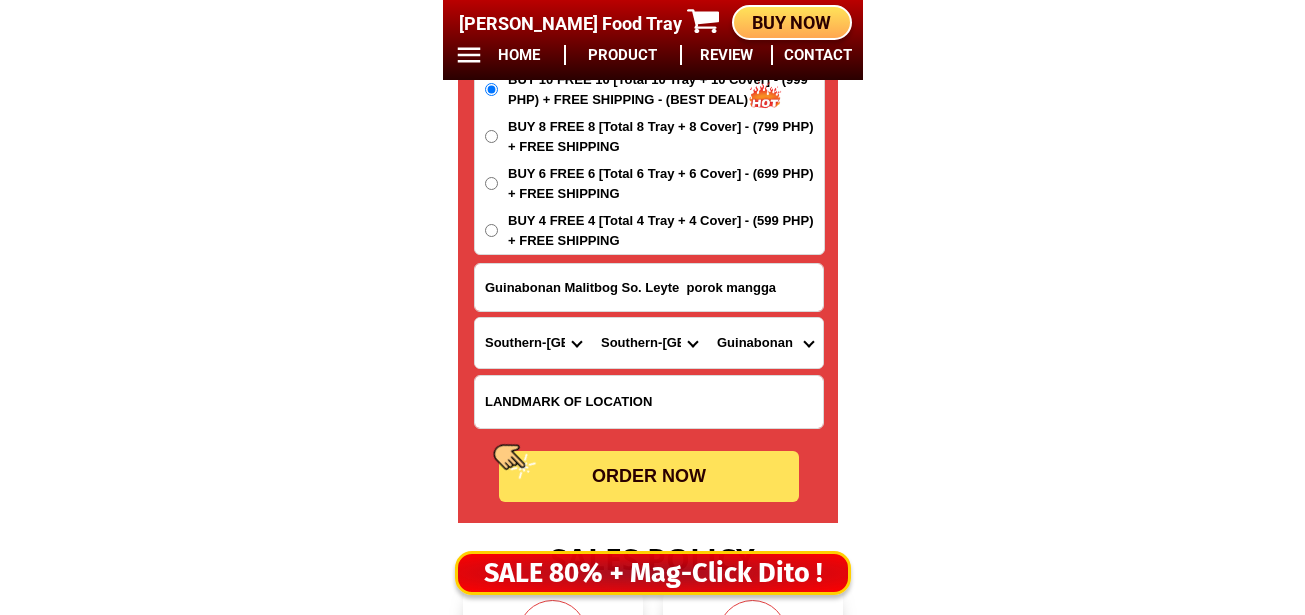 click on "ORDER NOW" at bounding box center (649, 476) 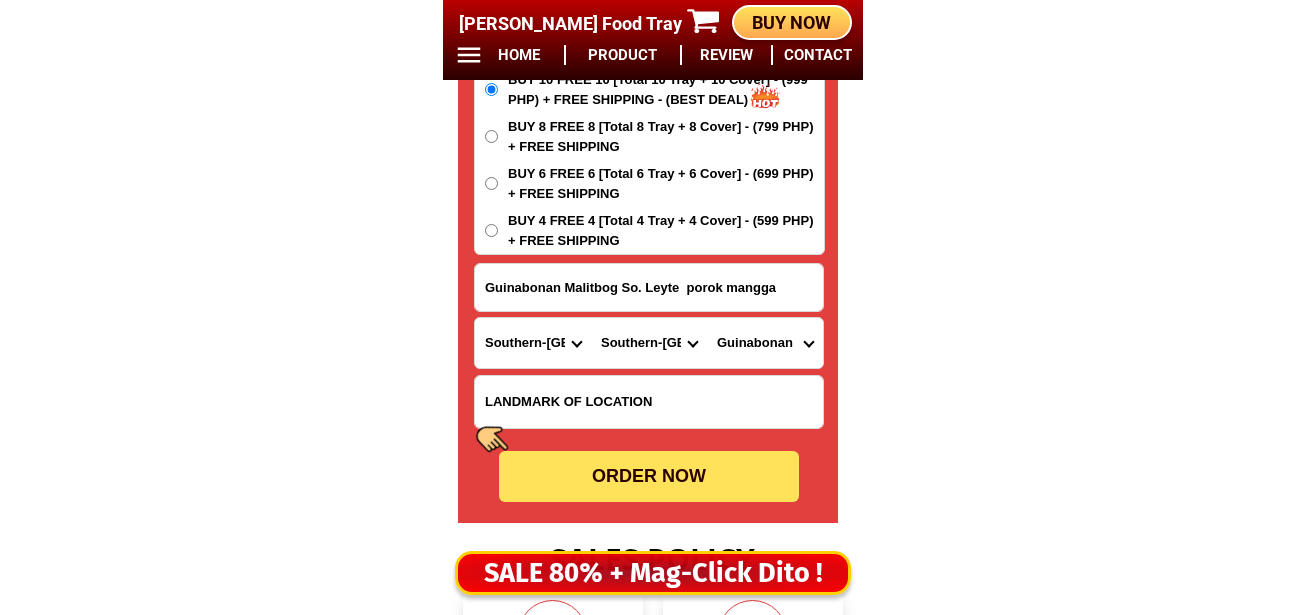 type on "[PERSON_NAME]" 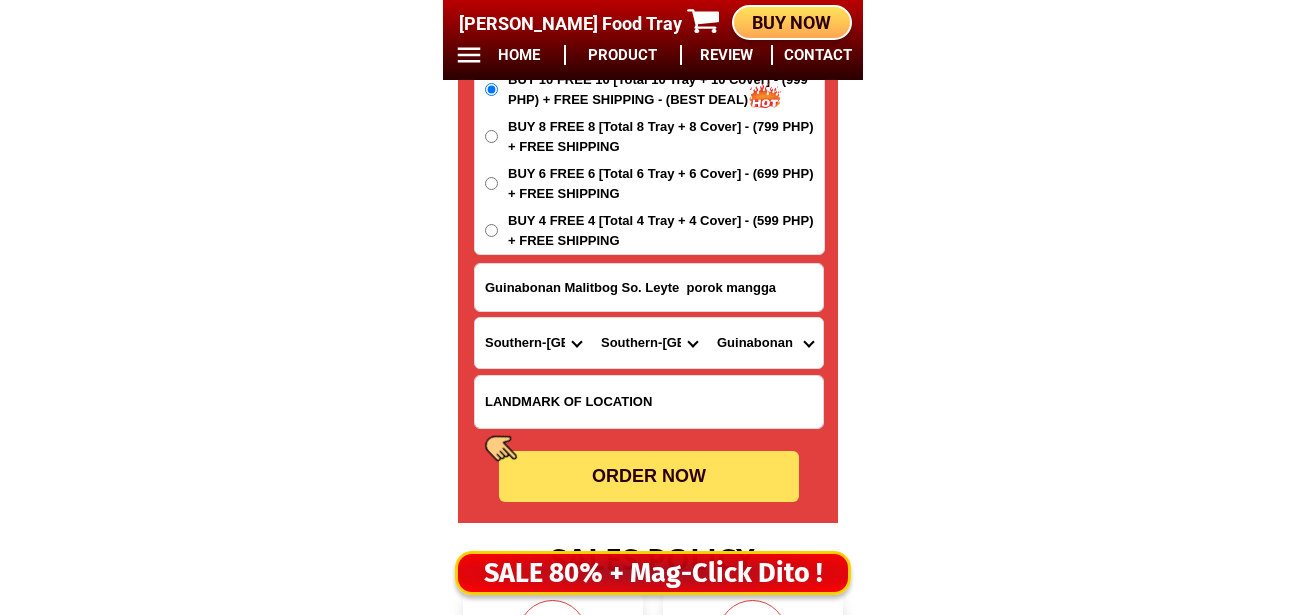 radio on "true" 